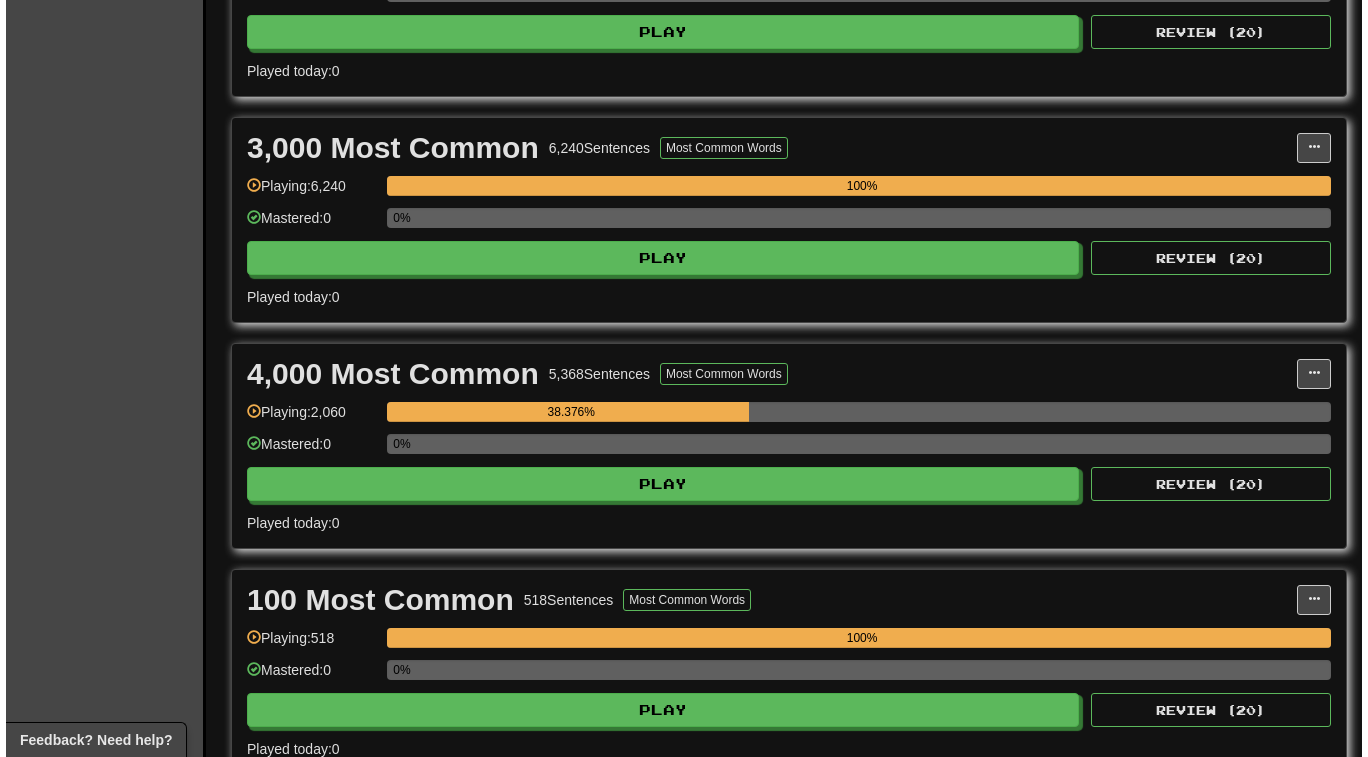 scroll, scrollTop: 659, scrollLeft: 0, axis: vertical 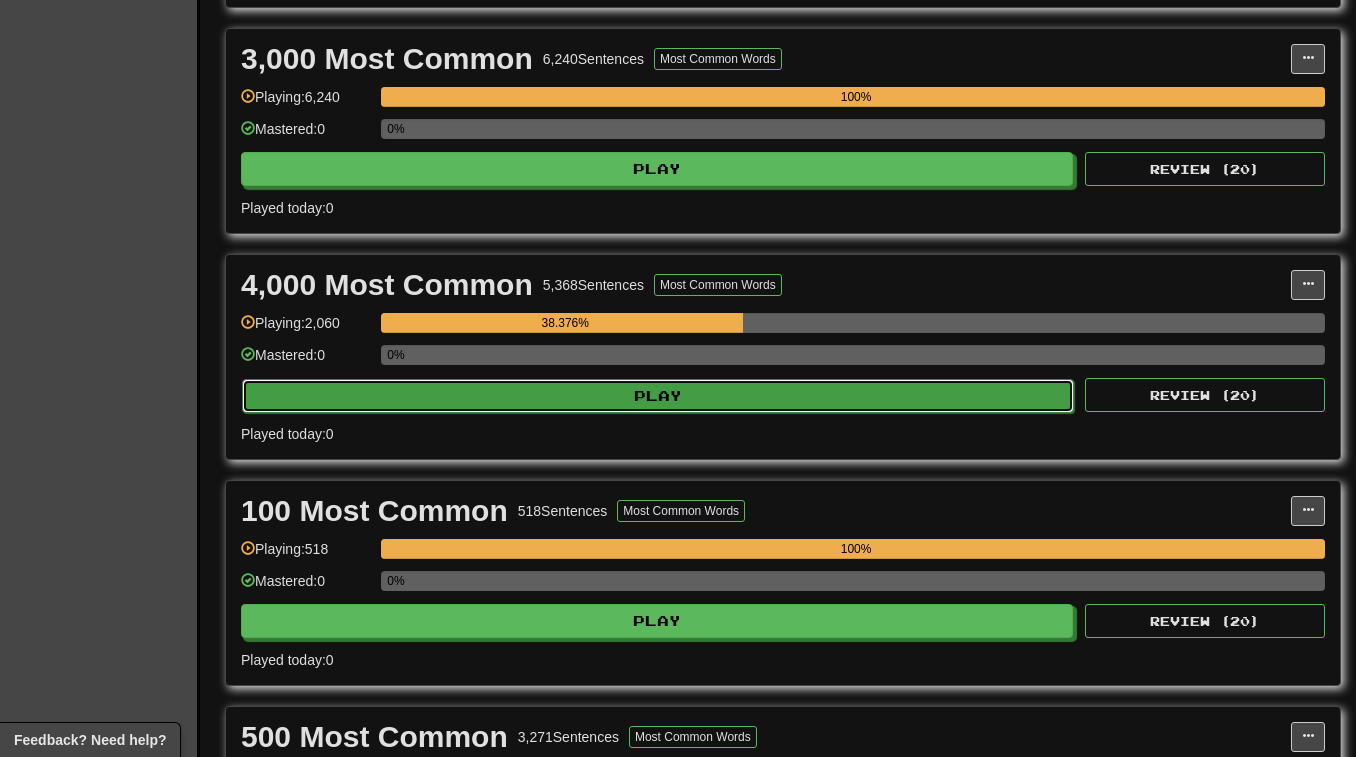 click on "Play" at bounding box center [658, 396] 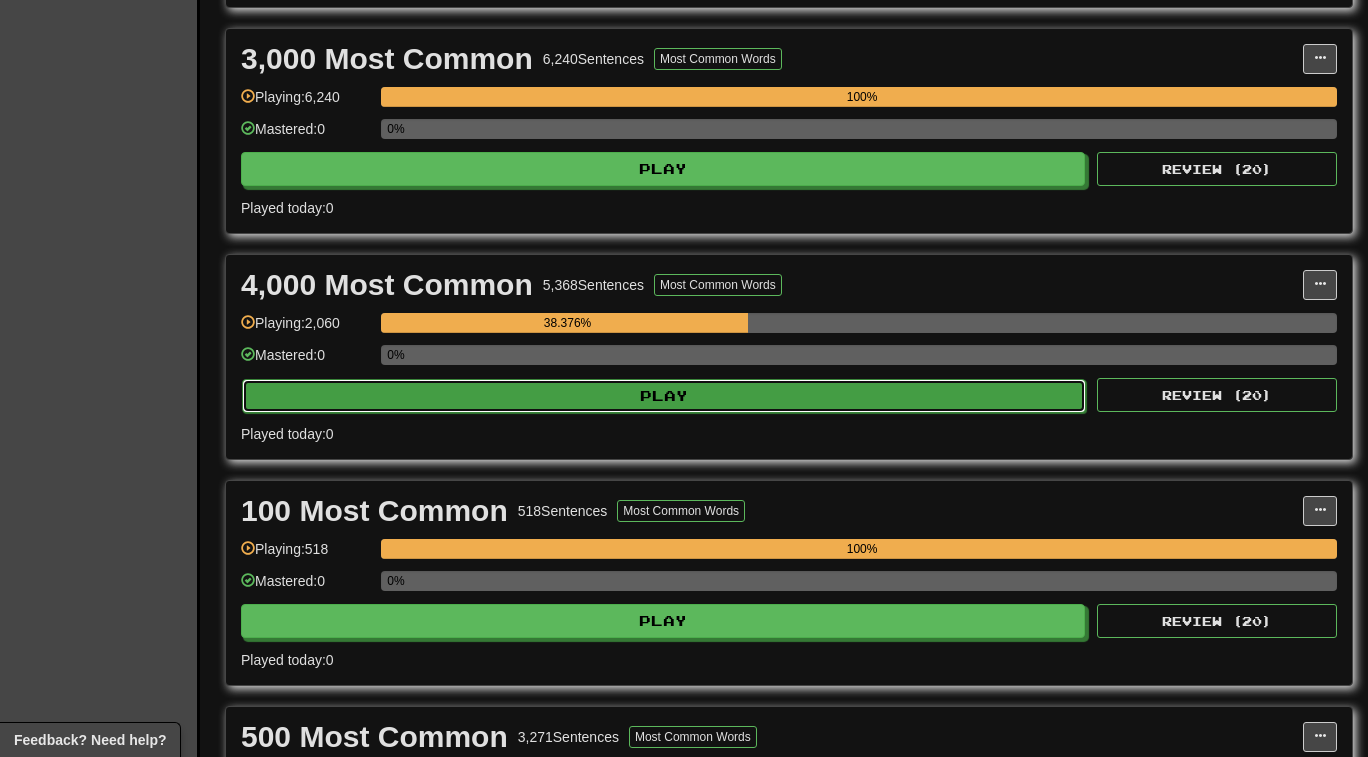 select on "**" 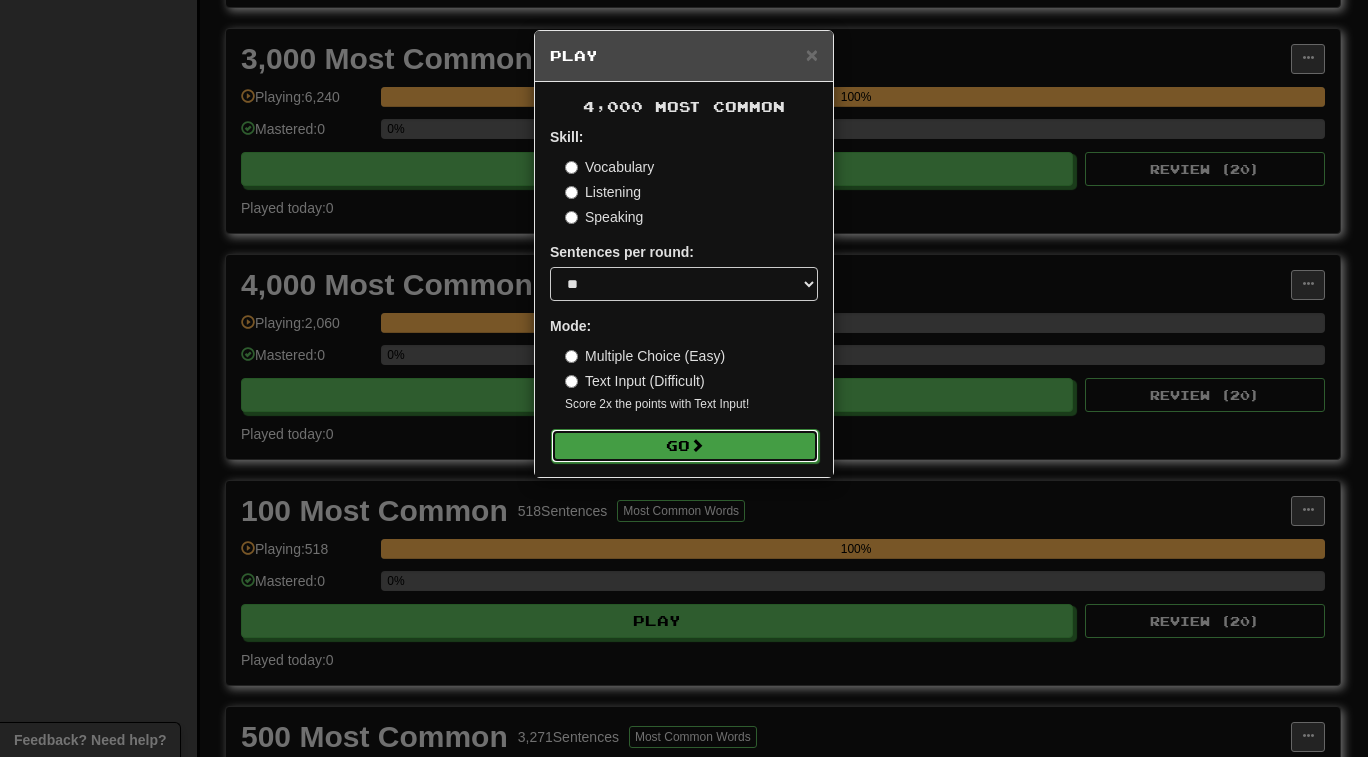 click on "Go" at bounding box center (685, 446) 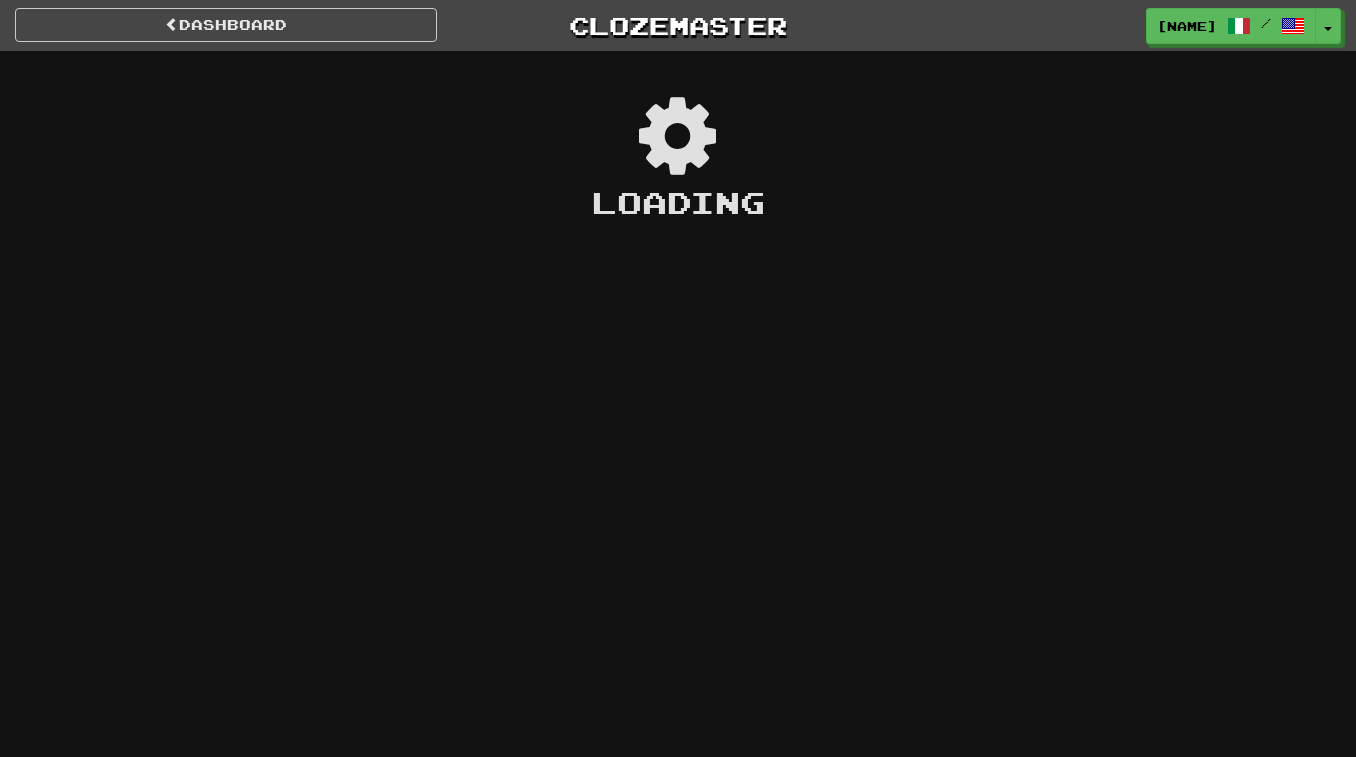 scroll, scrollTop: 0, scrollLeft: 0, axis: both 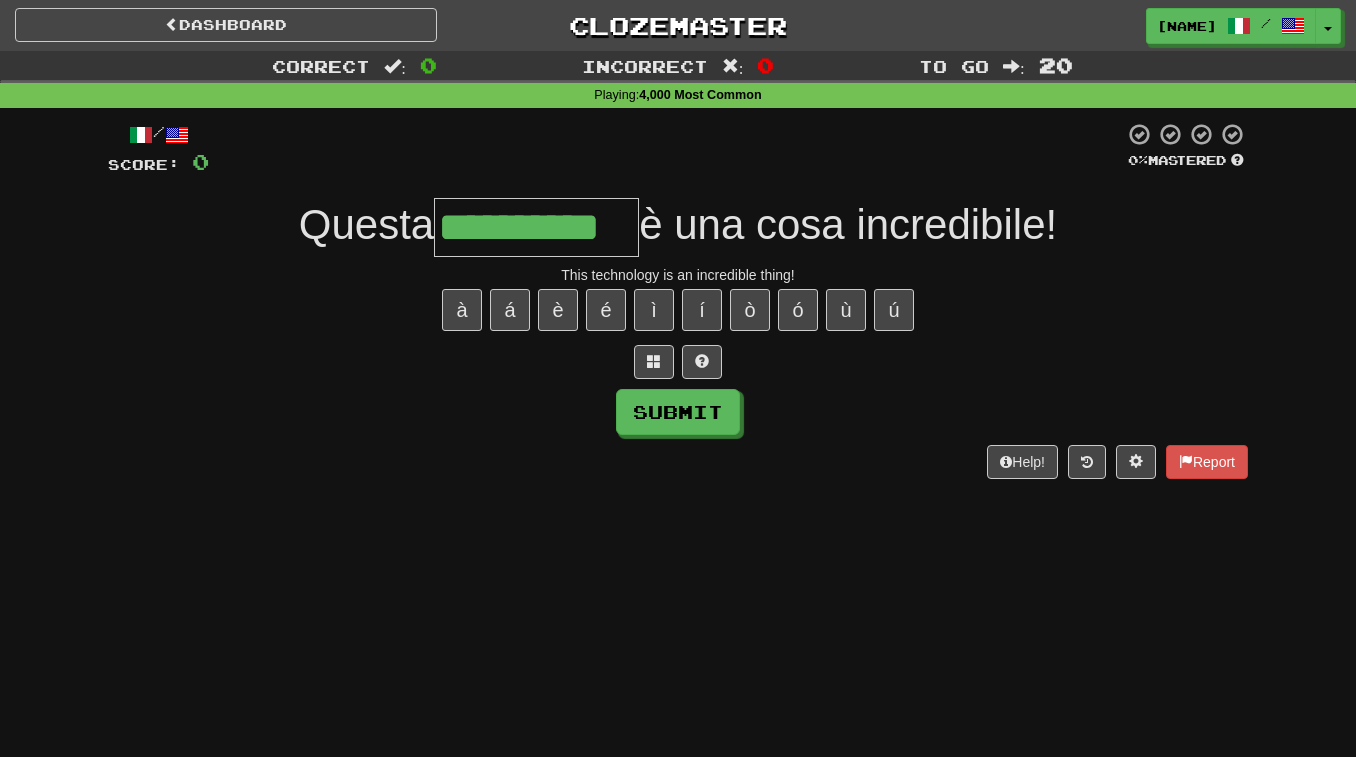type on "**********" 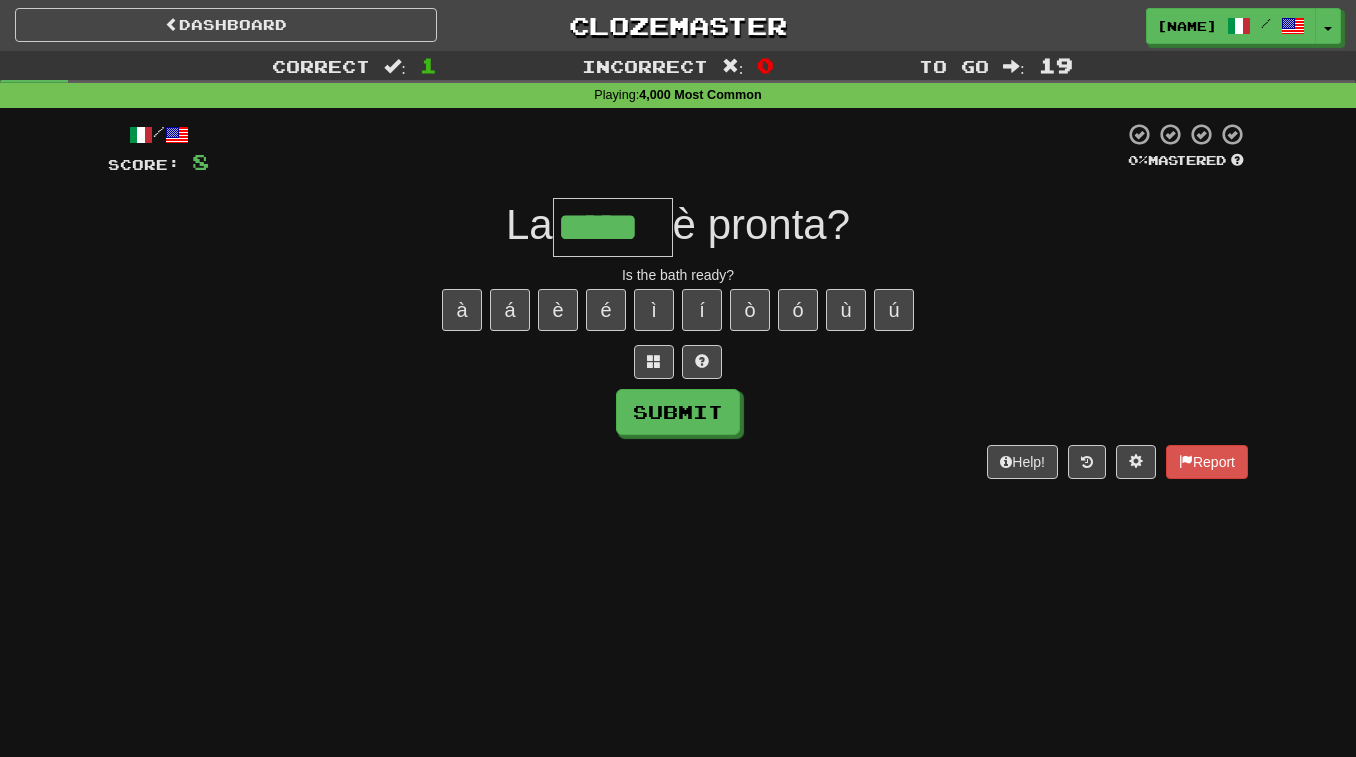 type on "*****" 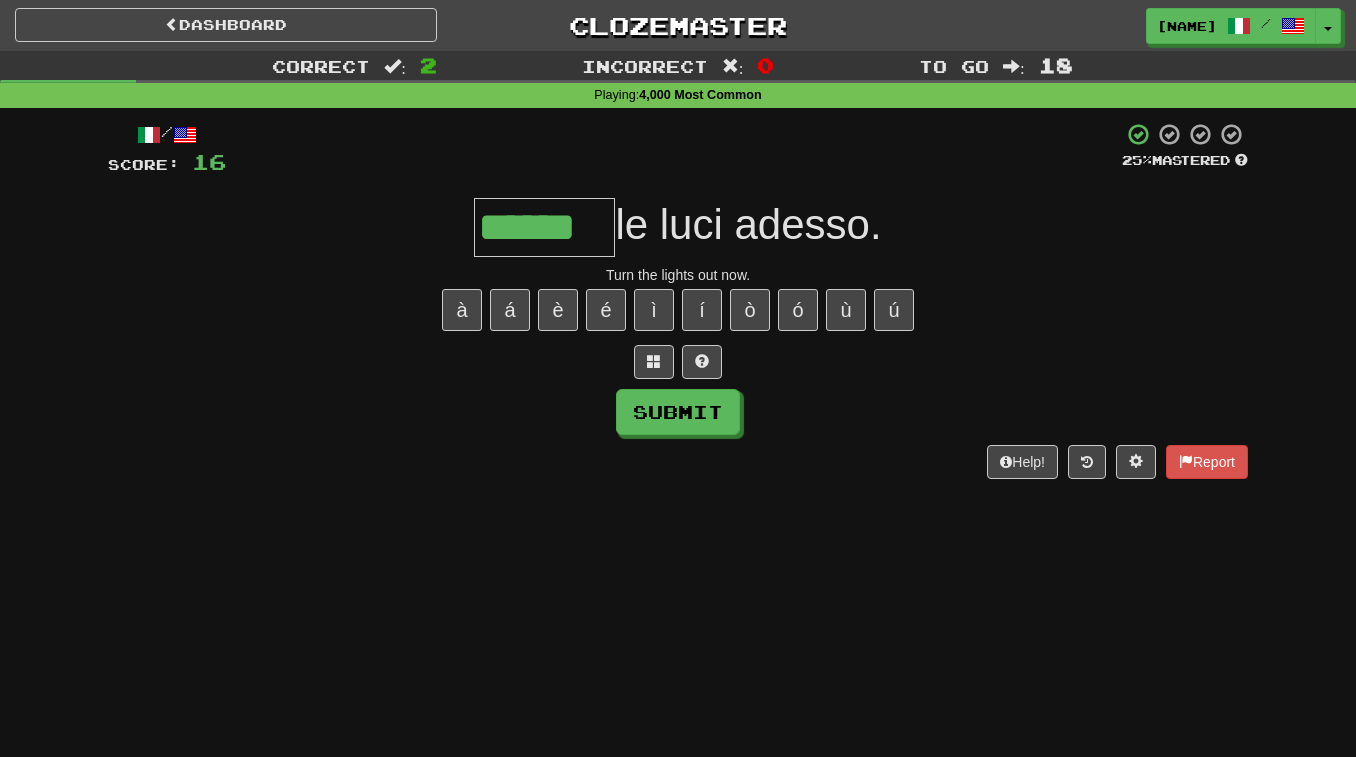 type on "******" 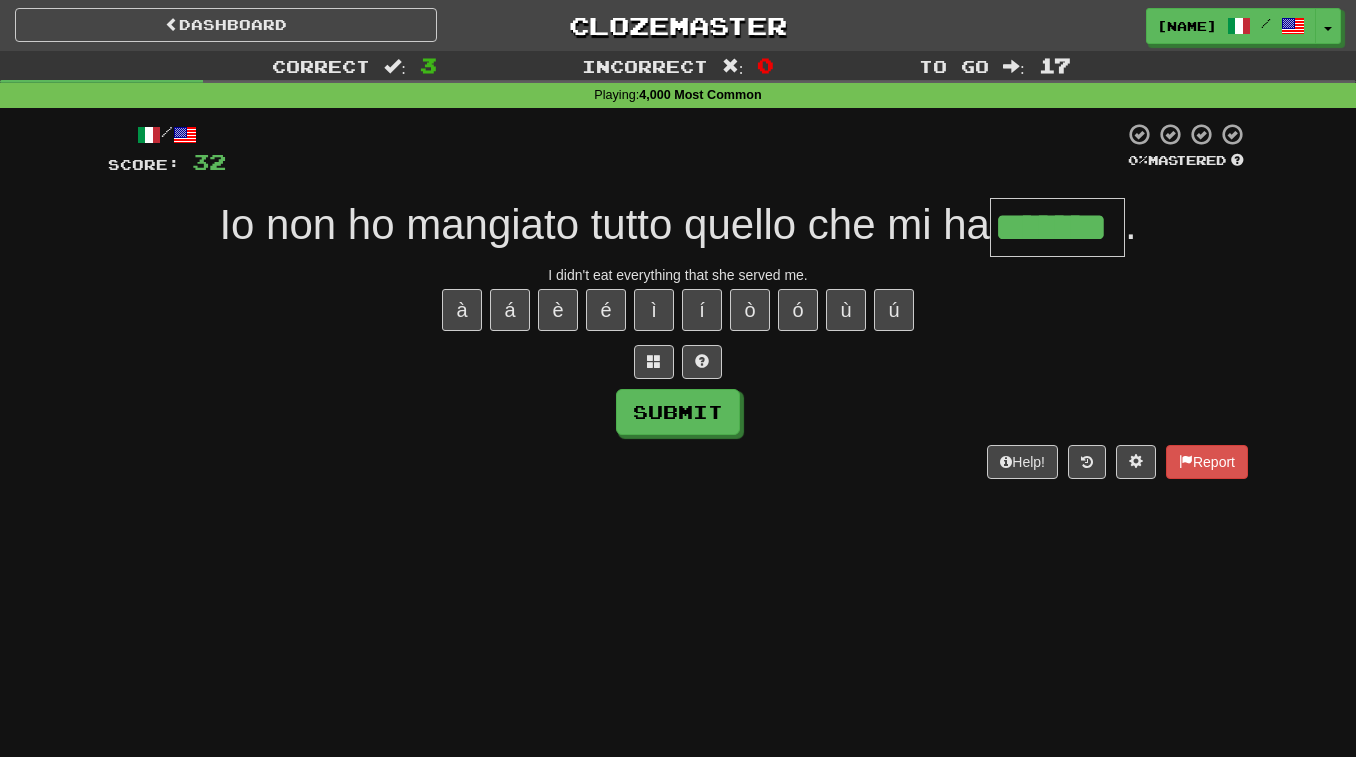 type on "*******" 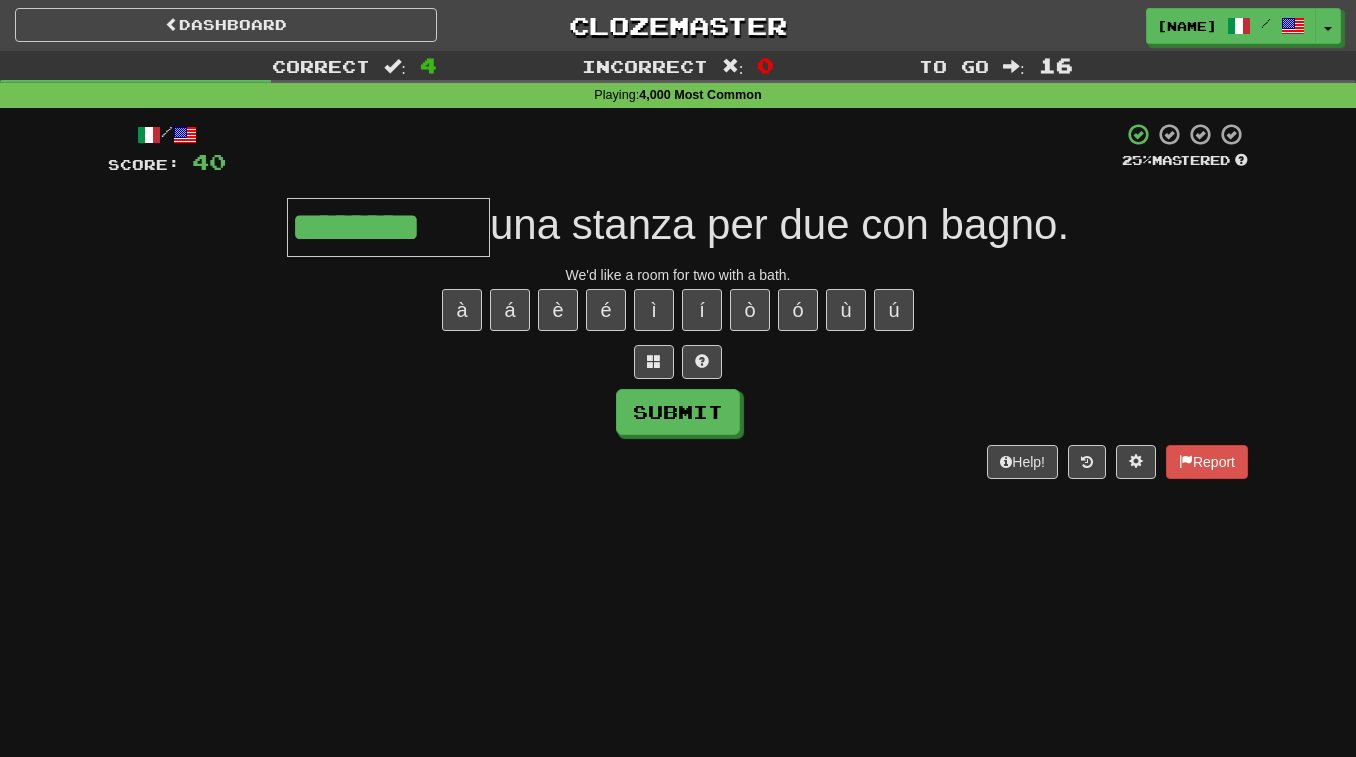 type on "********" 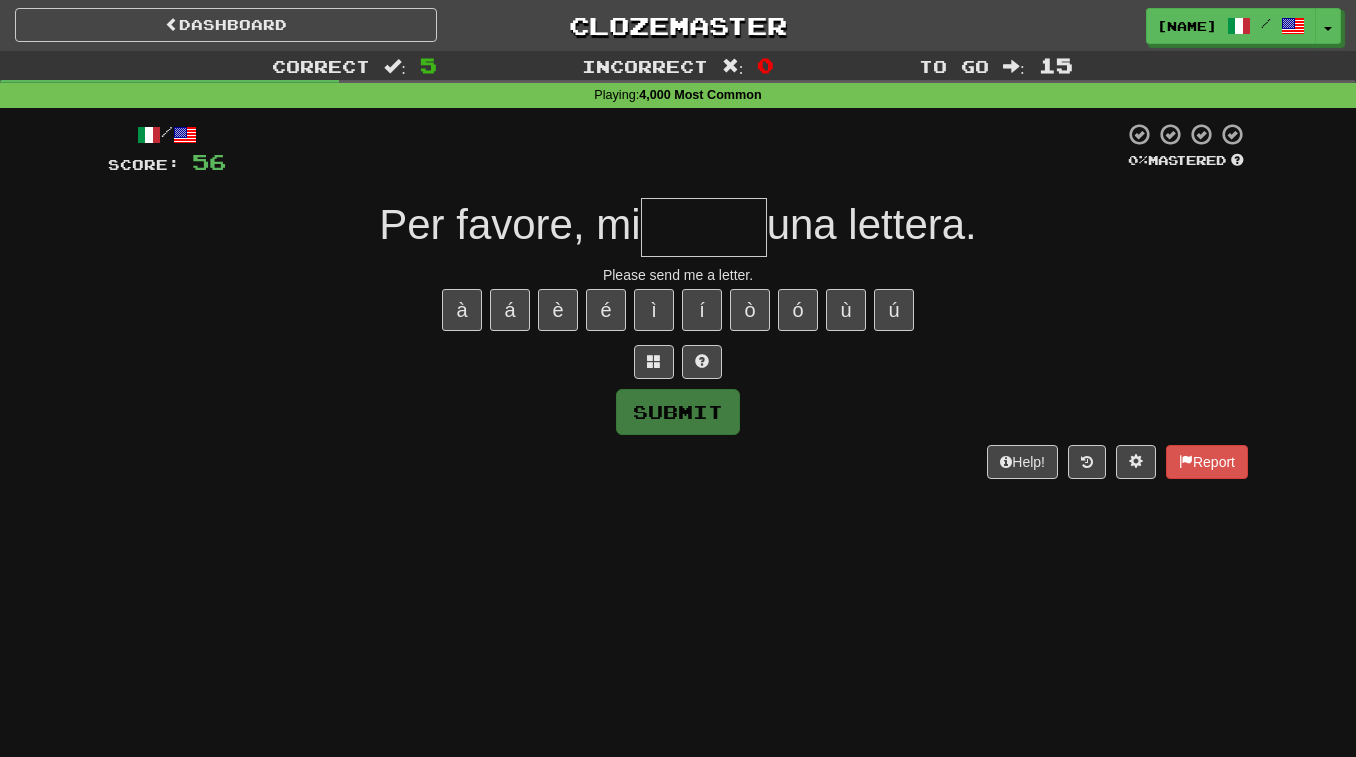 type on "*" 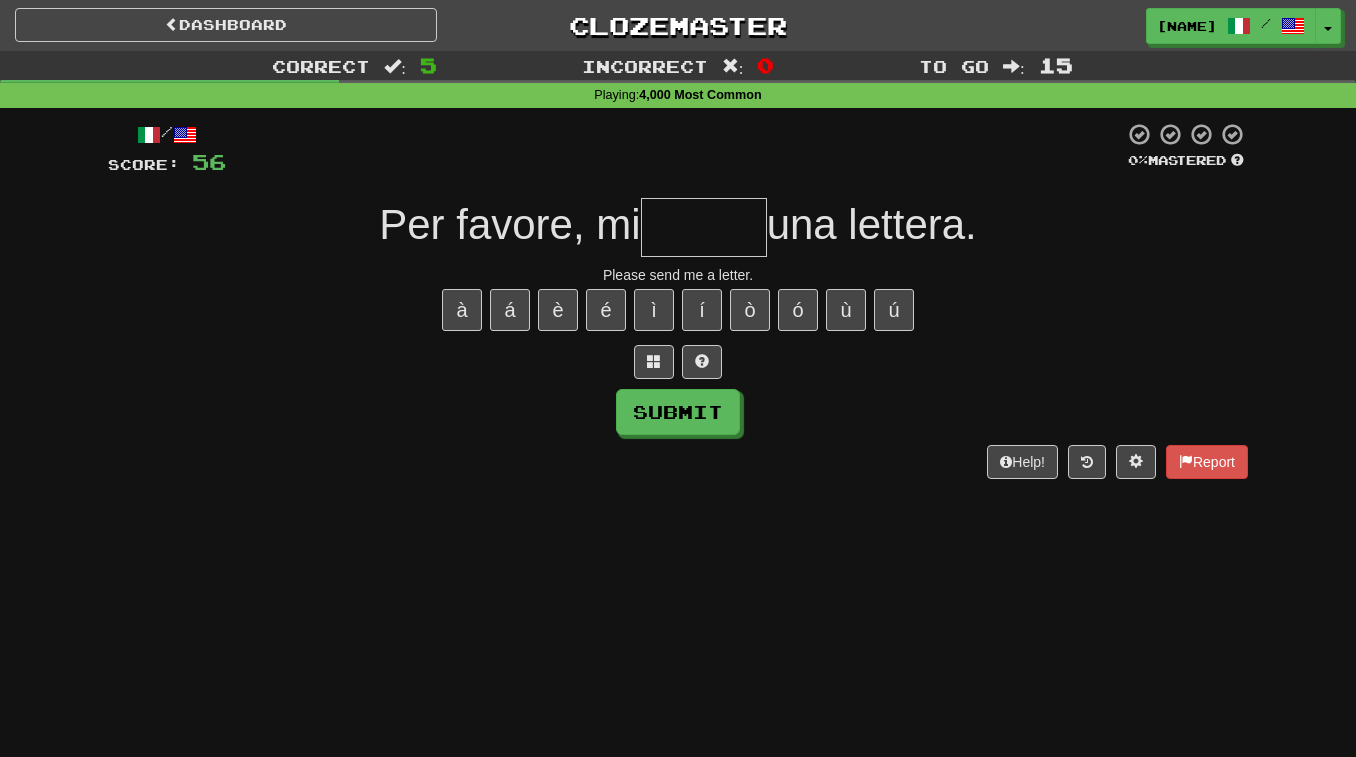 type on "*" 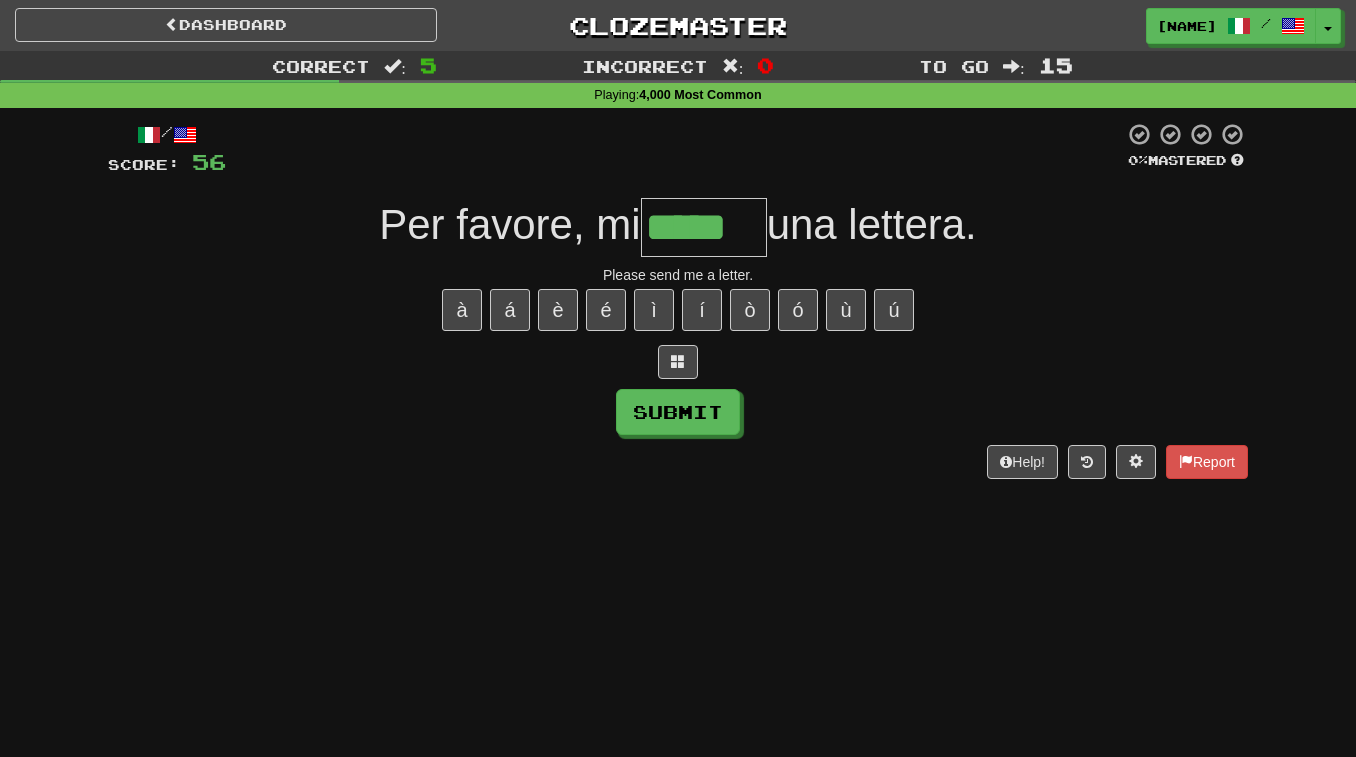 type on "*****" 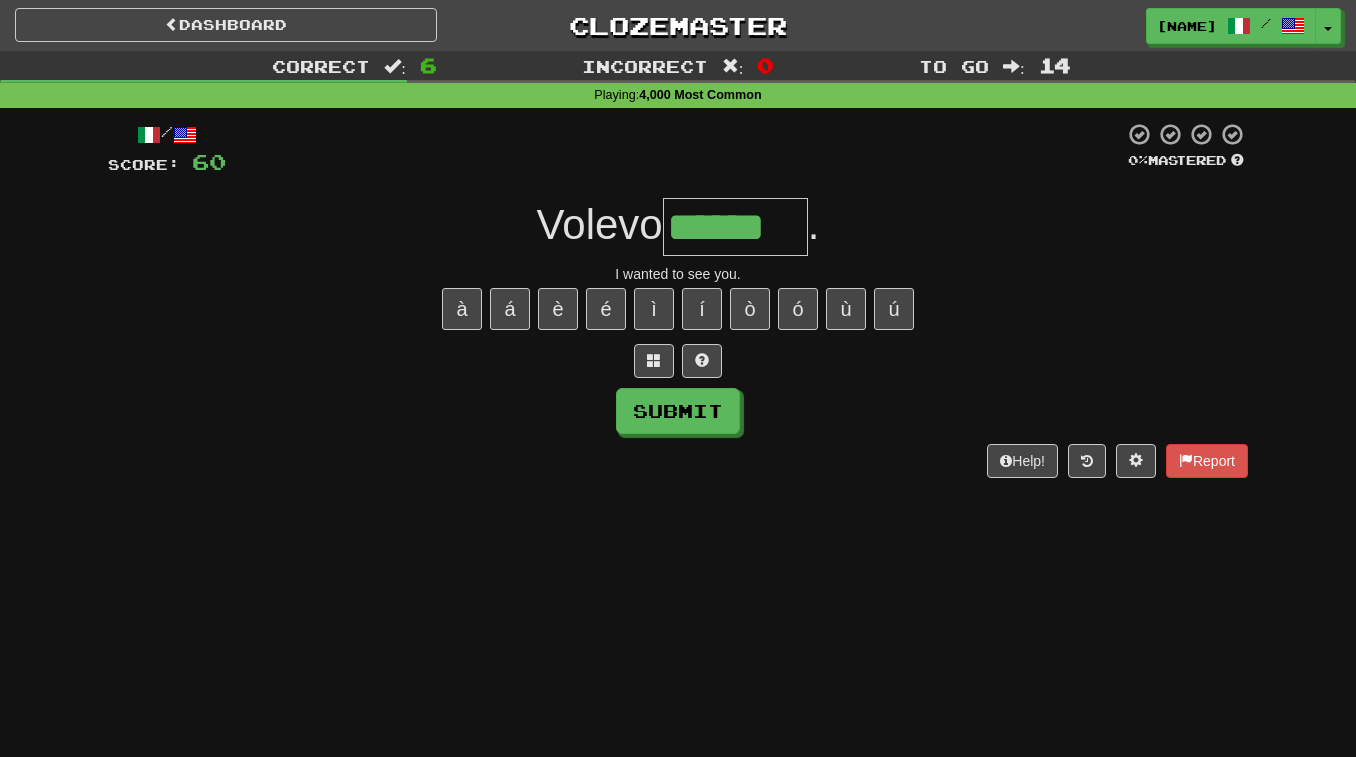 scroll, scrollTop: 0, scrollLeft: 0, axis: both 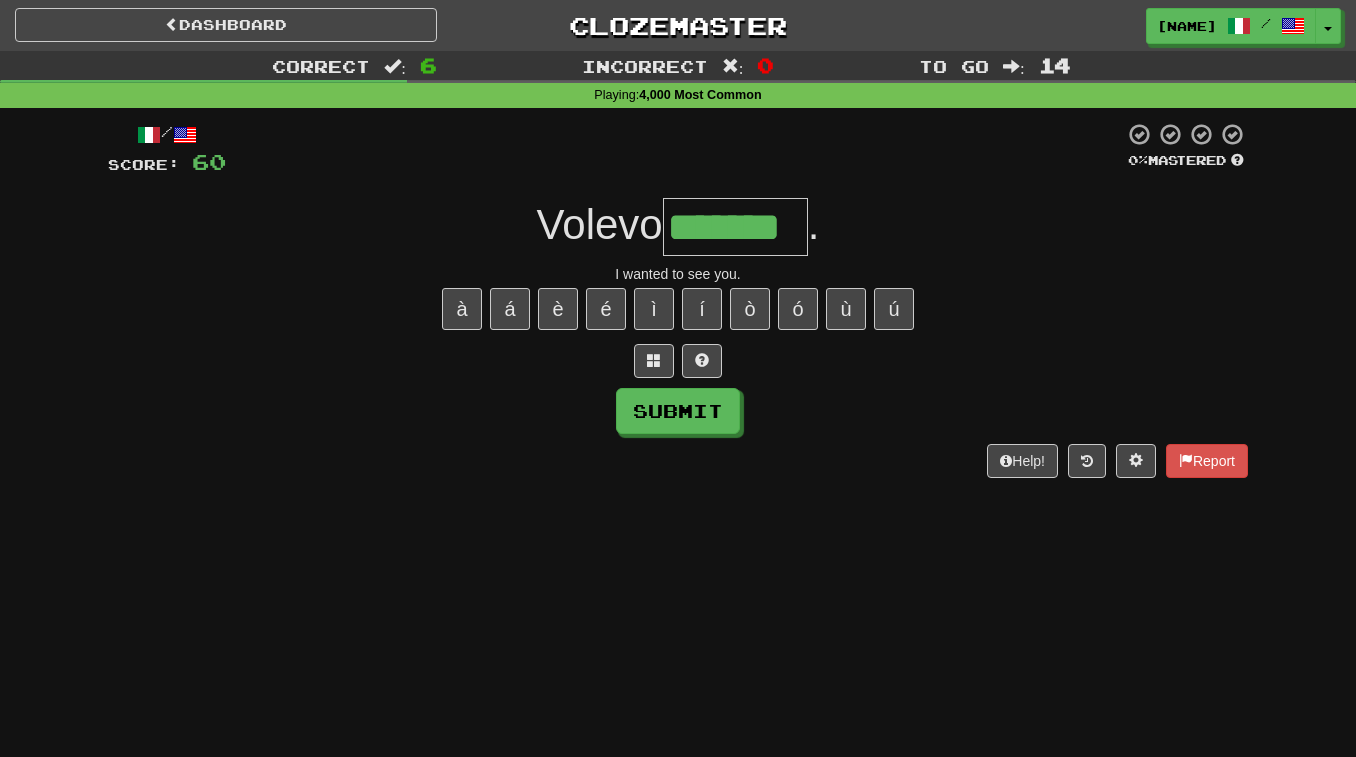 type on "*******" 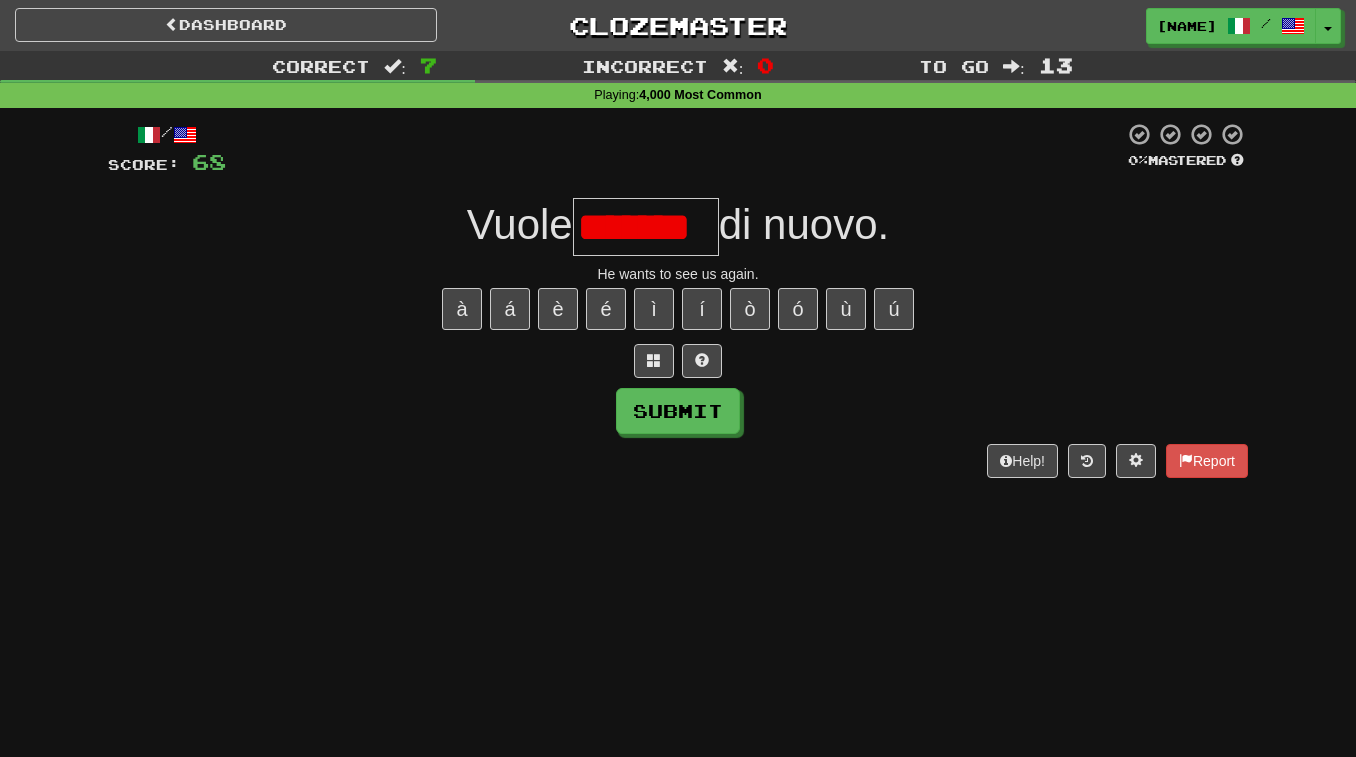 scroll, scrollTop: 0, scrollLeft: 0, axis: both 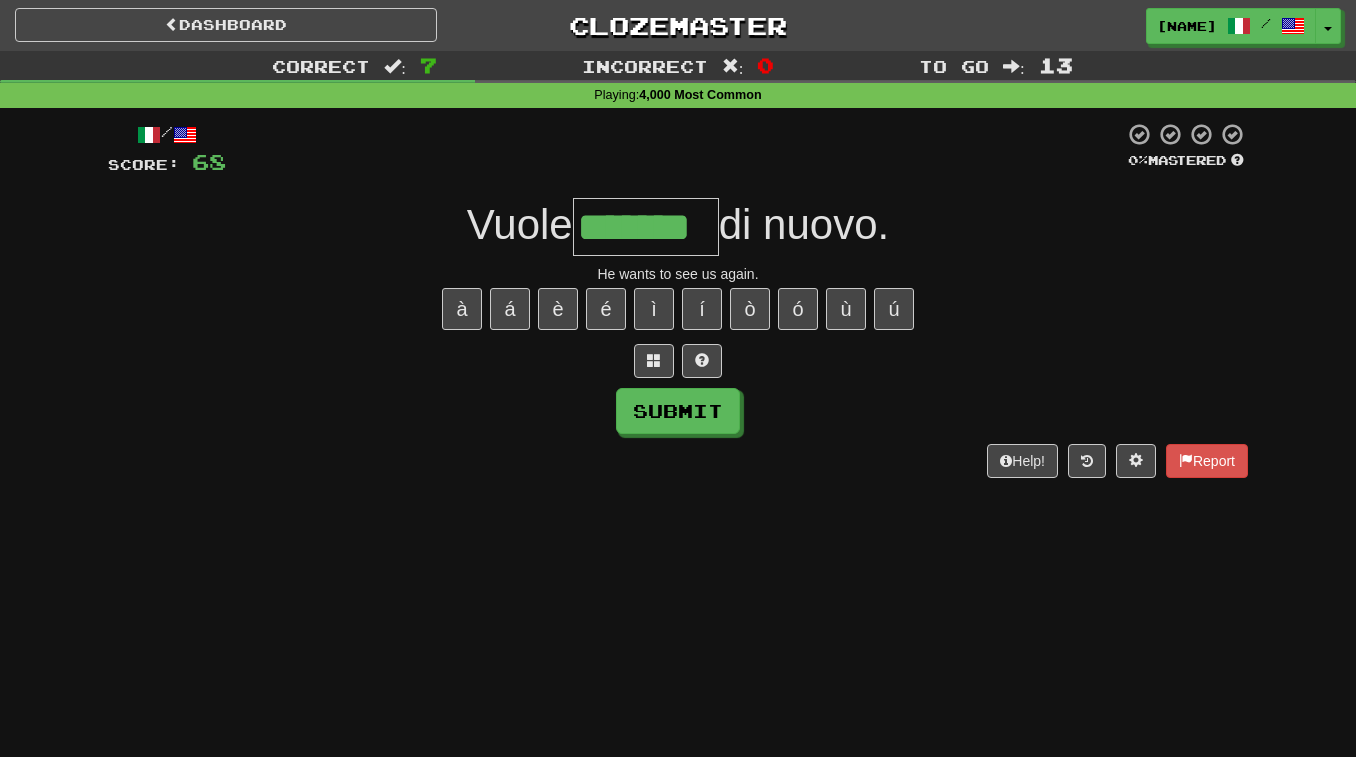 type on "*******" 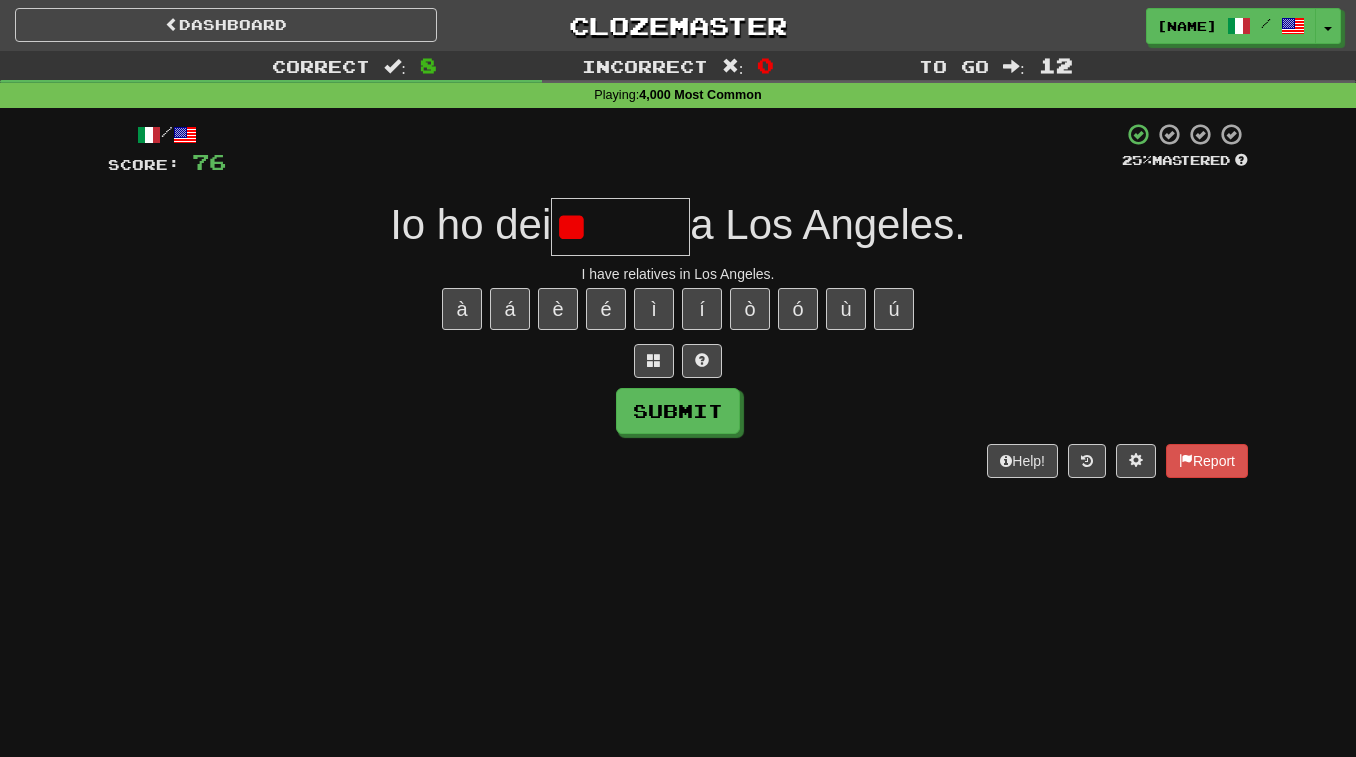 type on "*" 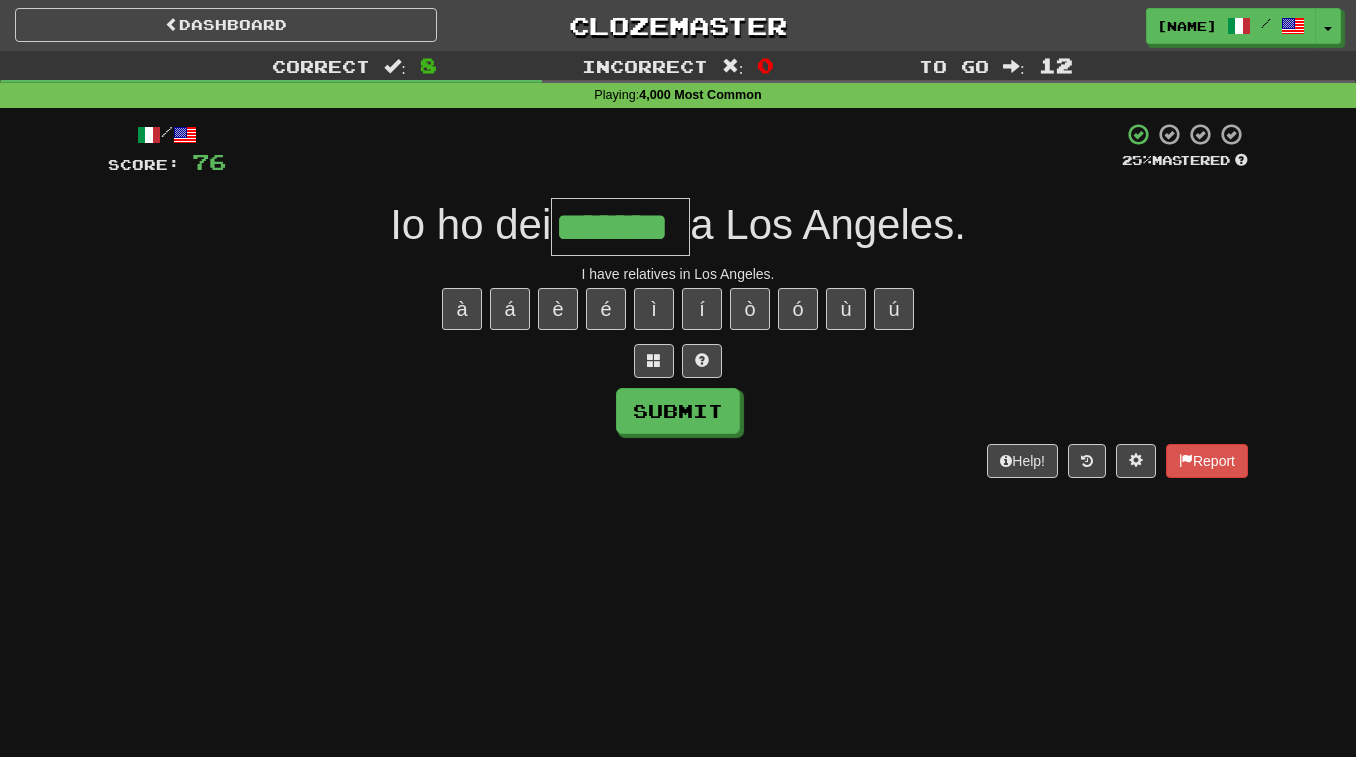 type on "*******" 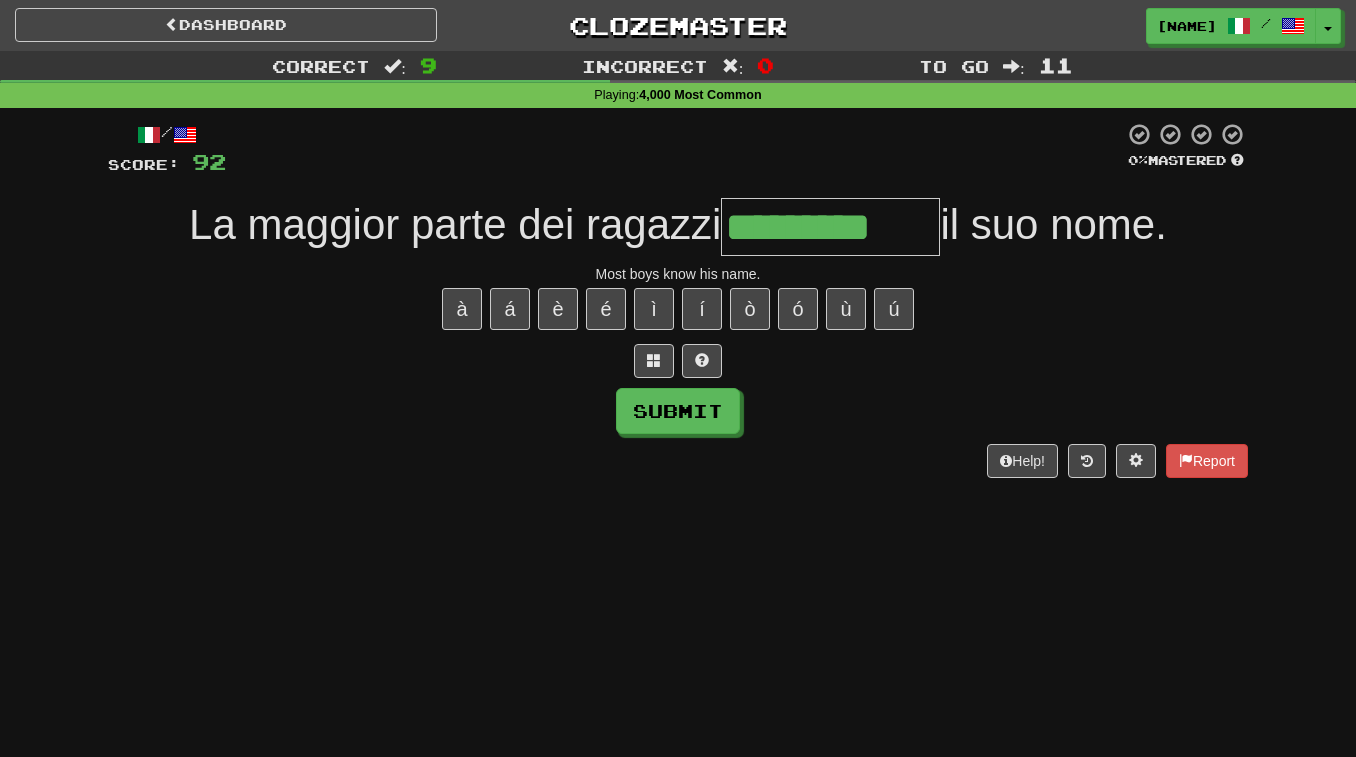 type on "*********" 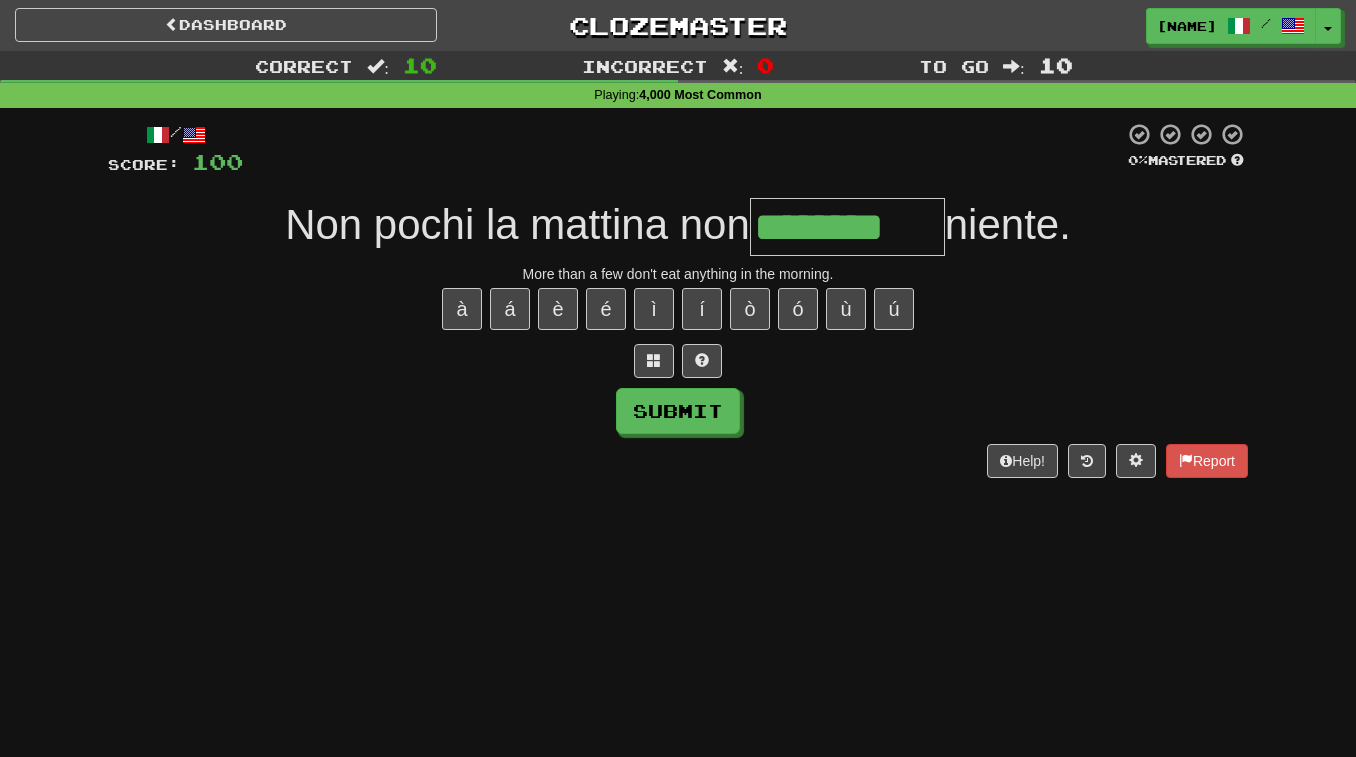 type on "********" 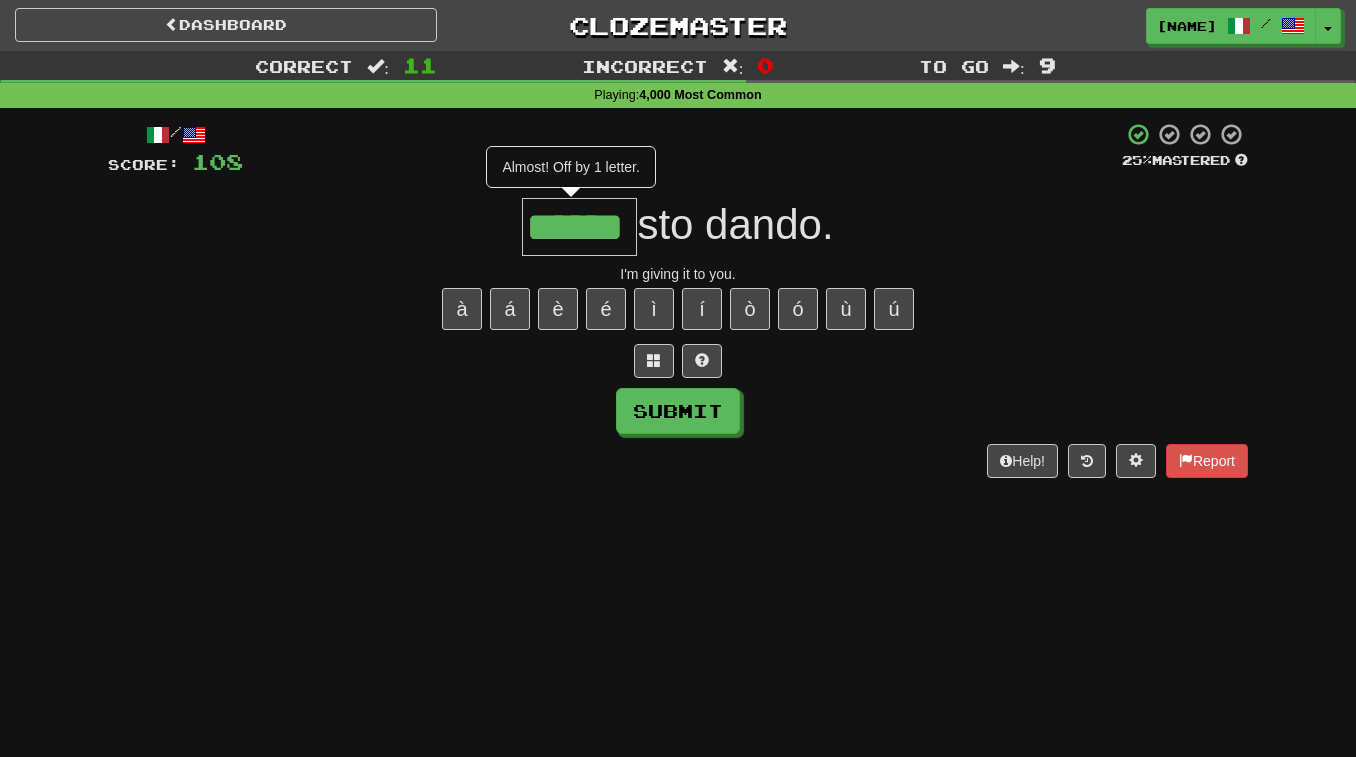 type on "******" 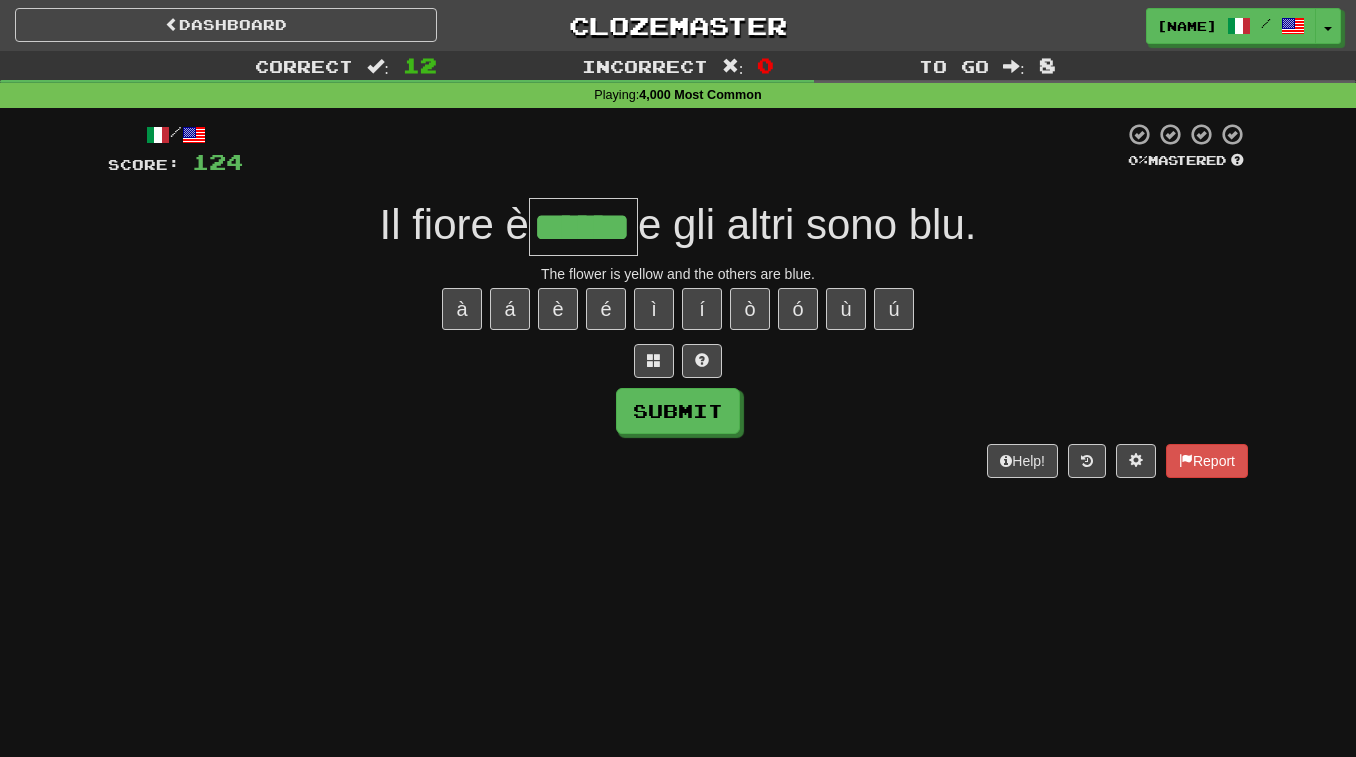 type on "******" 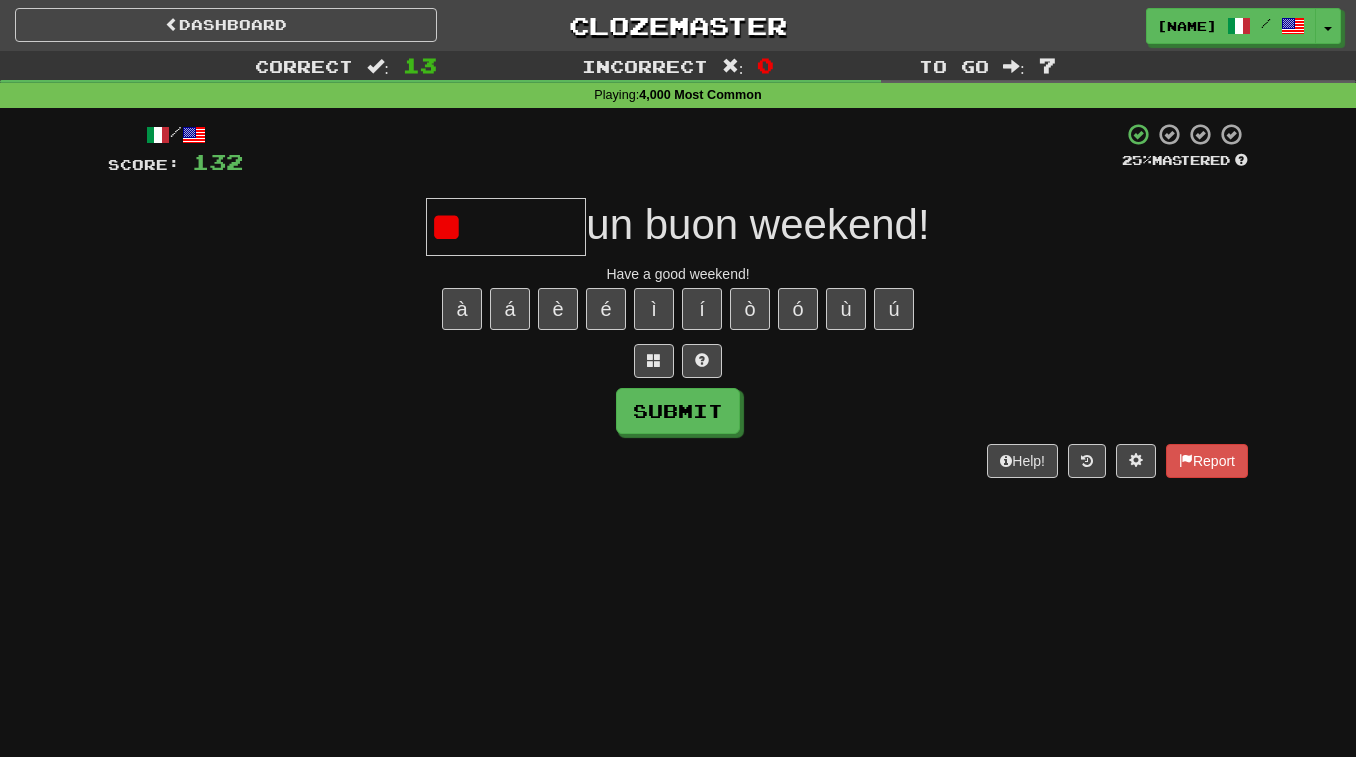 type on "*" 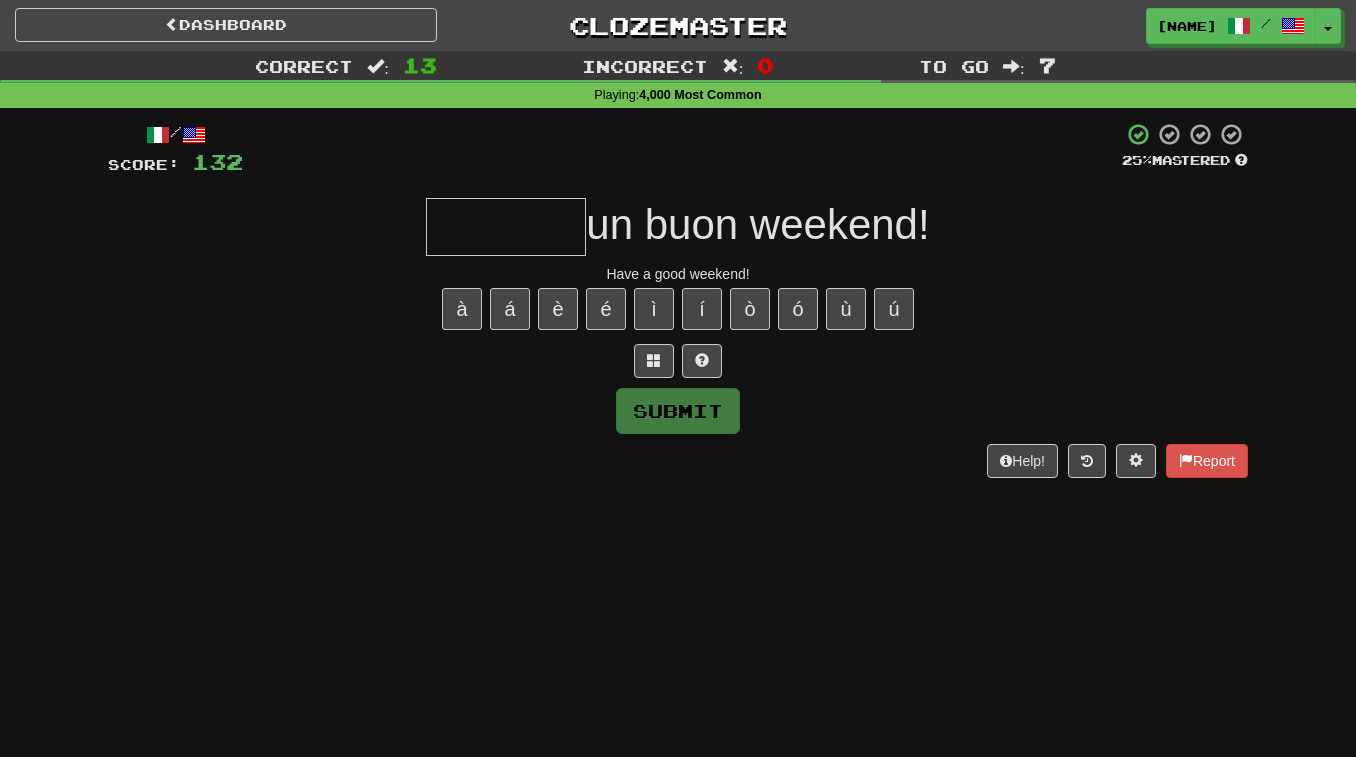 type on "*" 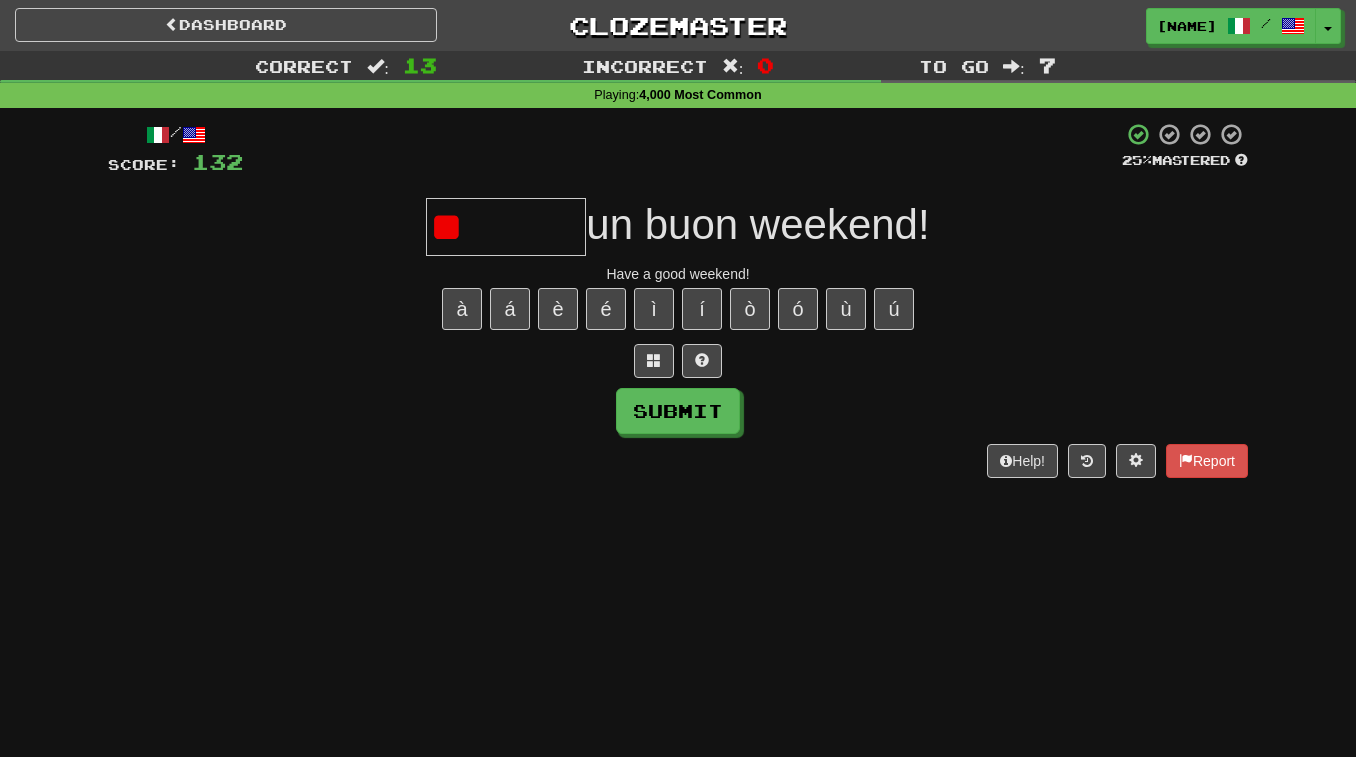 type on "*" 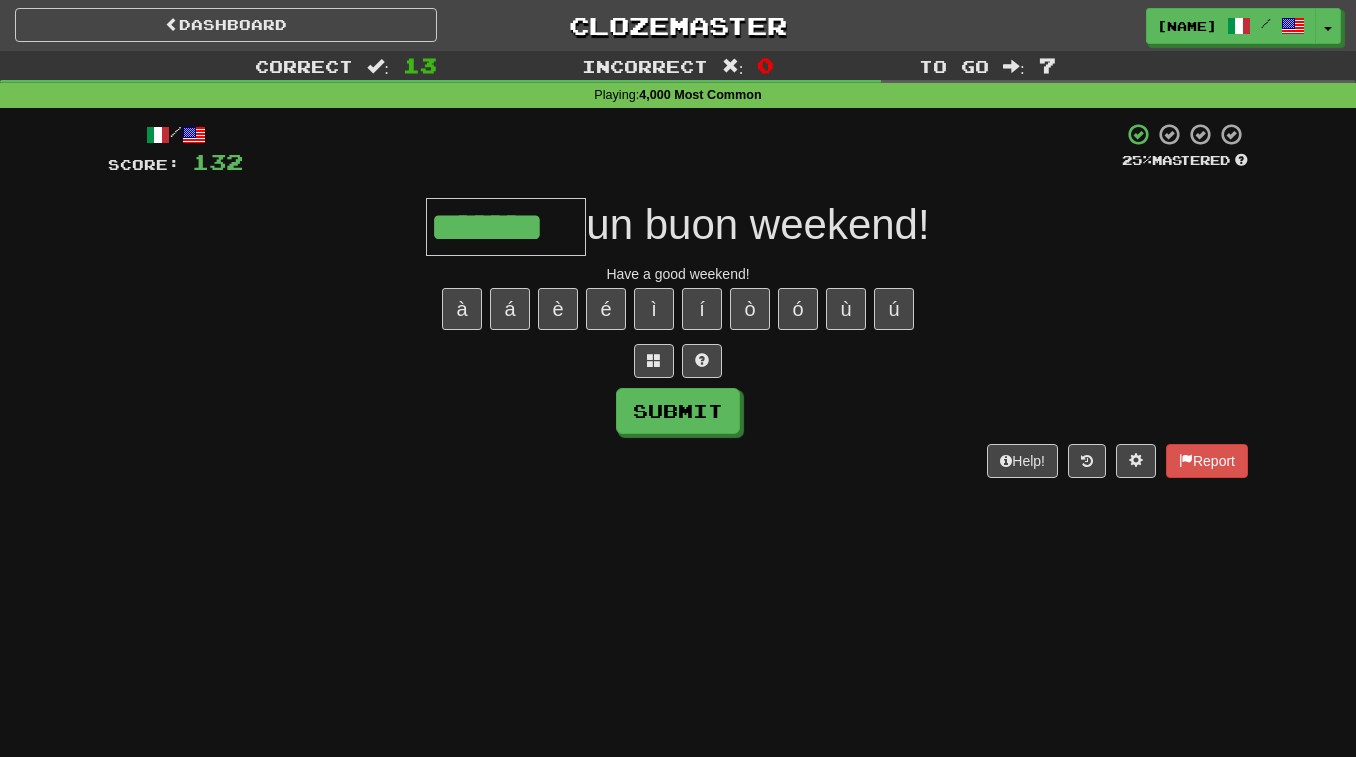 type on "*******" 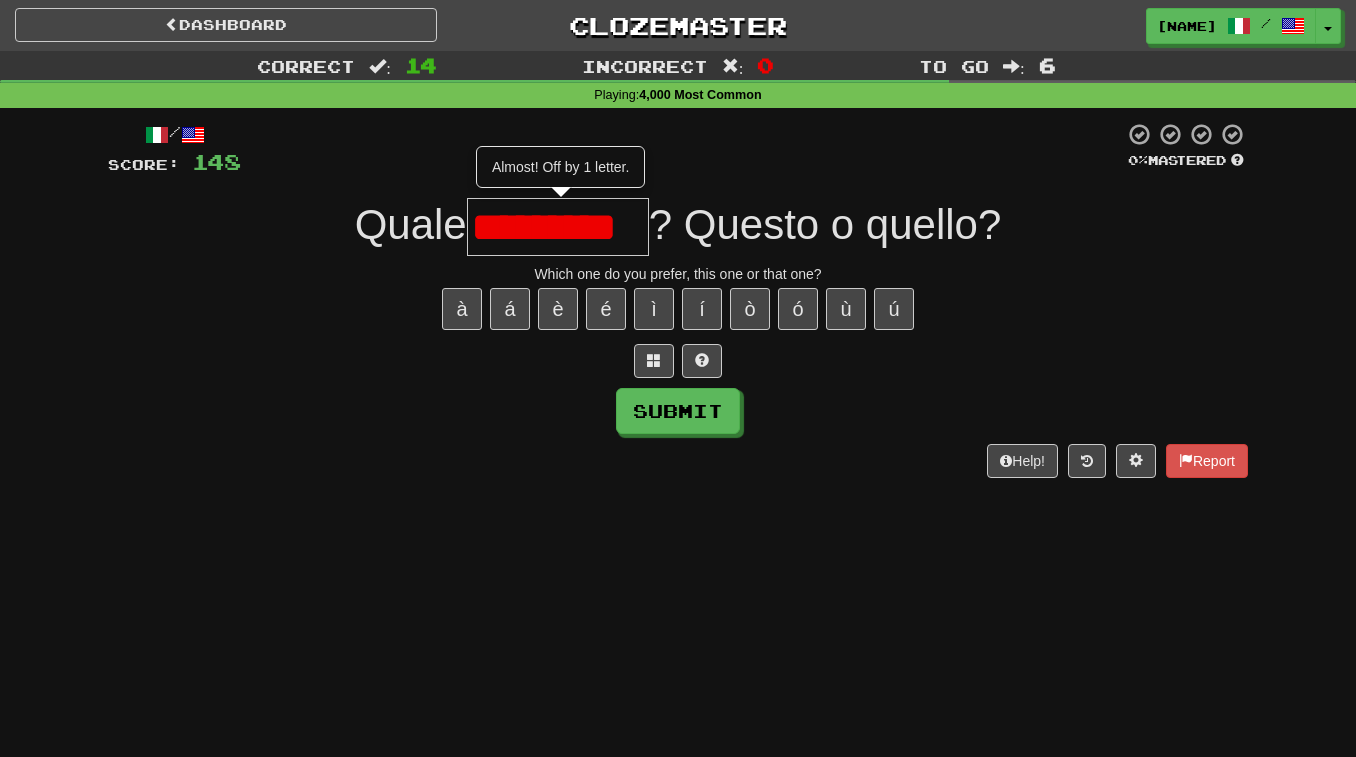 scroll, scrollTop: 0, scrollLeft: 0, axis: both 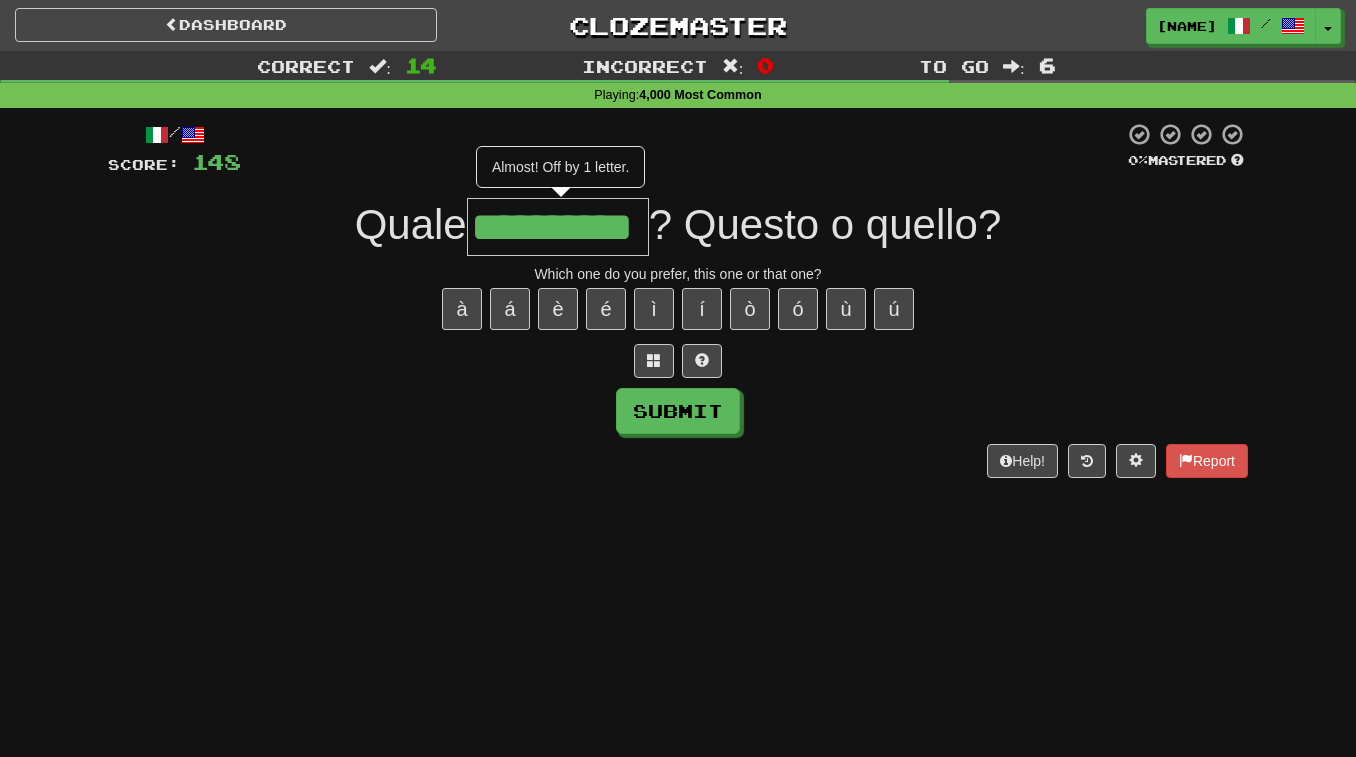 type on "**********" 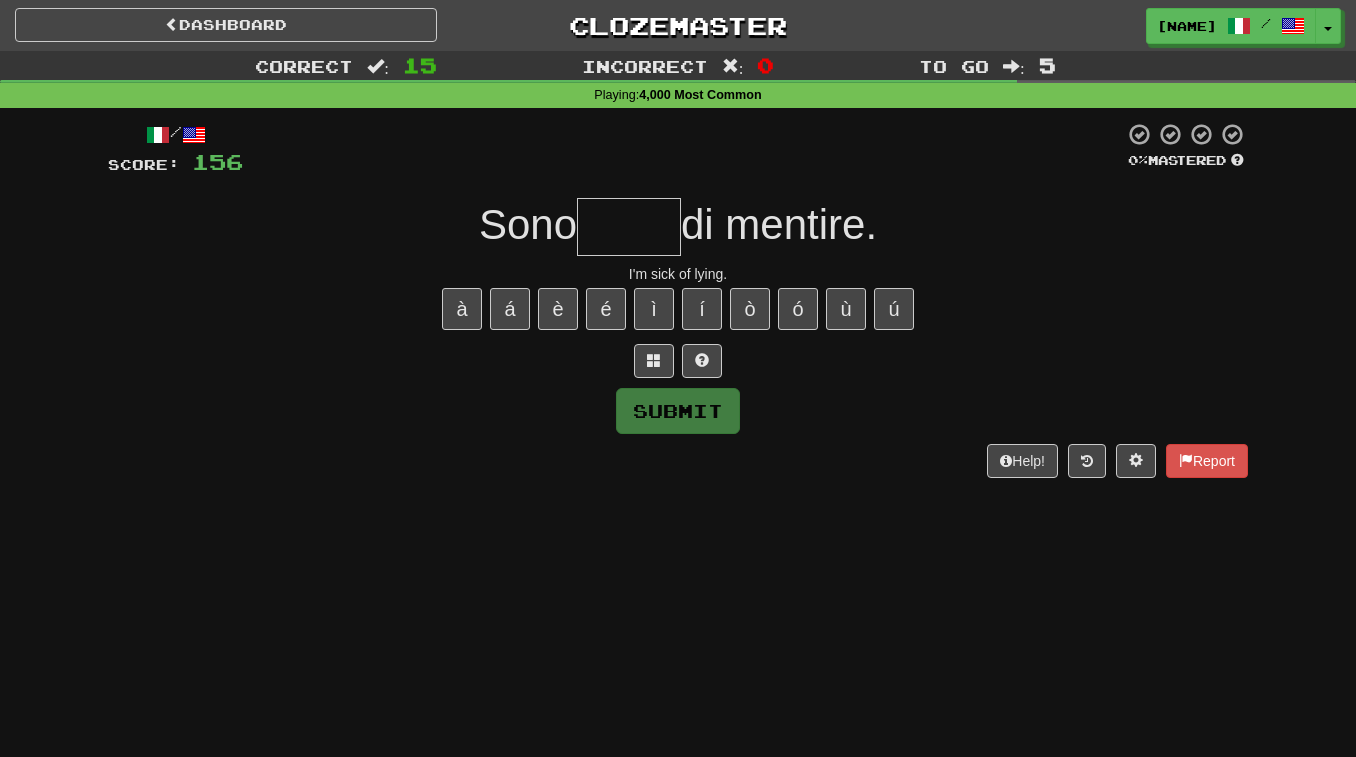 type on "*" 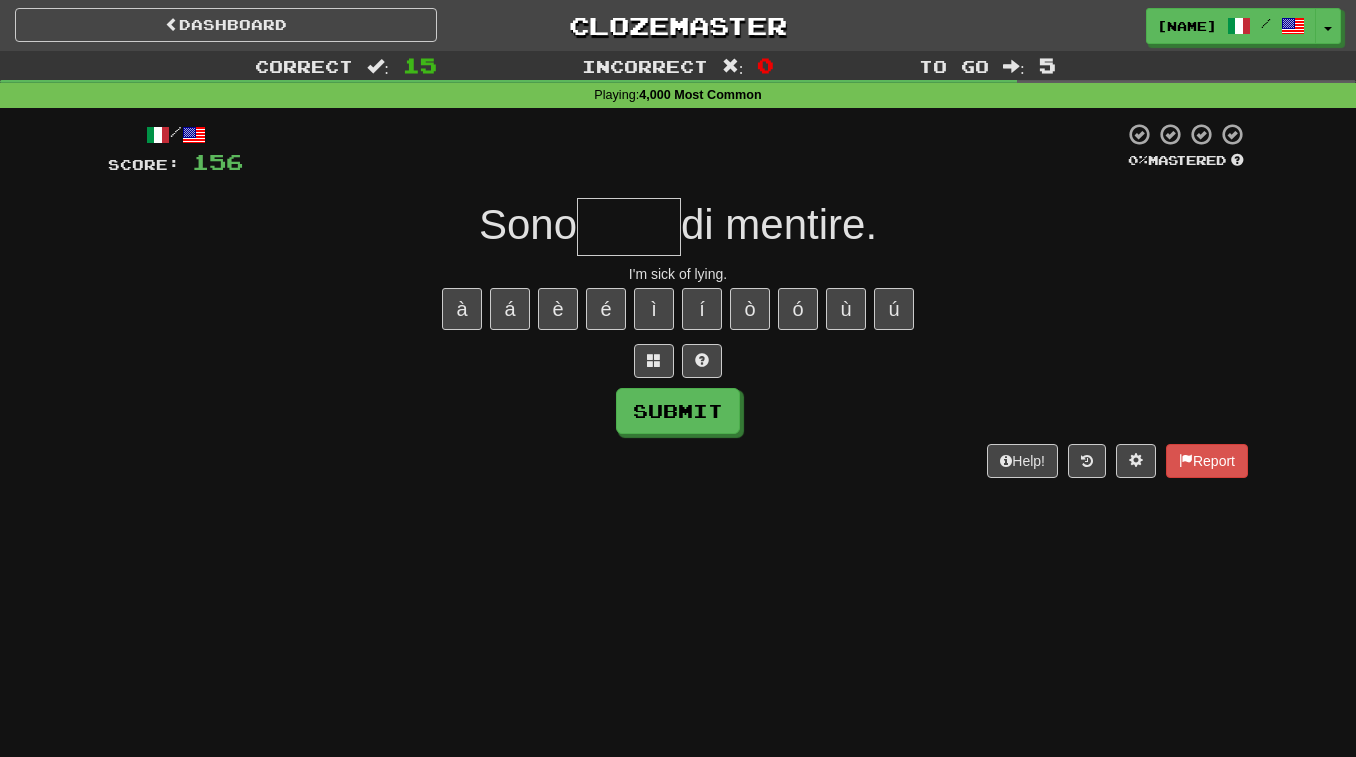 type on "*" 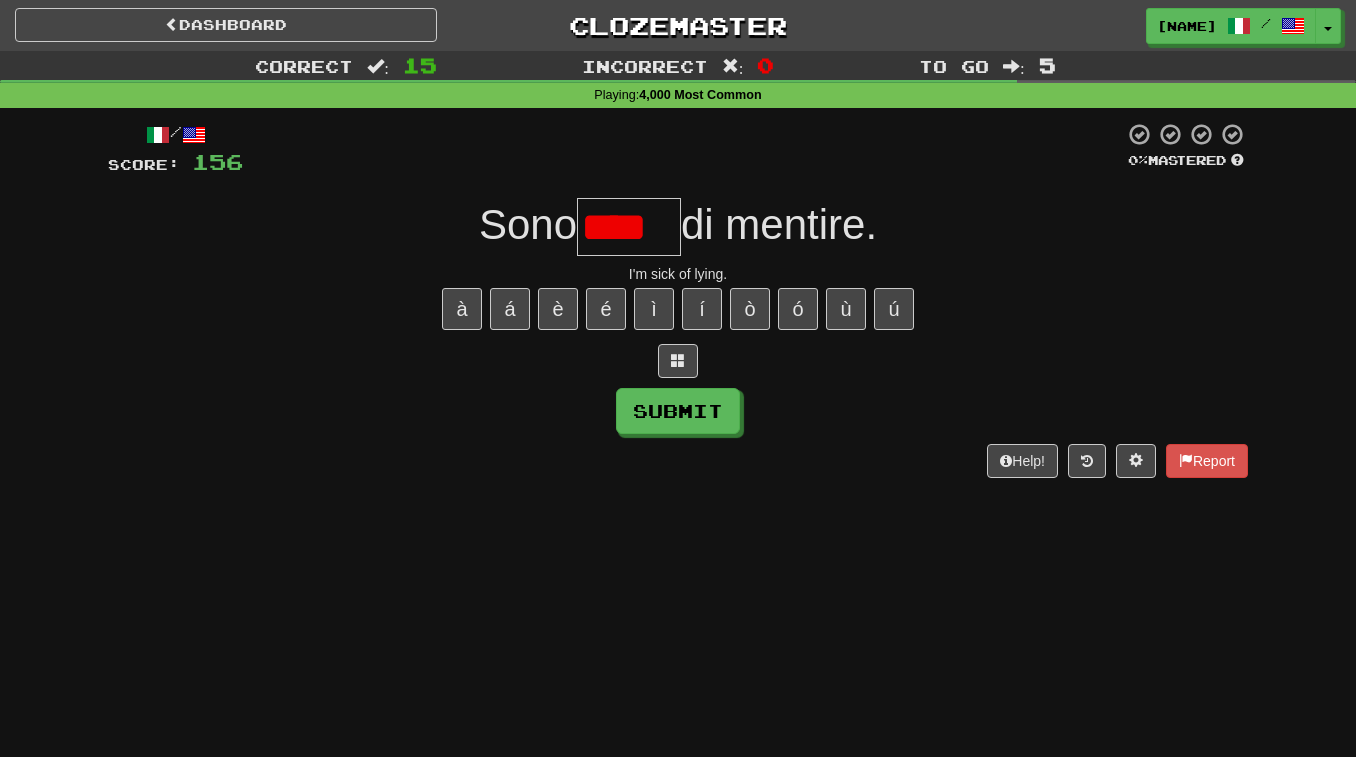 scroll, scrollTop: 0, scrollLeft: 0, axis: both 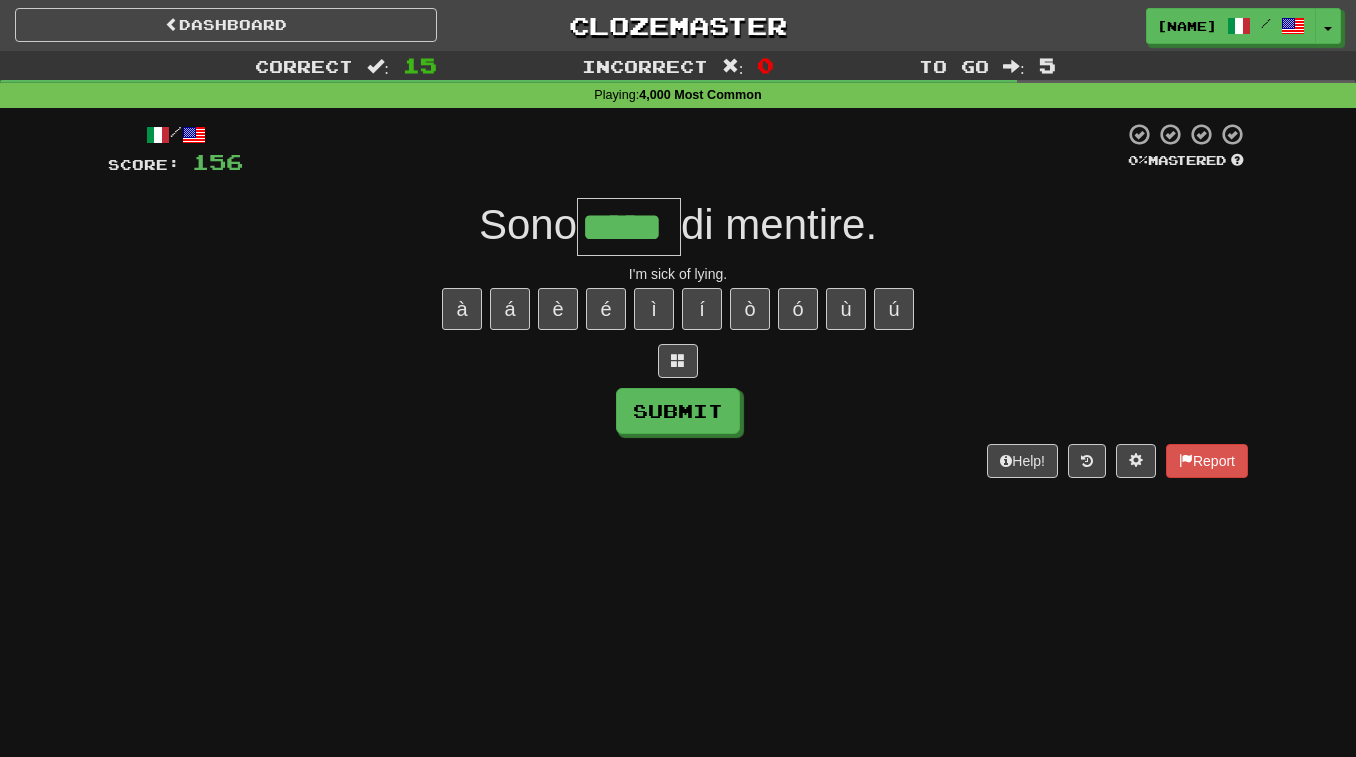 type on "*****" 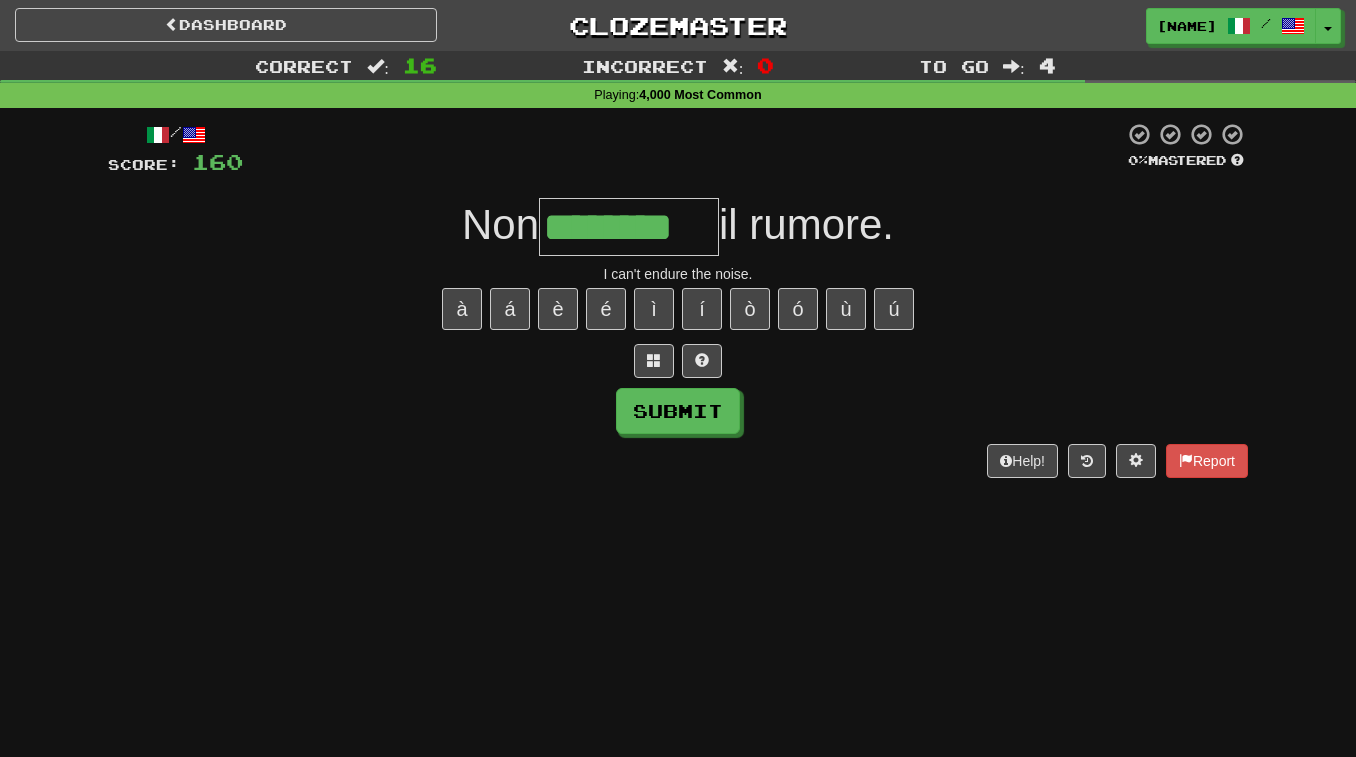type on "********" 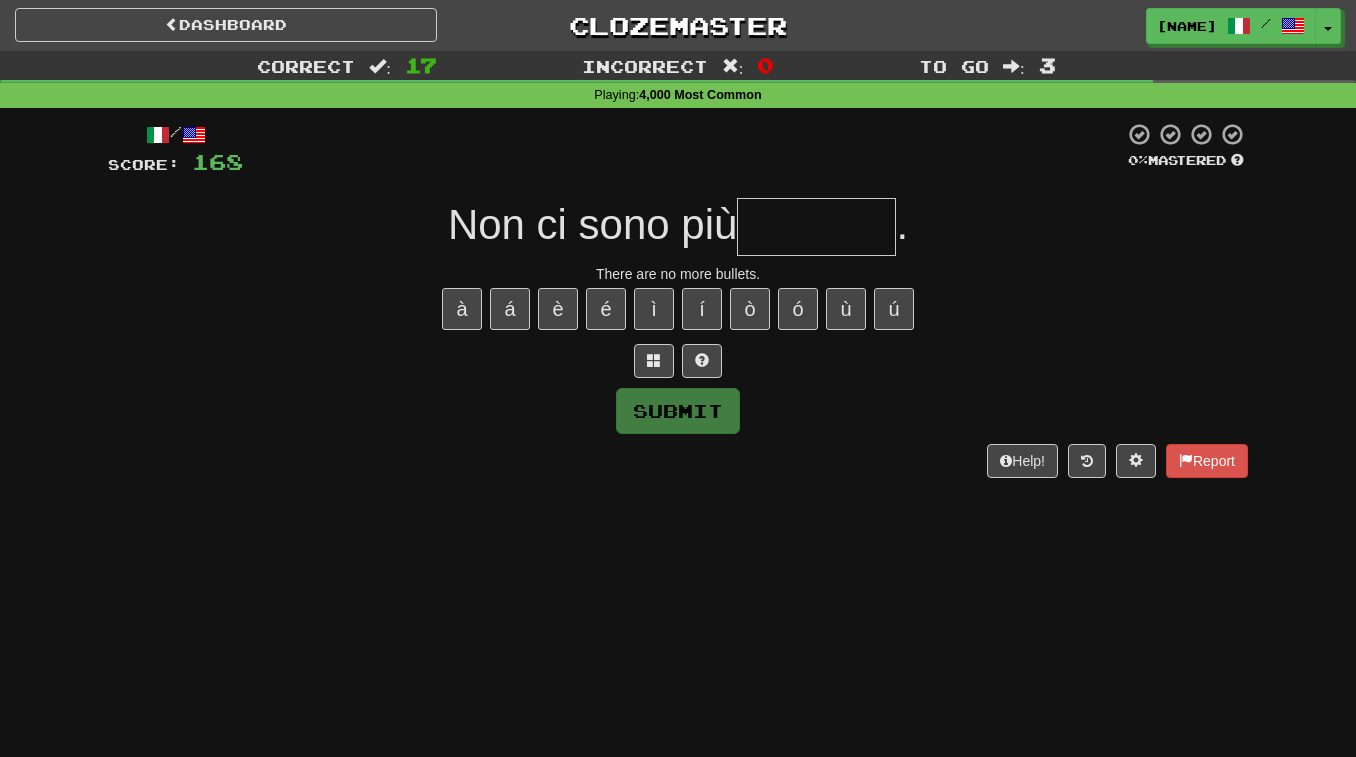type on "*" 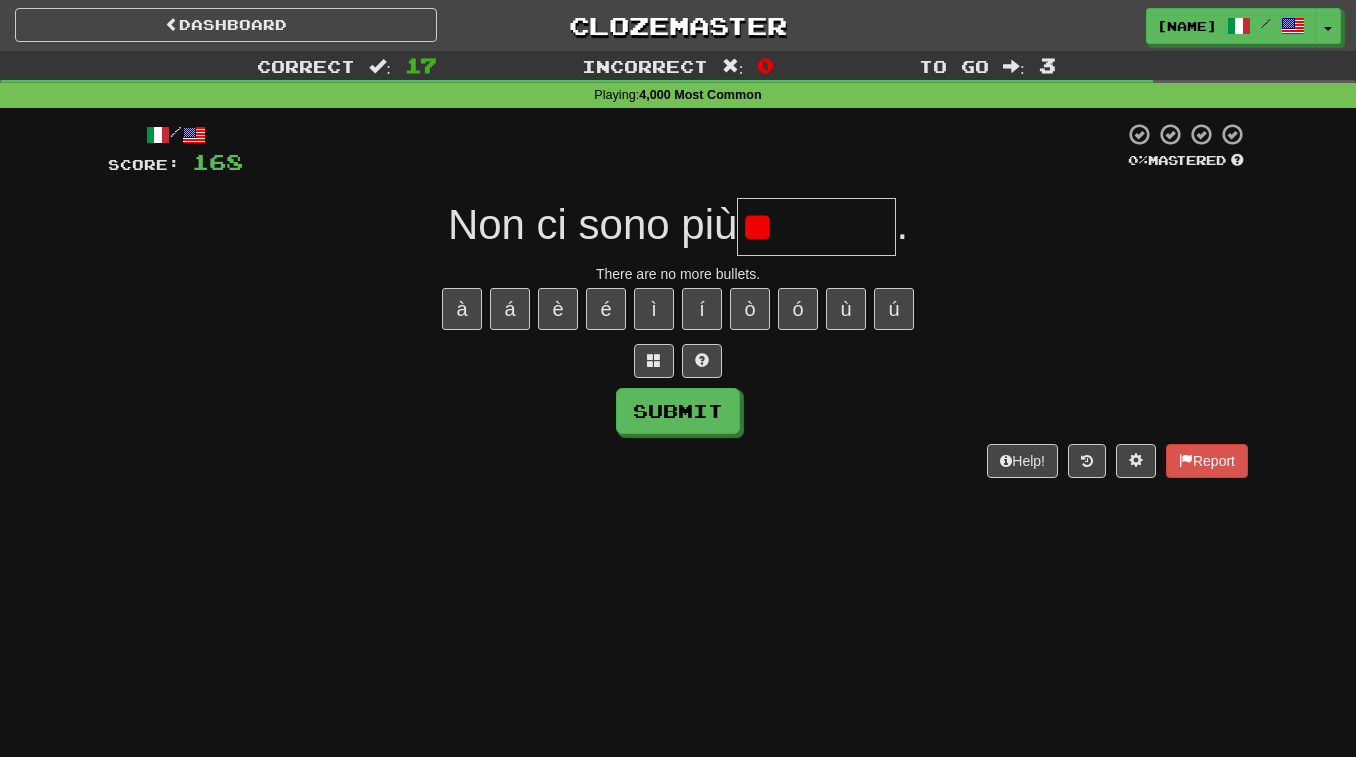 type on "*" 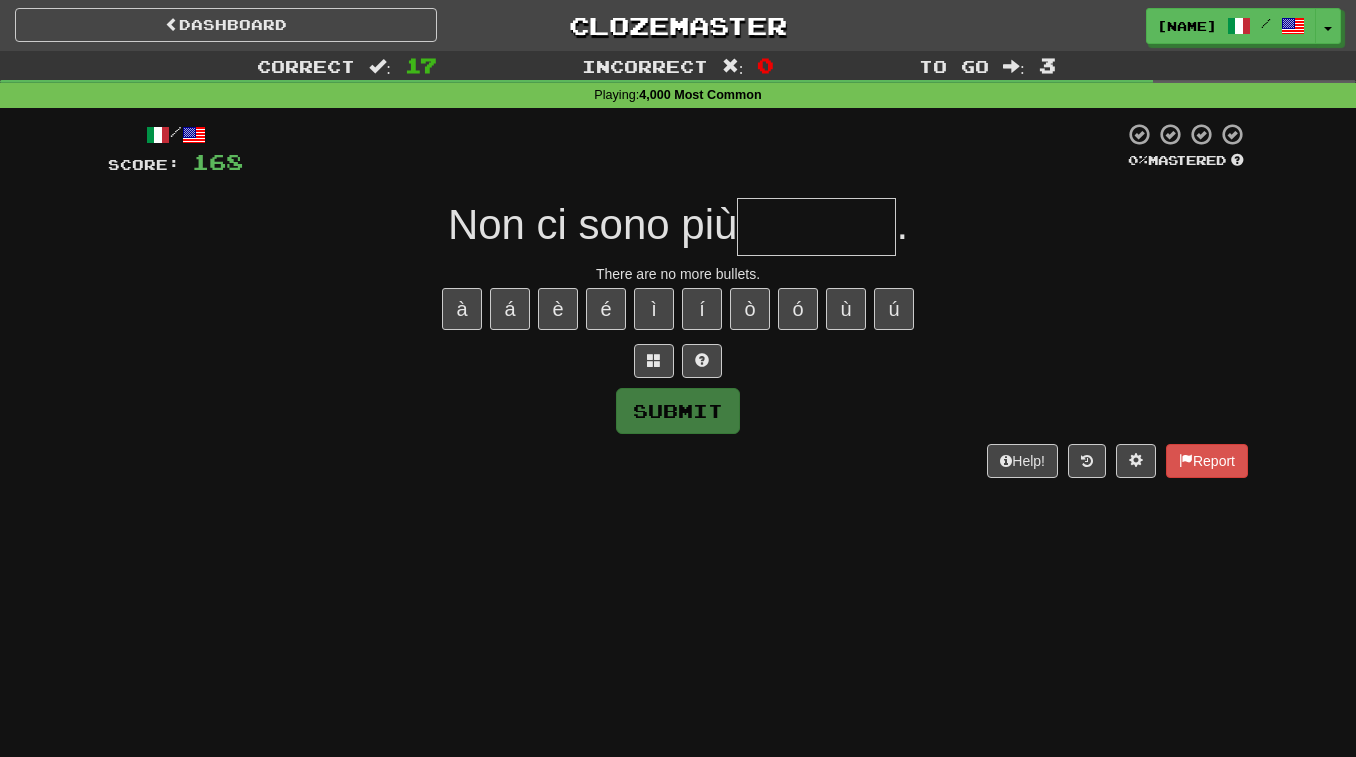 type on "*" 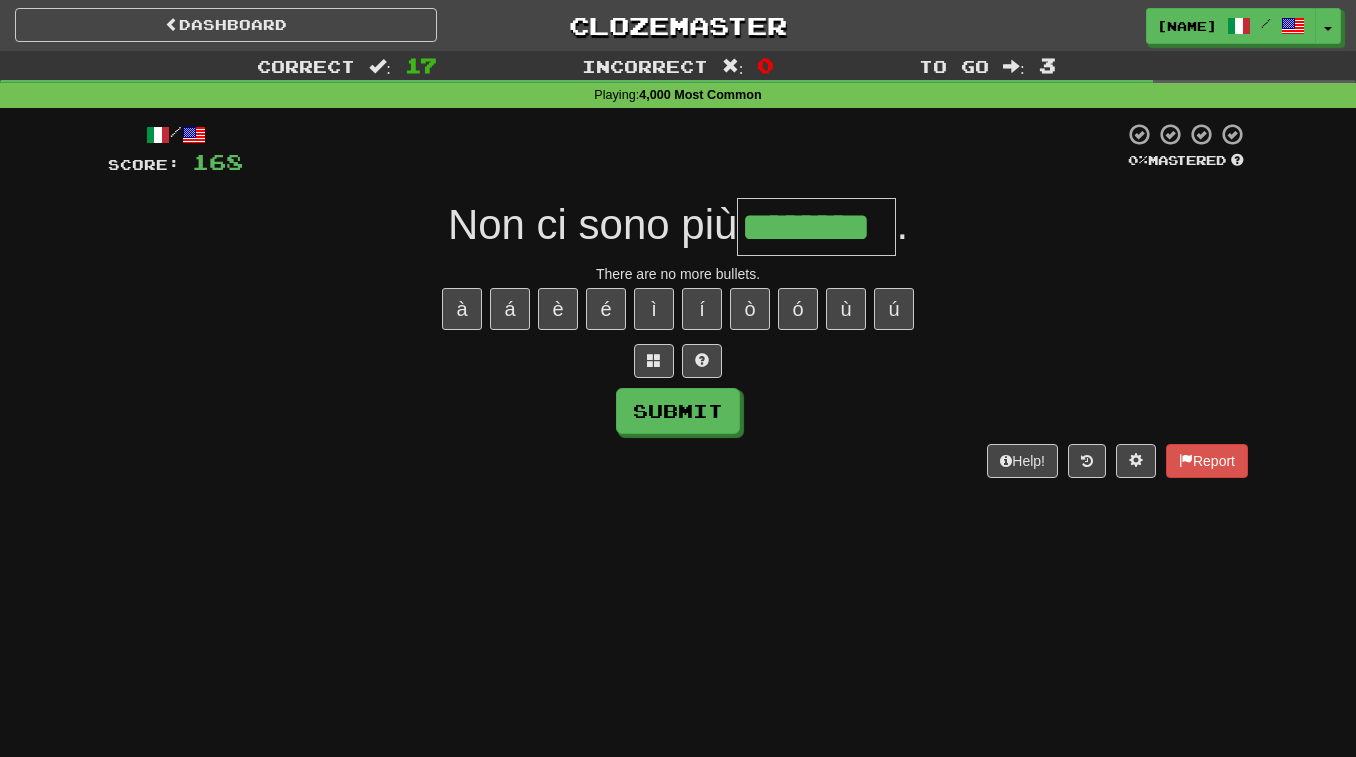 scroll, scrollTop: 0, scrollLeft: 0, axis: both 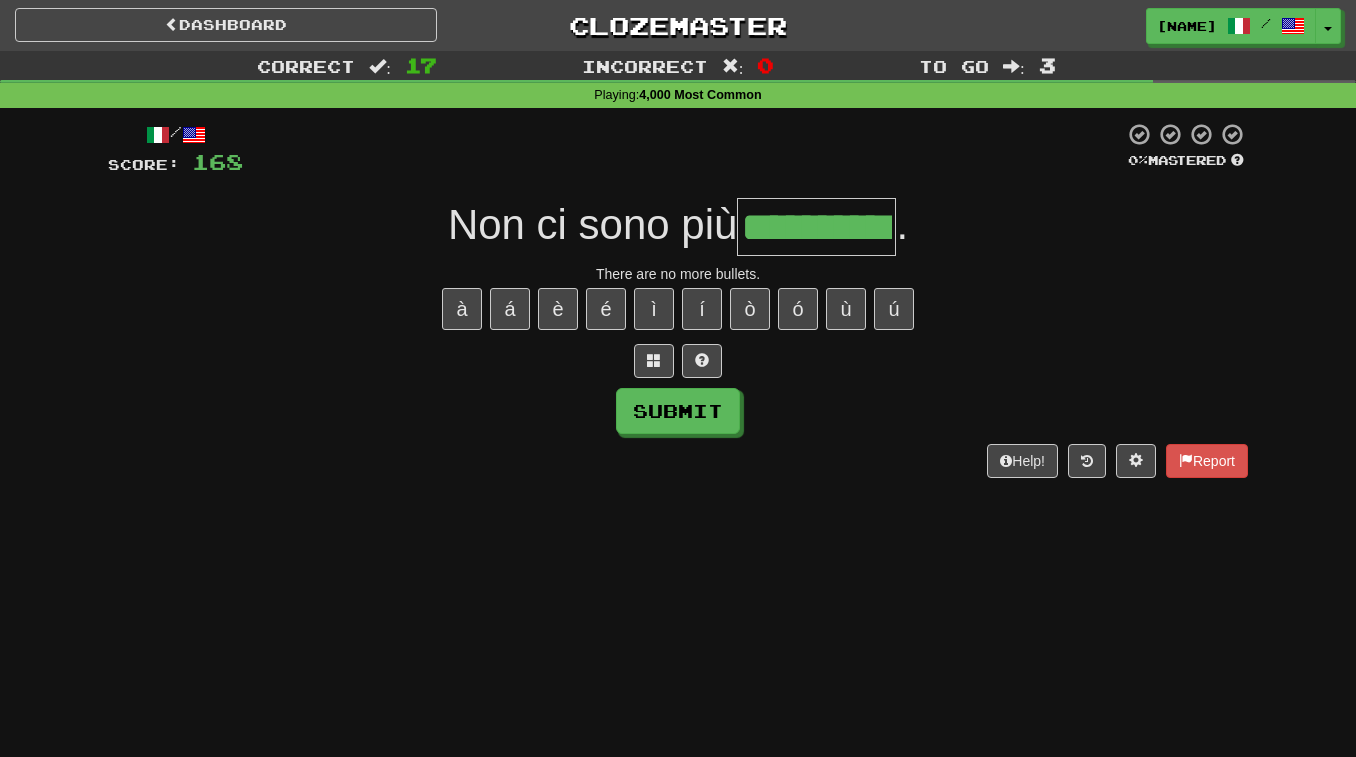 type on "**********" 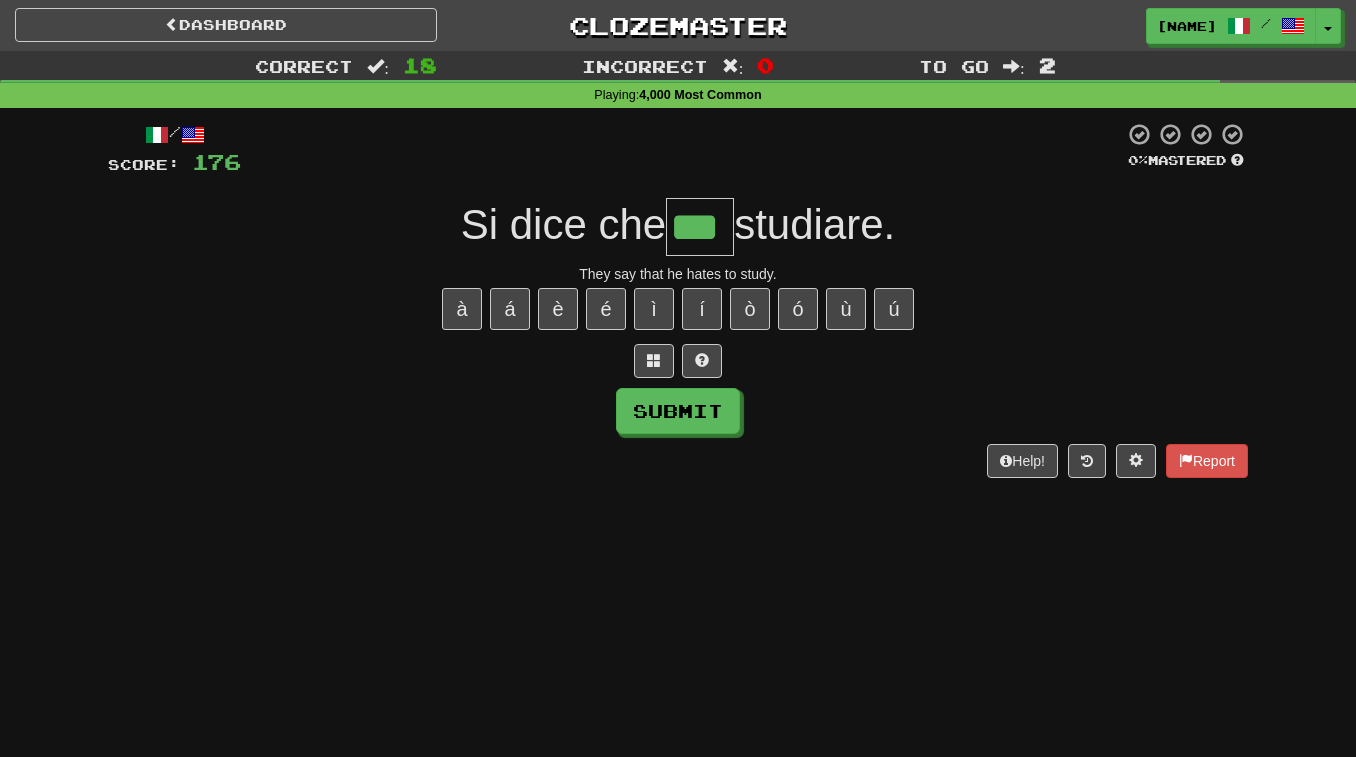 type on "***" 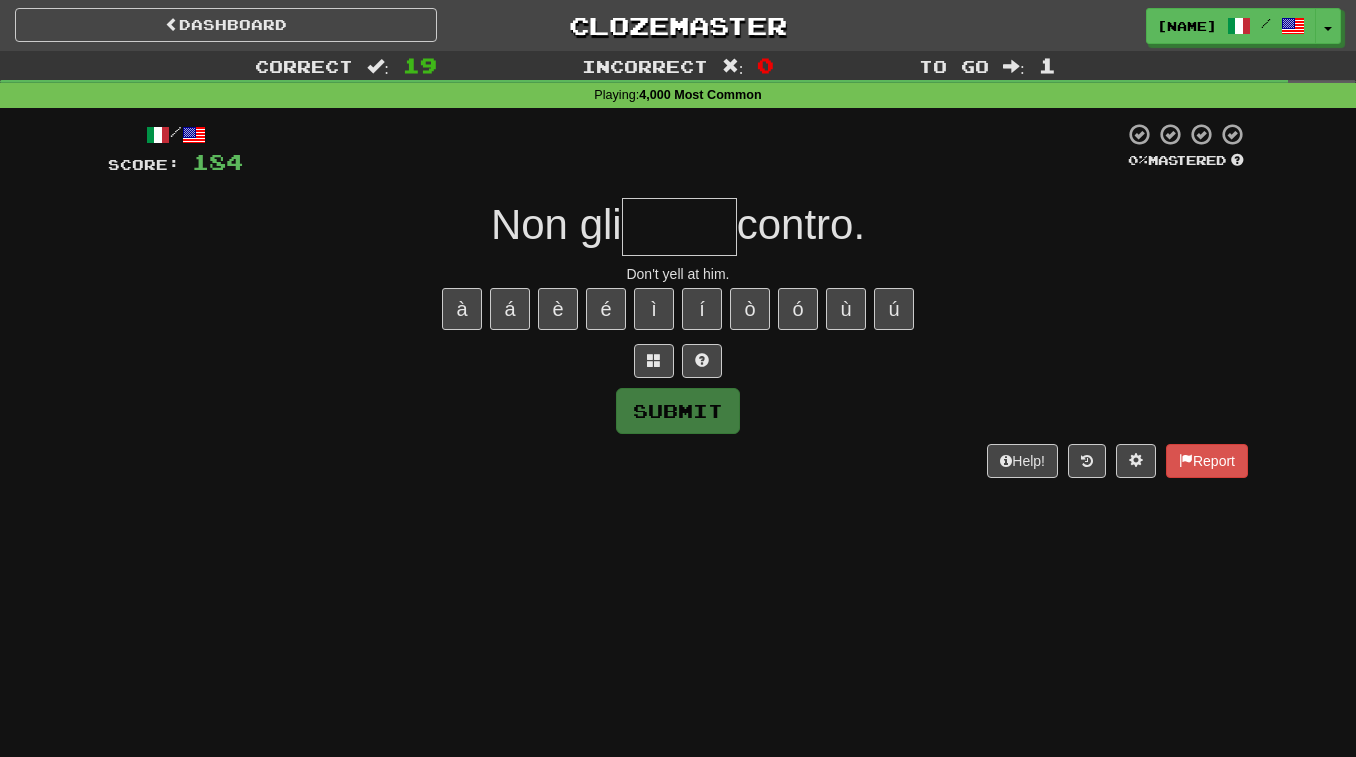 type on "*" 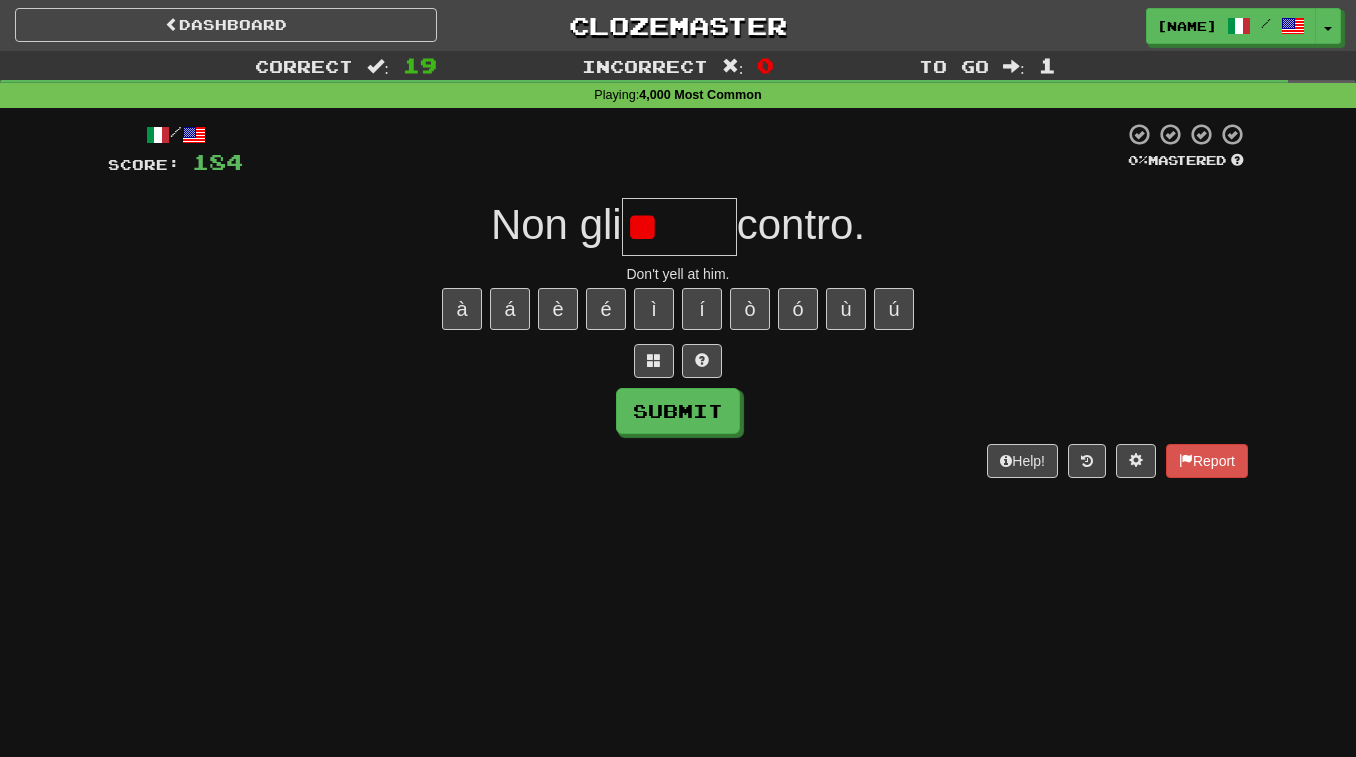 type on "*" 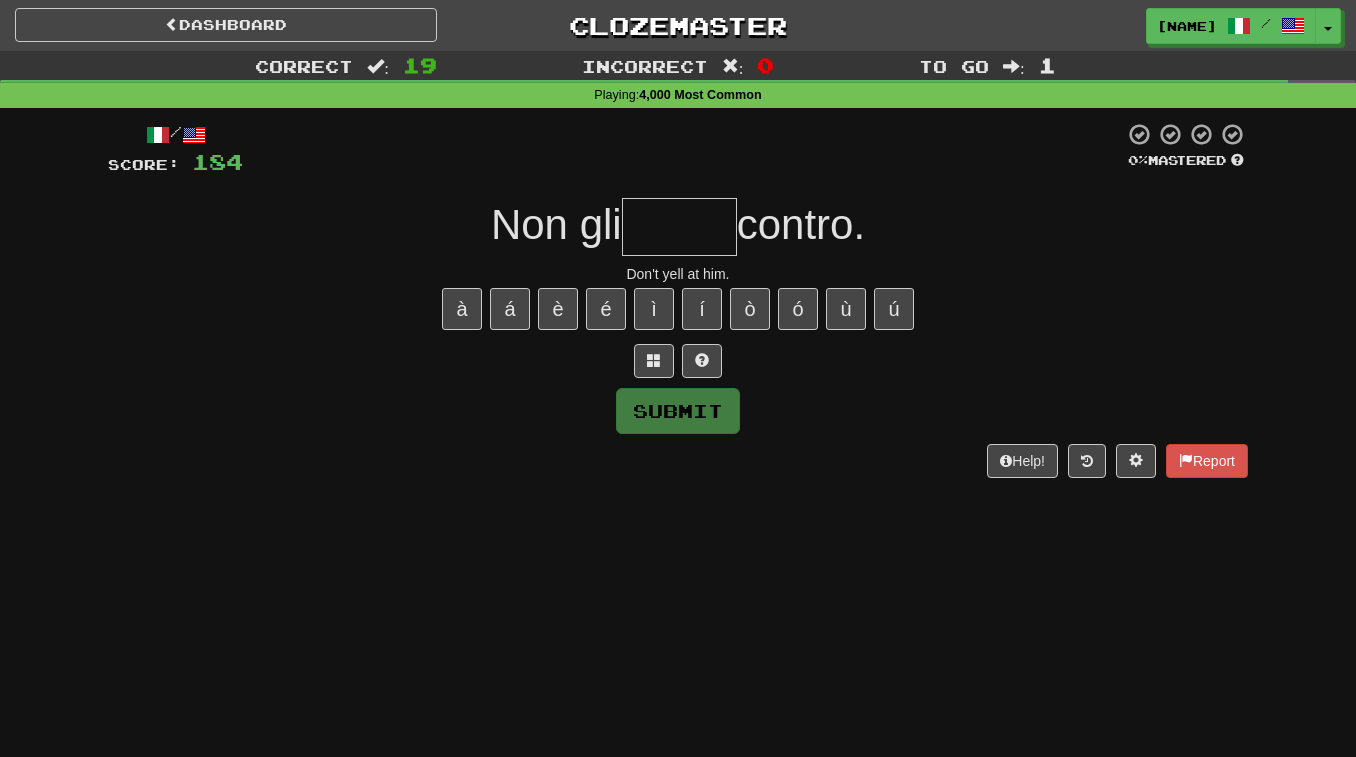 type on "*" 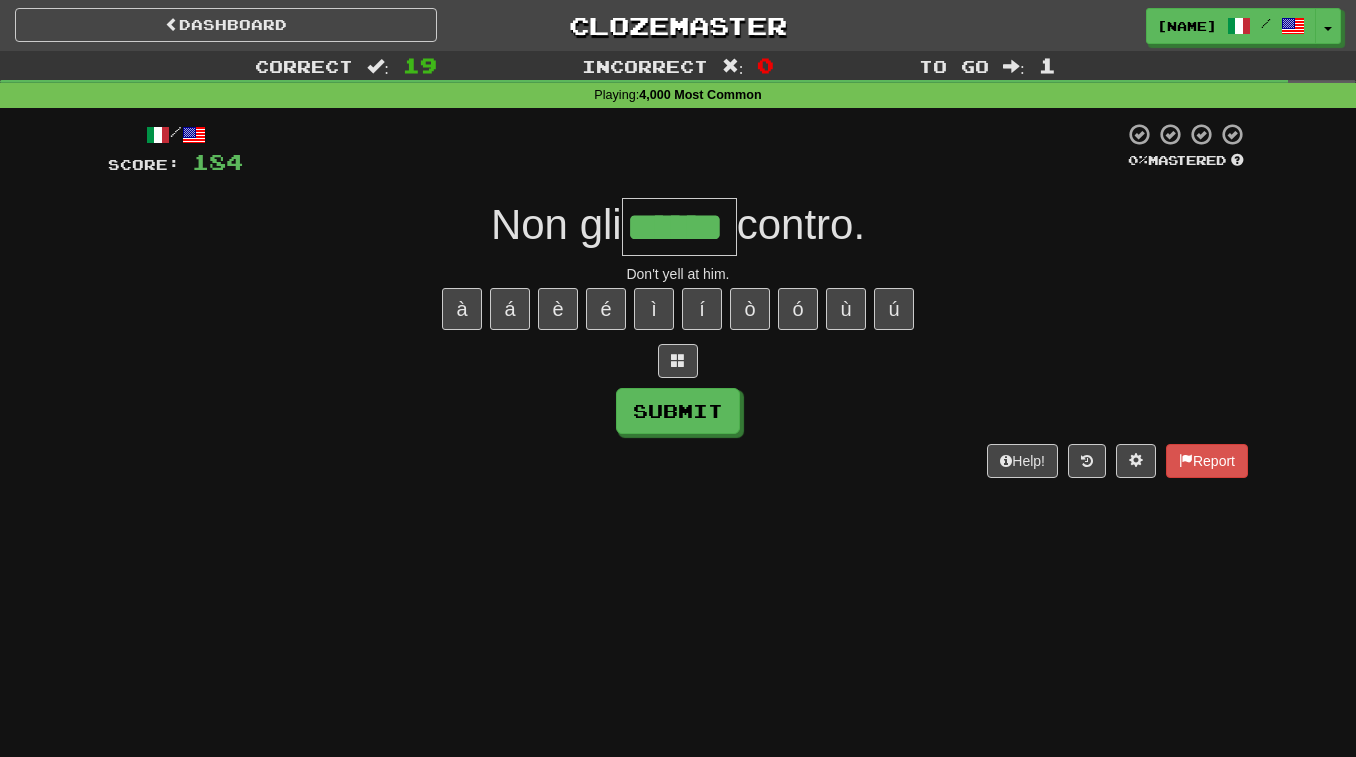 type on "******" 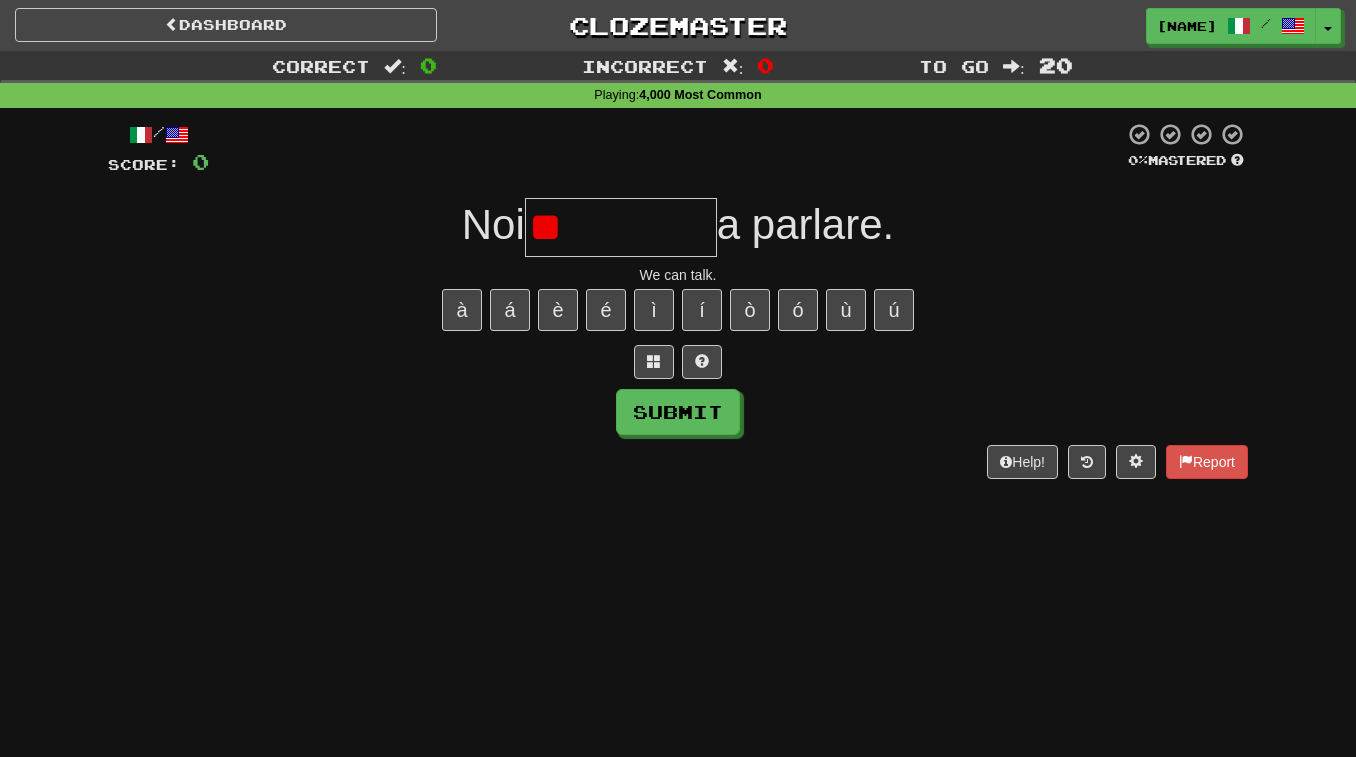 type on "*" 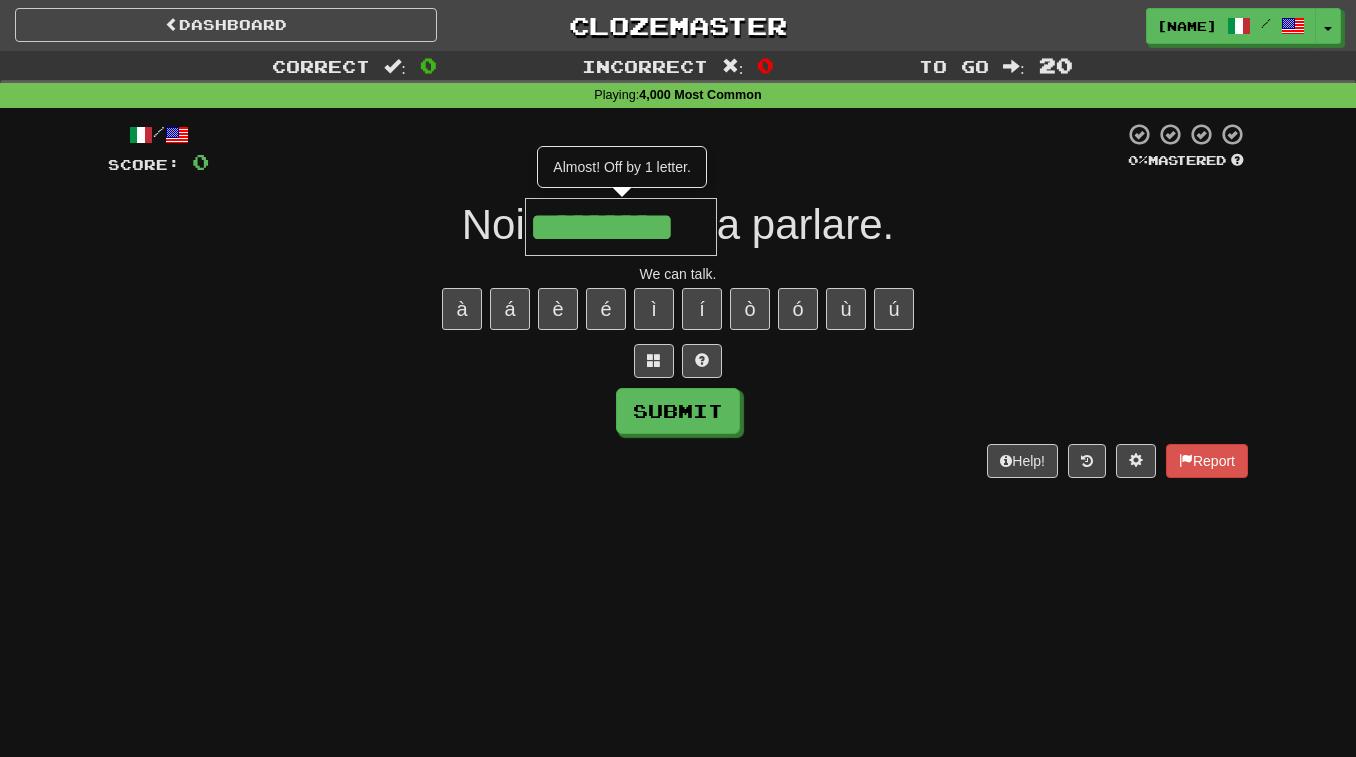 scroll, scrollTop: 0, scrollLeft: 0, axis: both 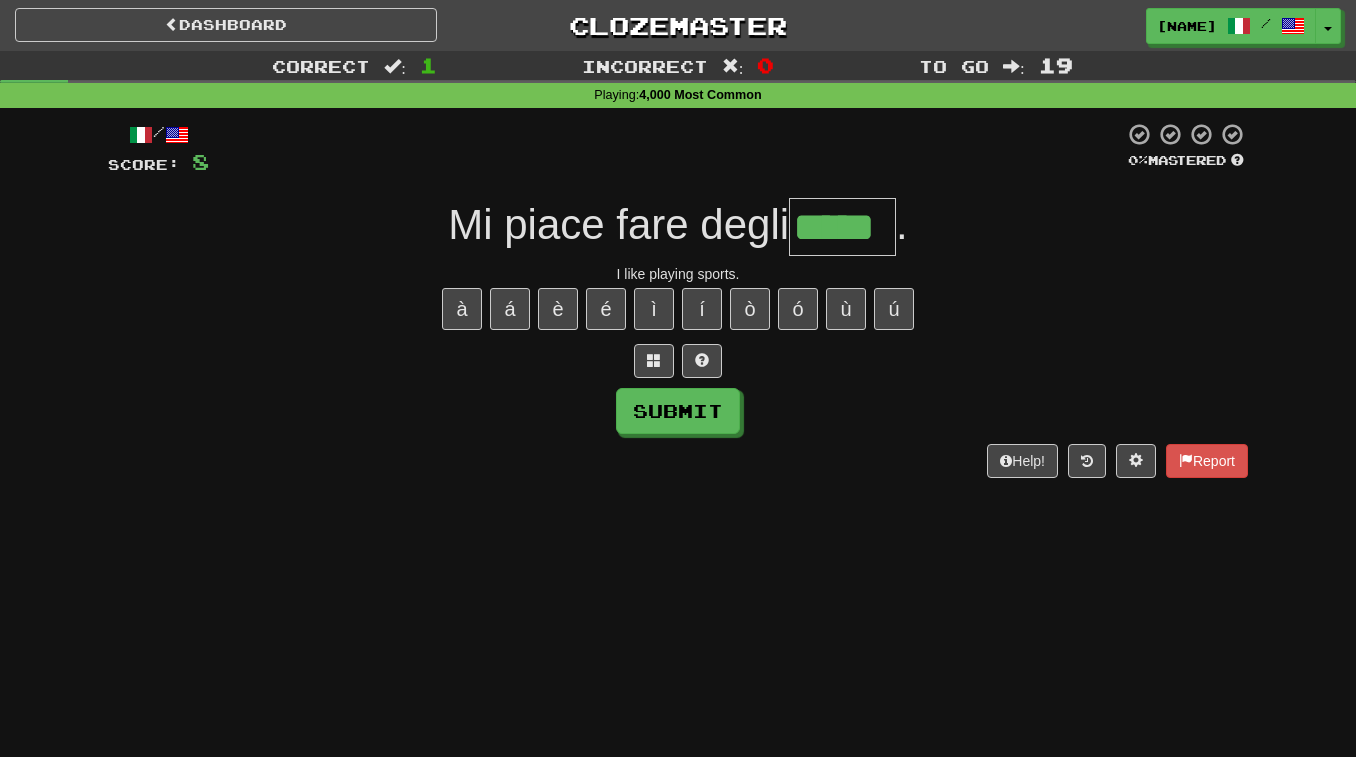 type on "*****" 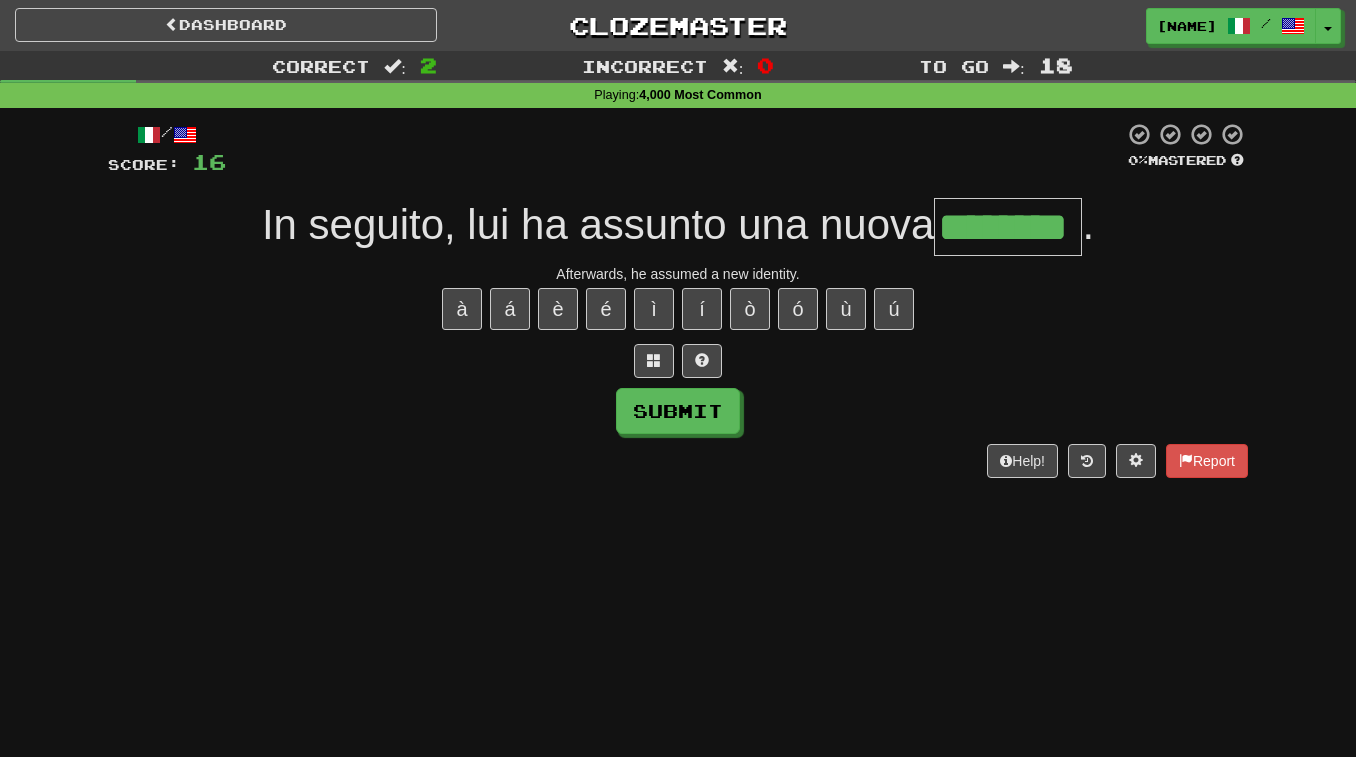 type on "********" 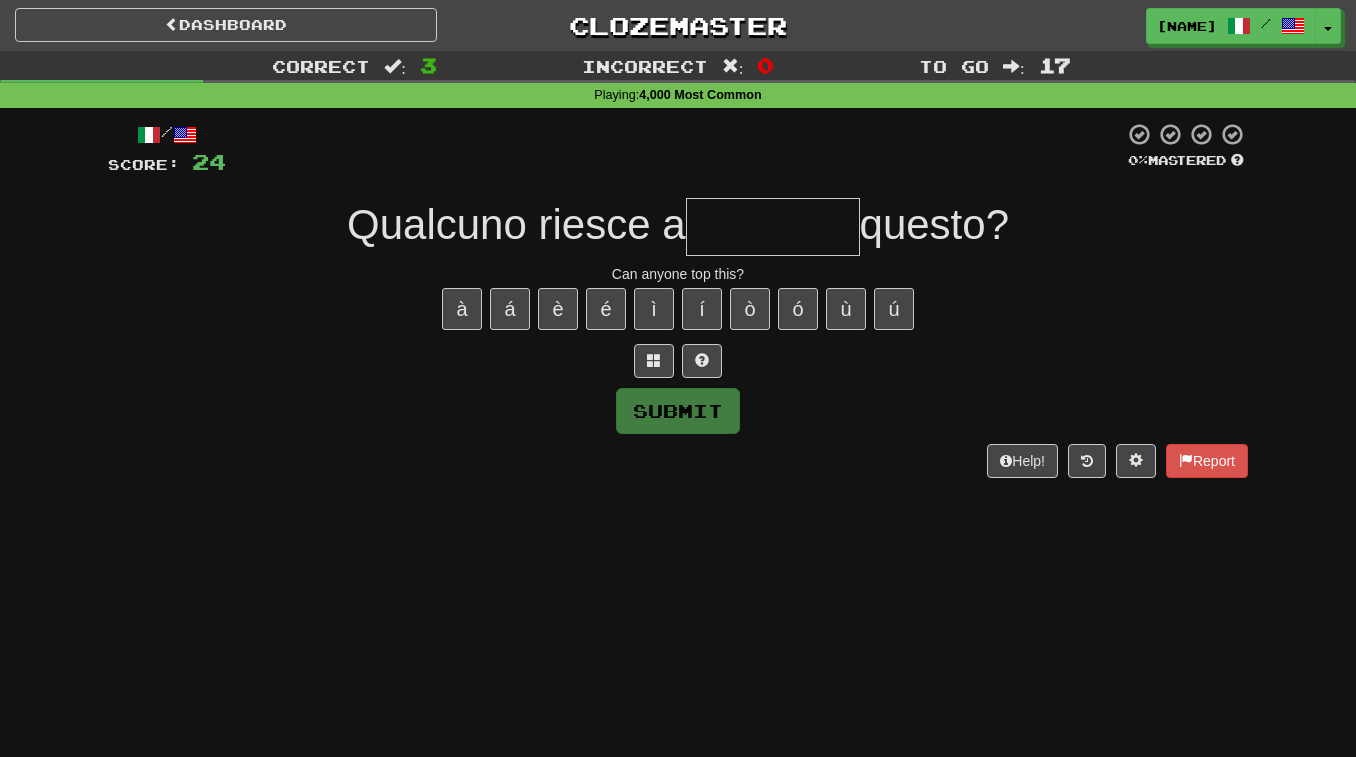 type on "*" 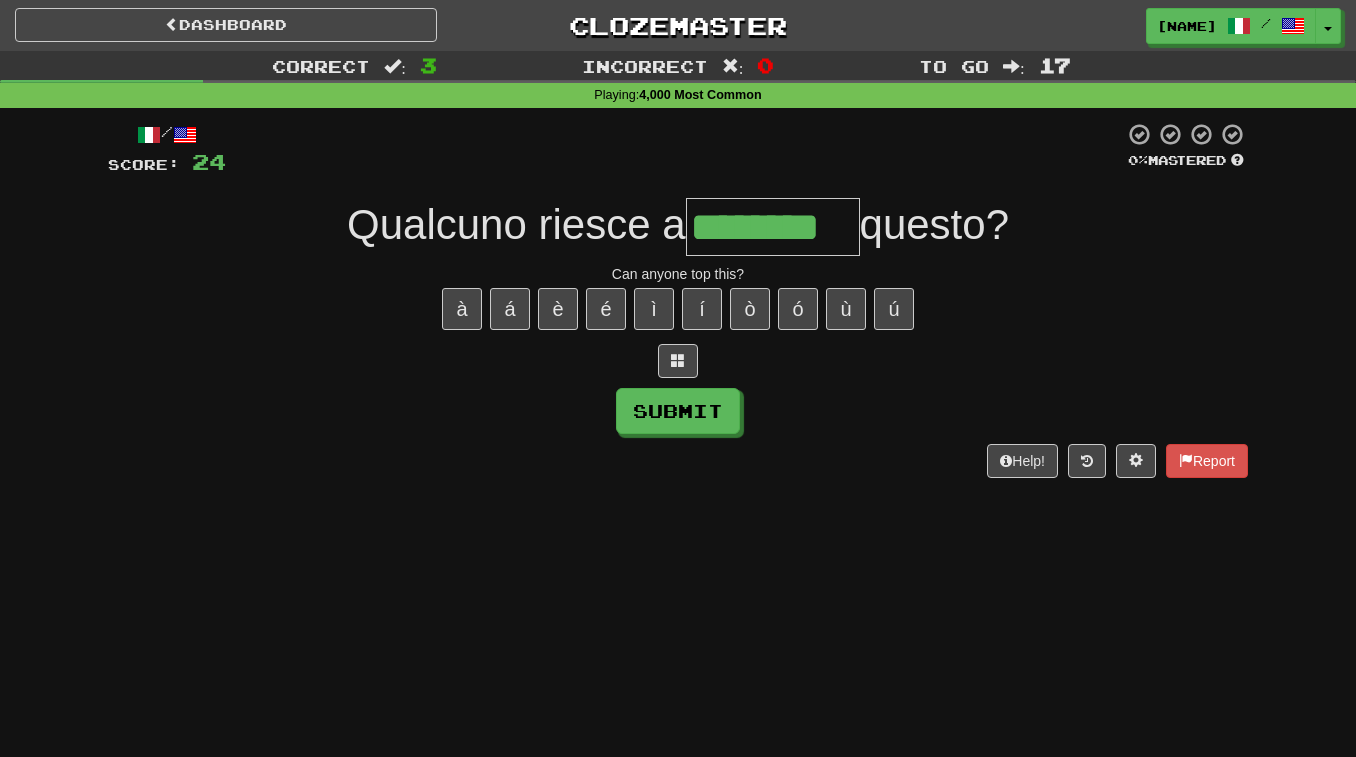type on "********" 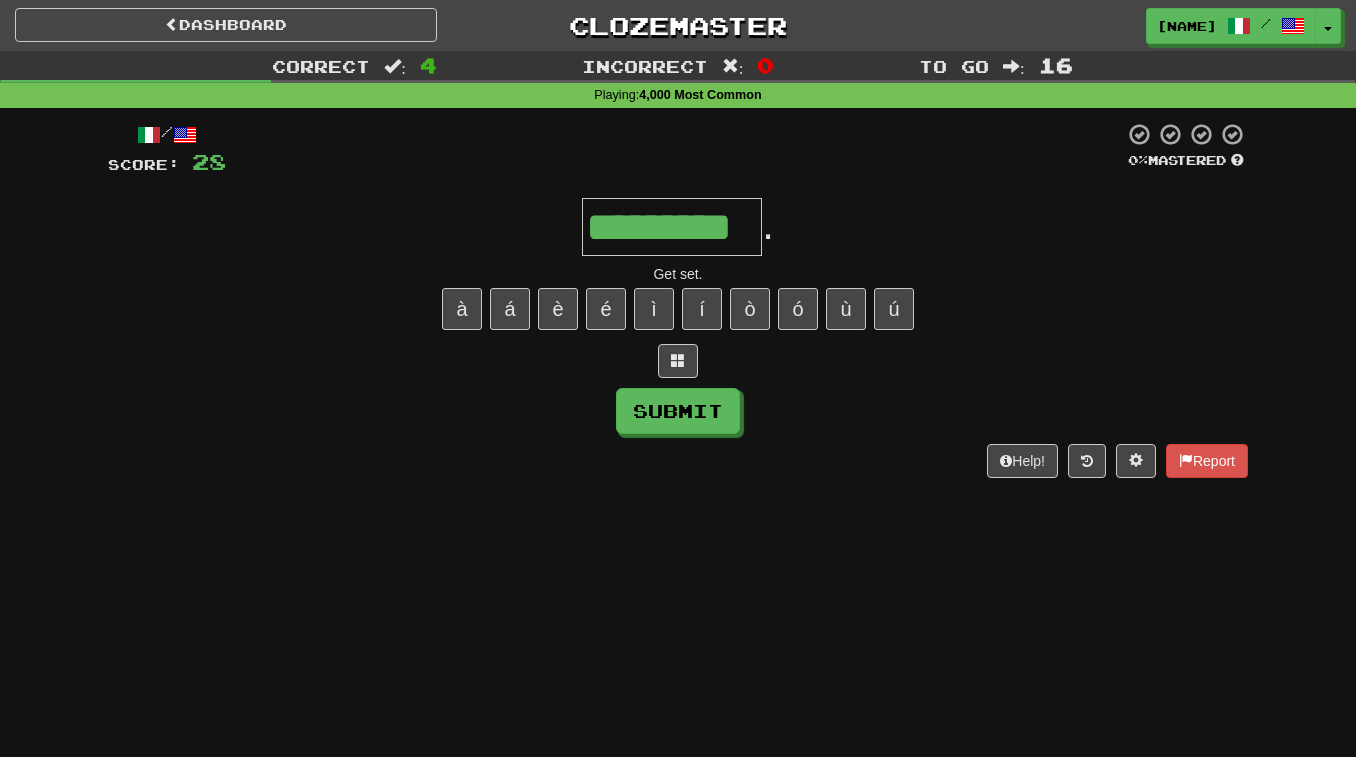 type on "*********" 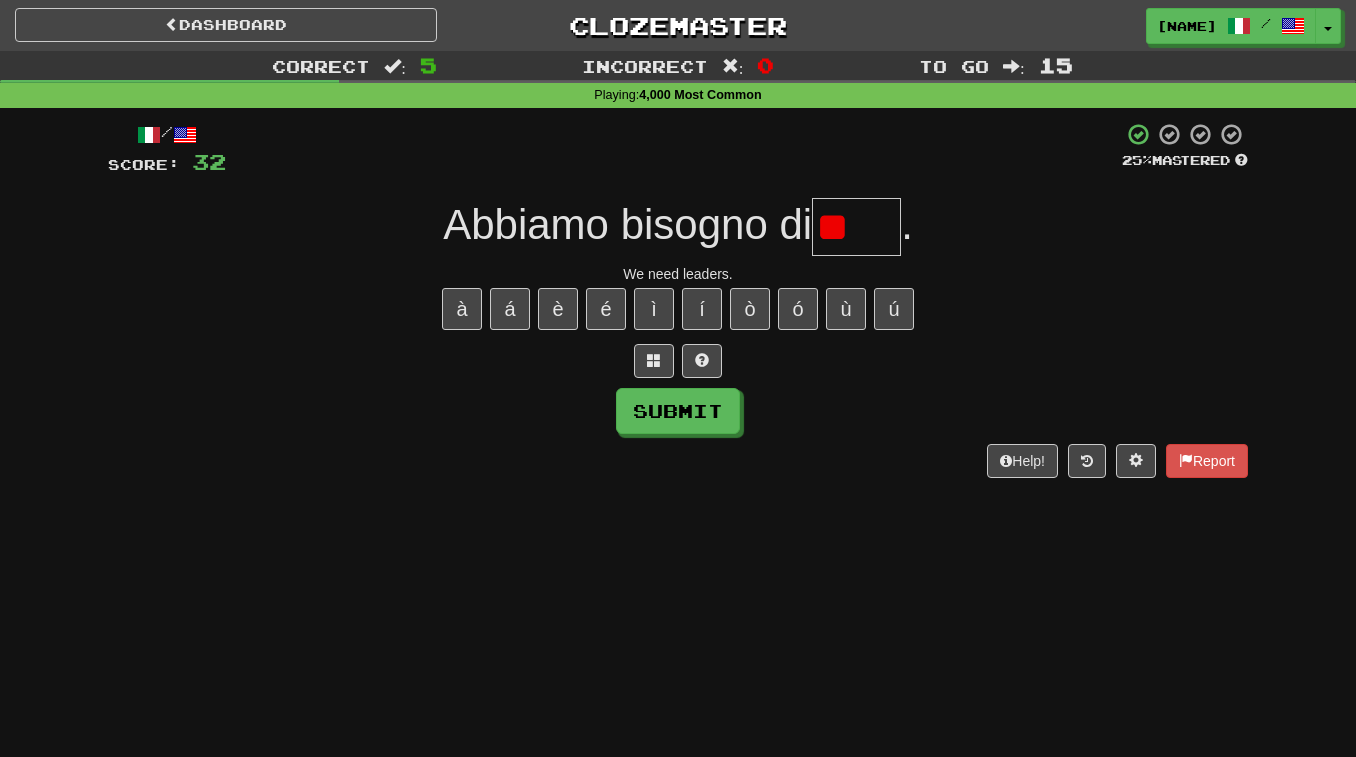 type on "*" 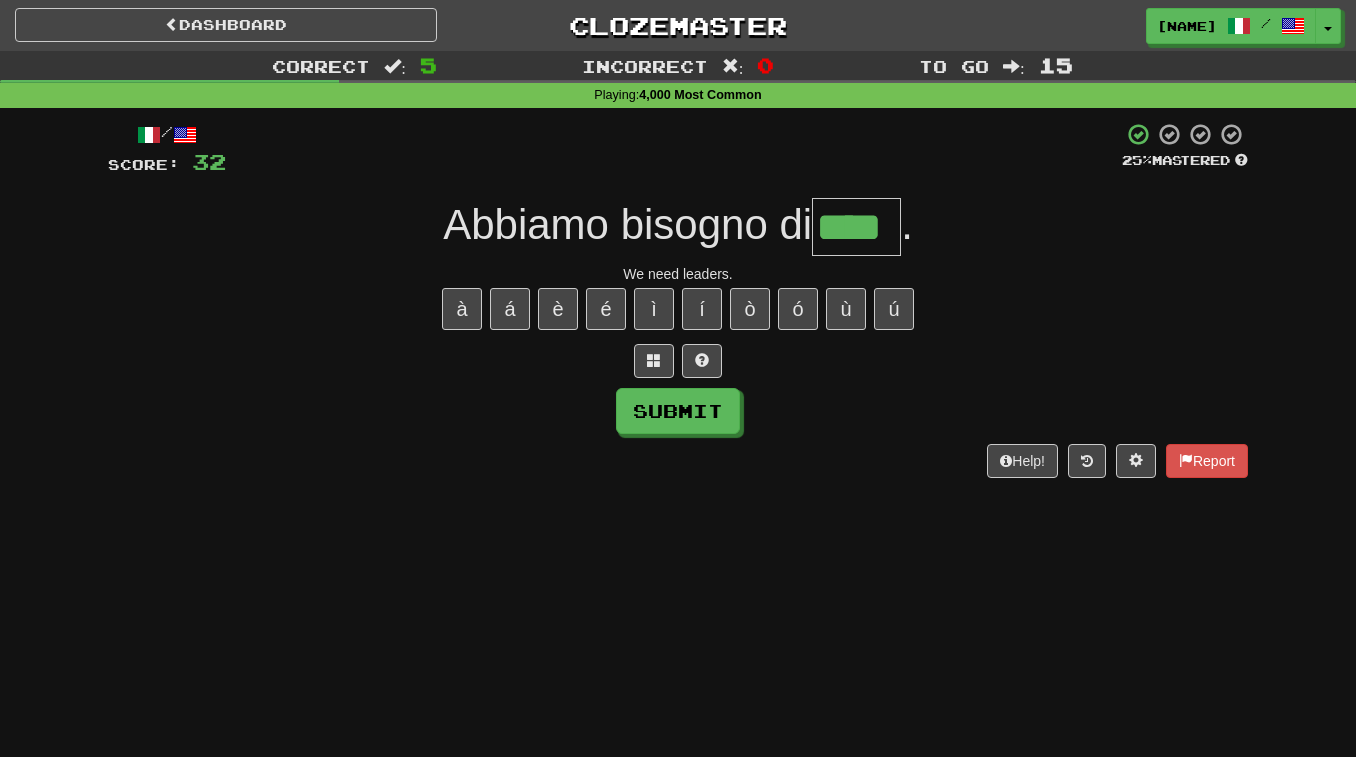 type on "****" 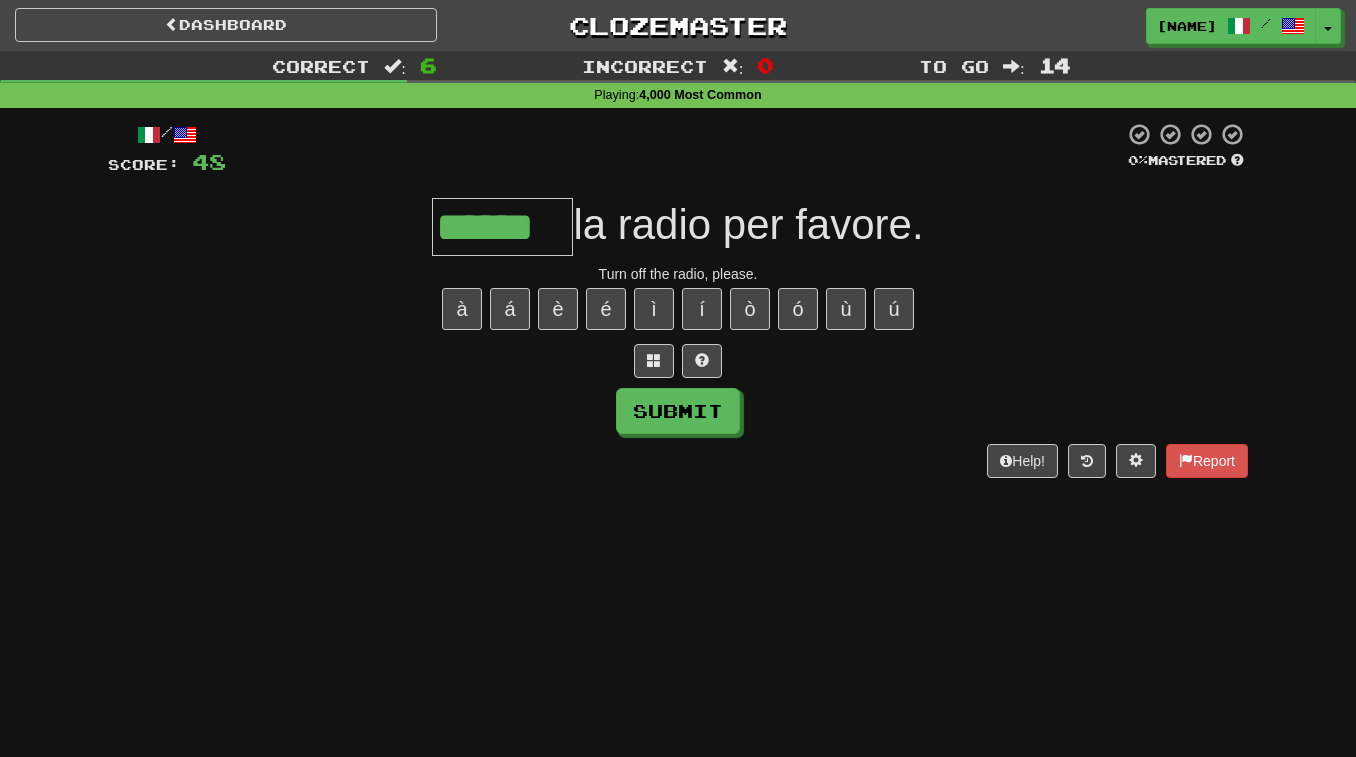 type on "******" 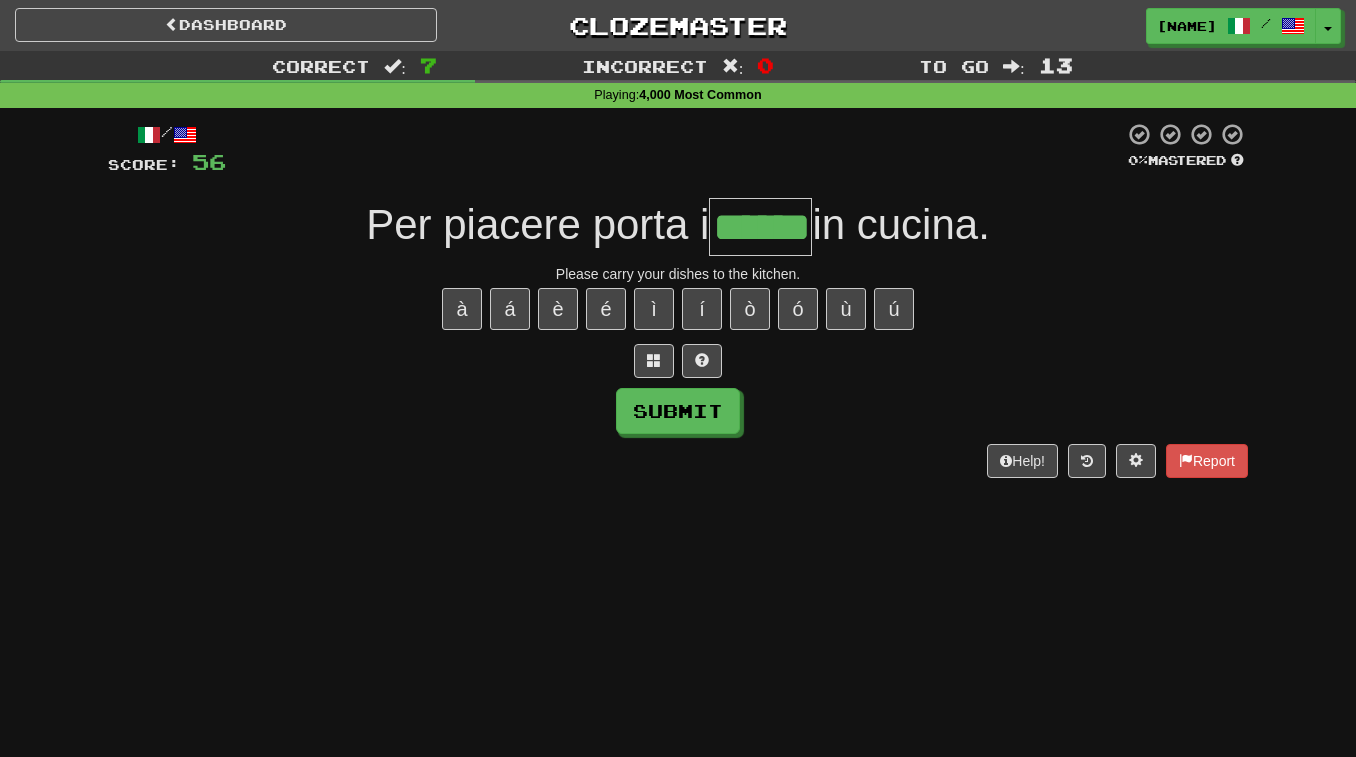 type on "******" 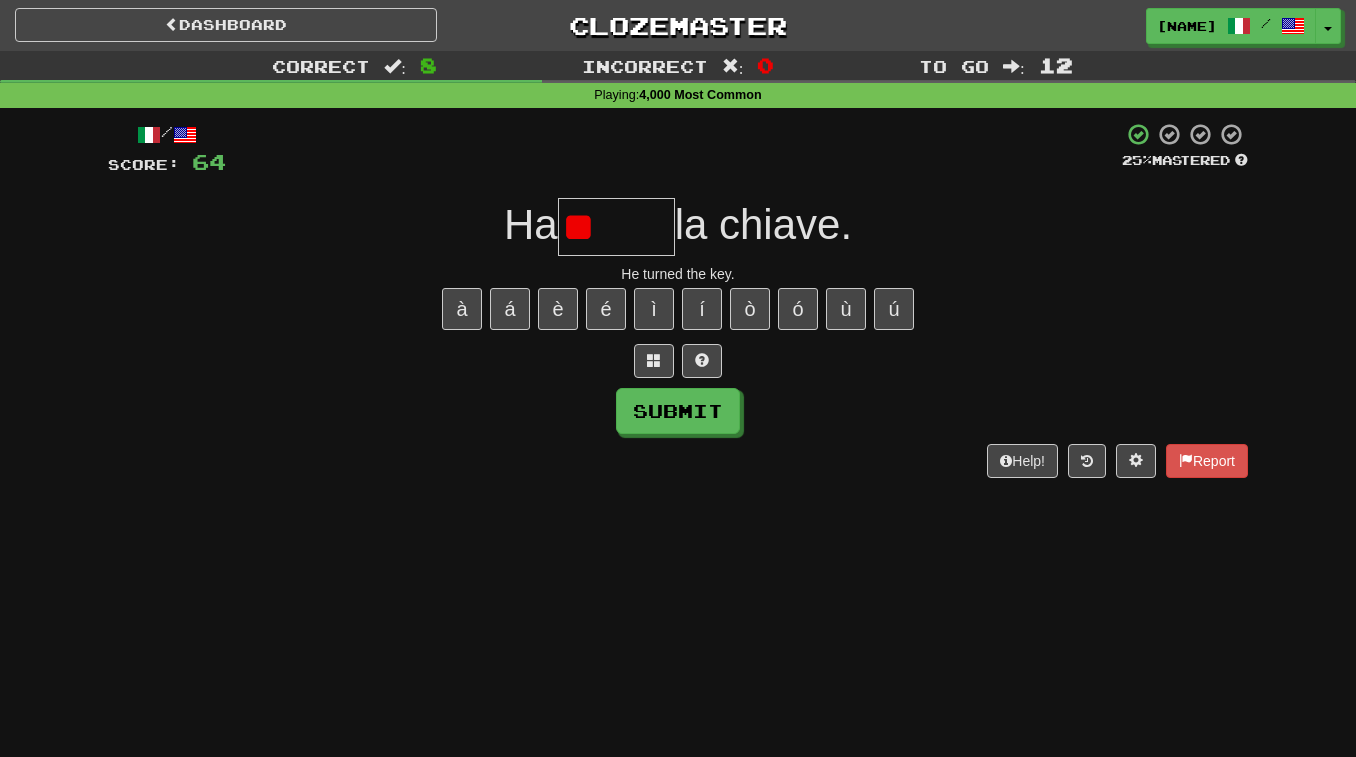 type on "*" 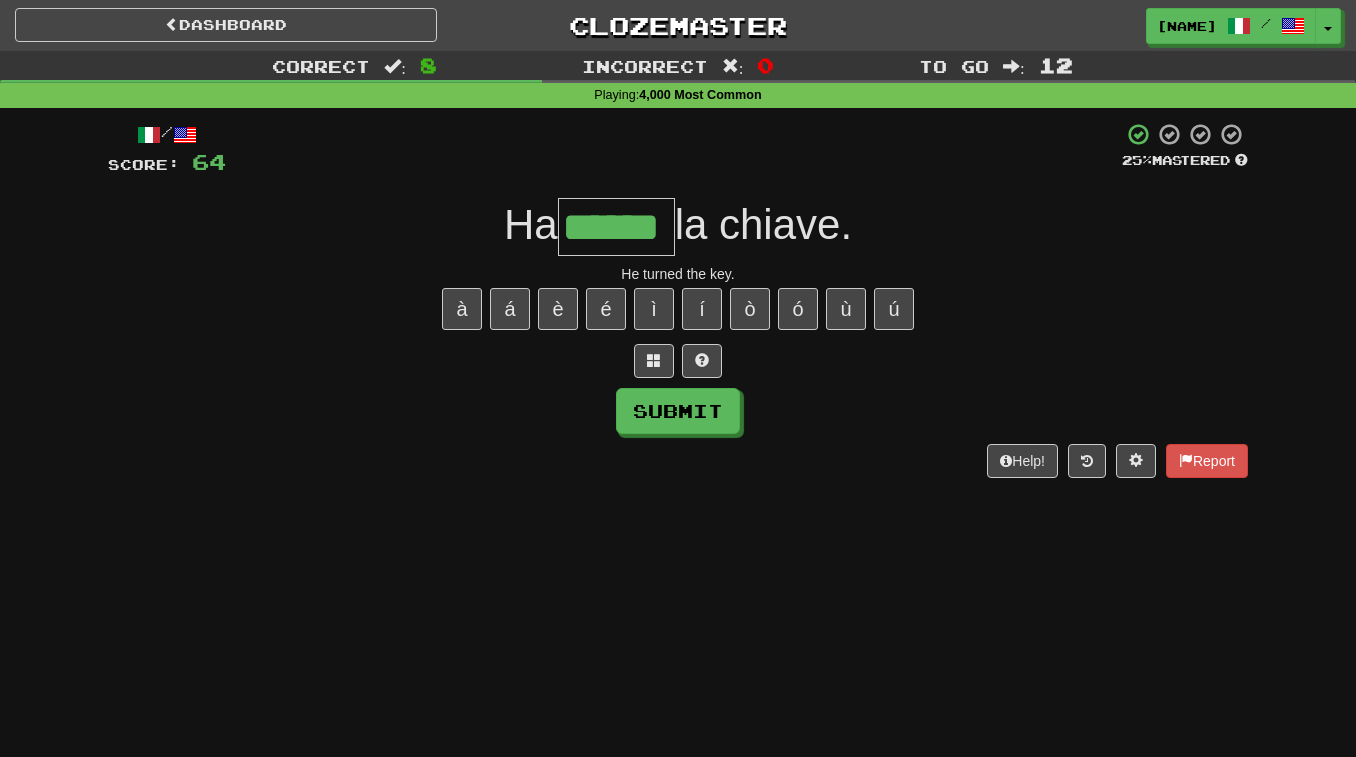 type on "******" 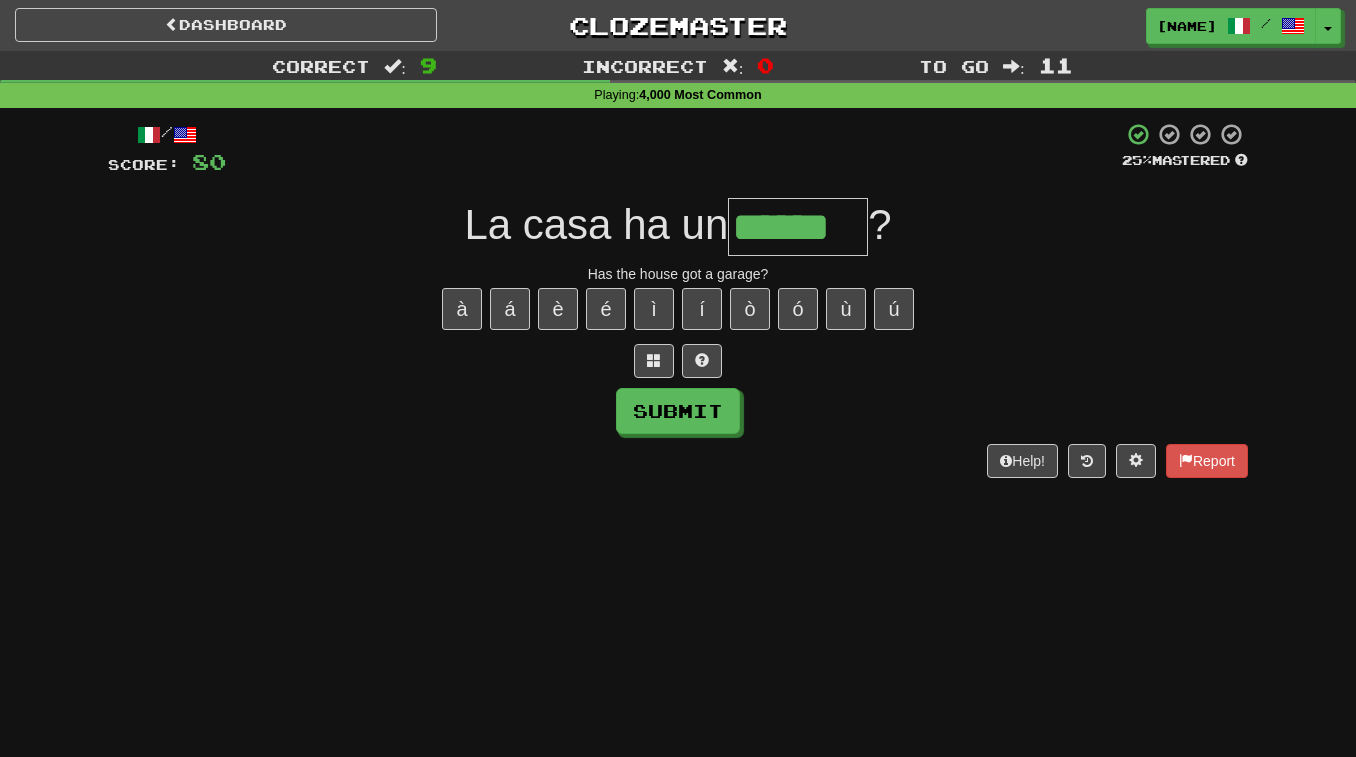 type on "******" 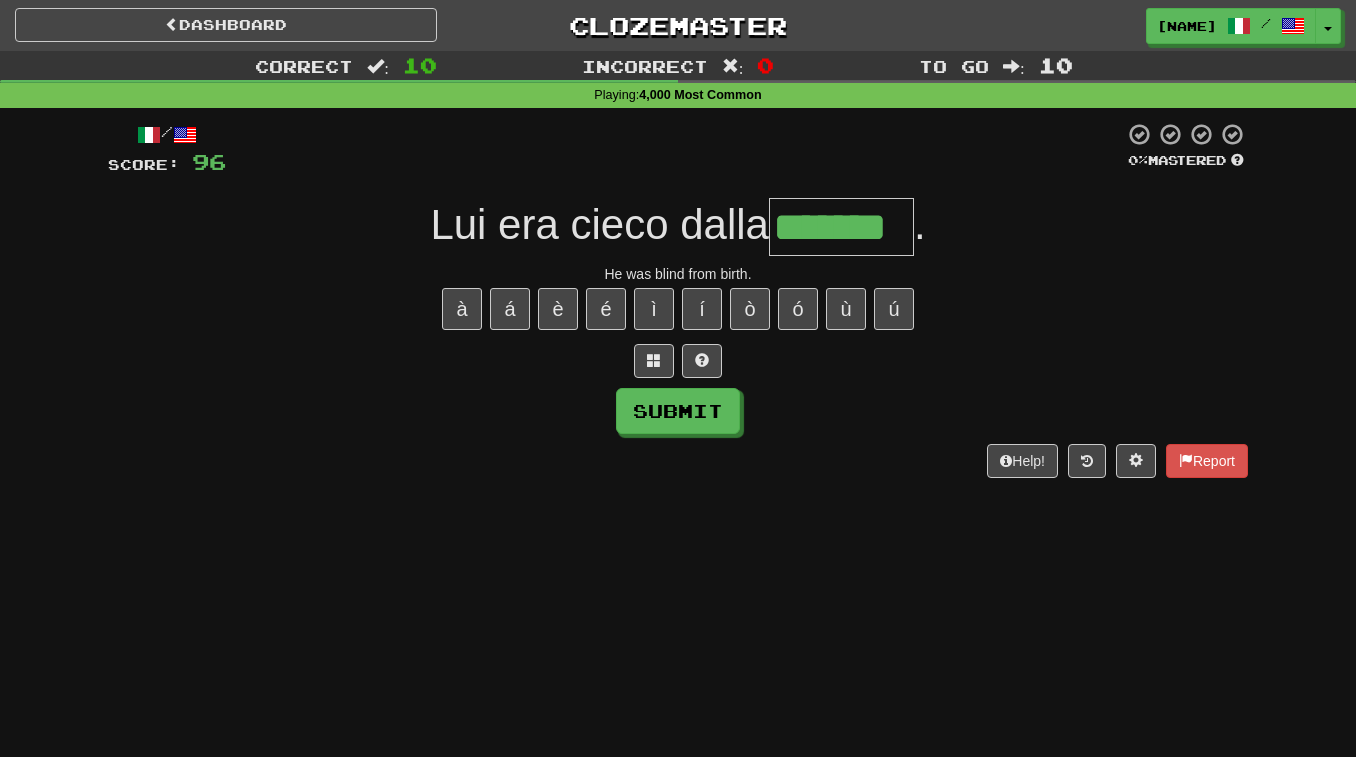 type on "*******" 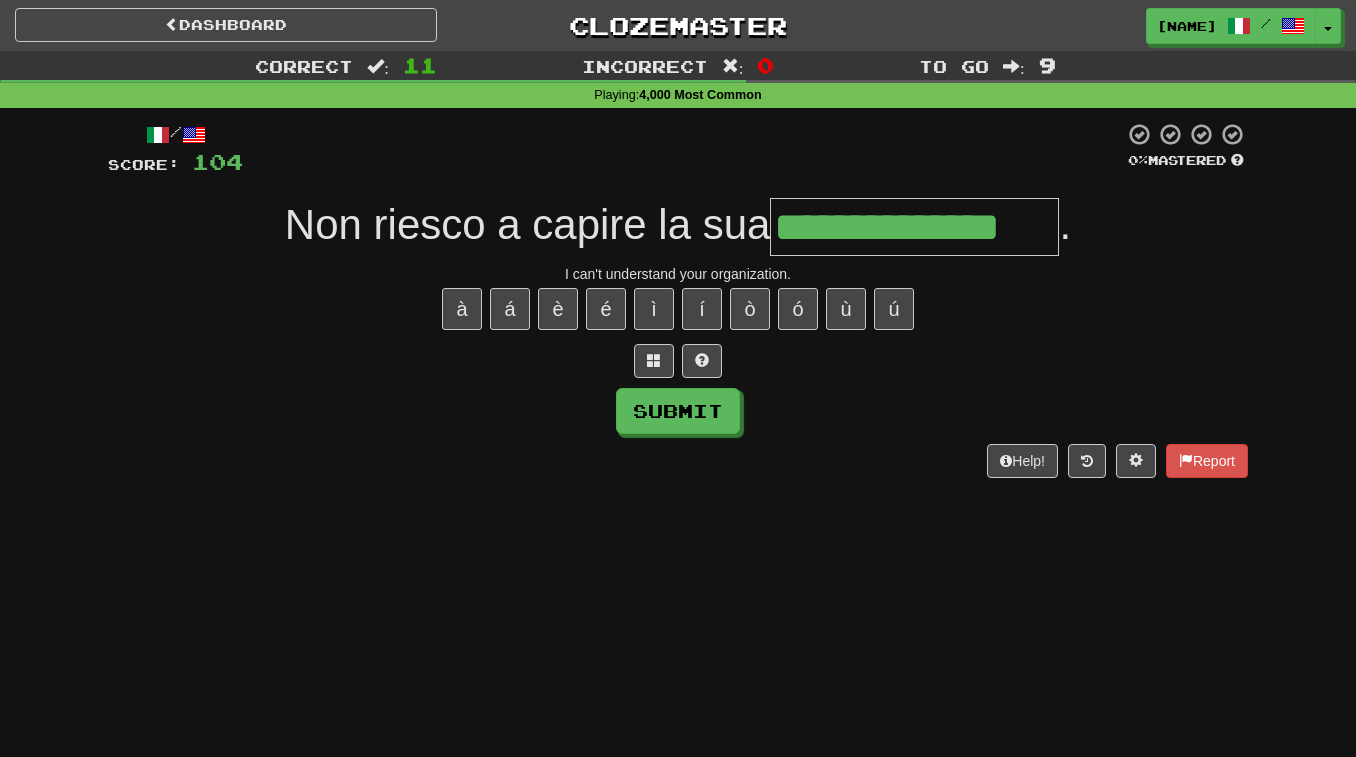 type on "**********" 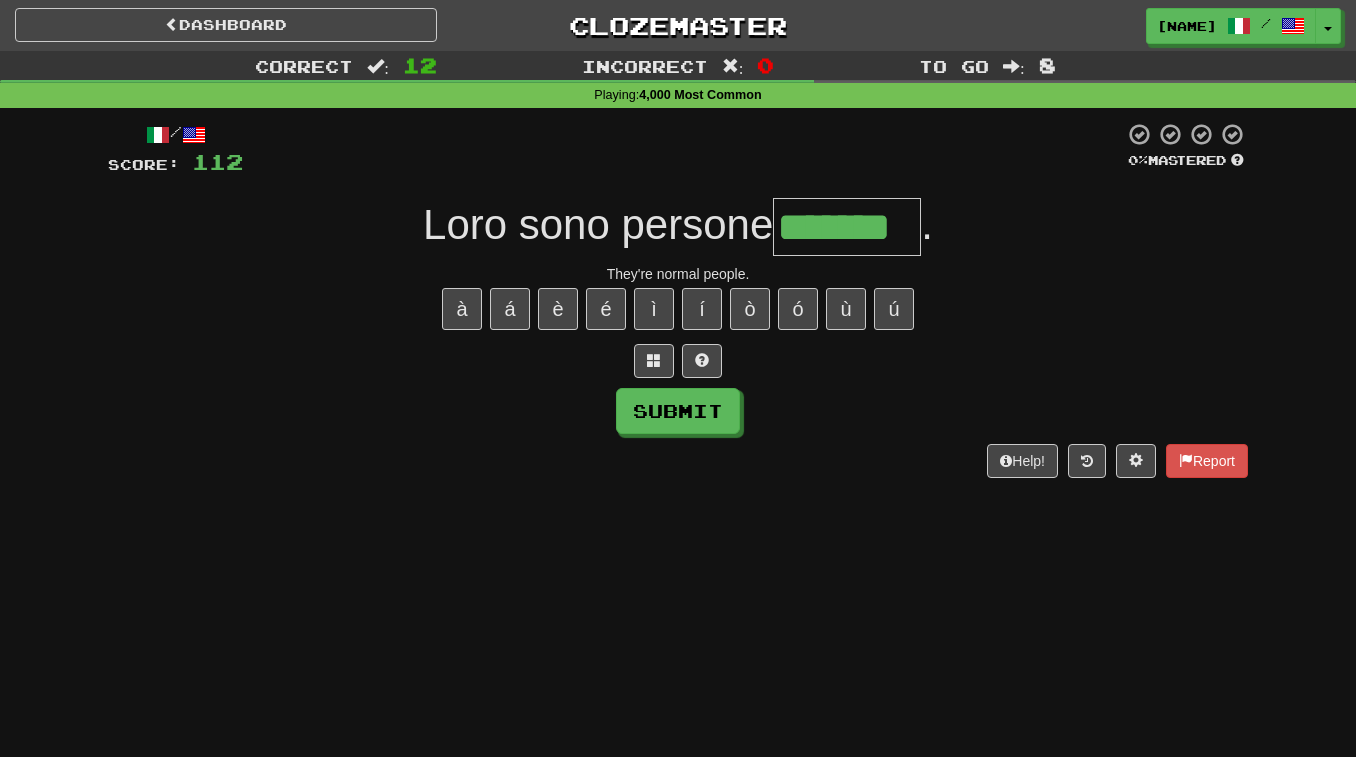 type on "*******" 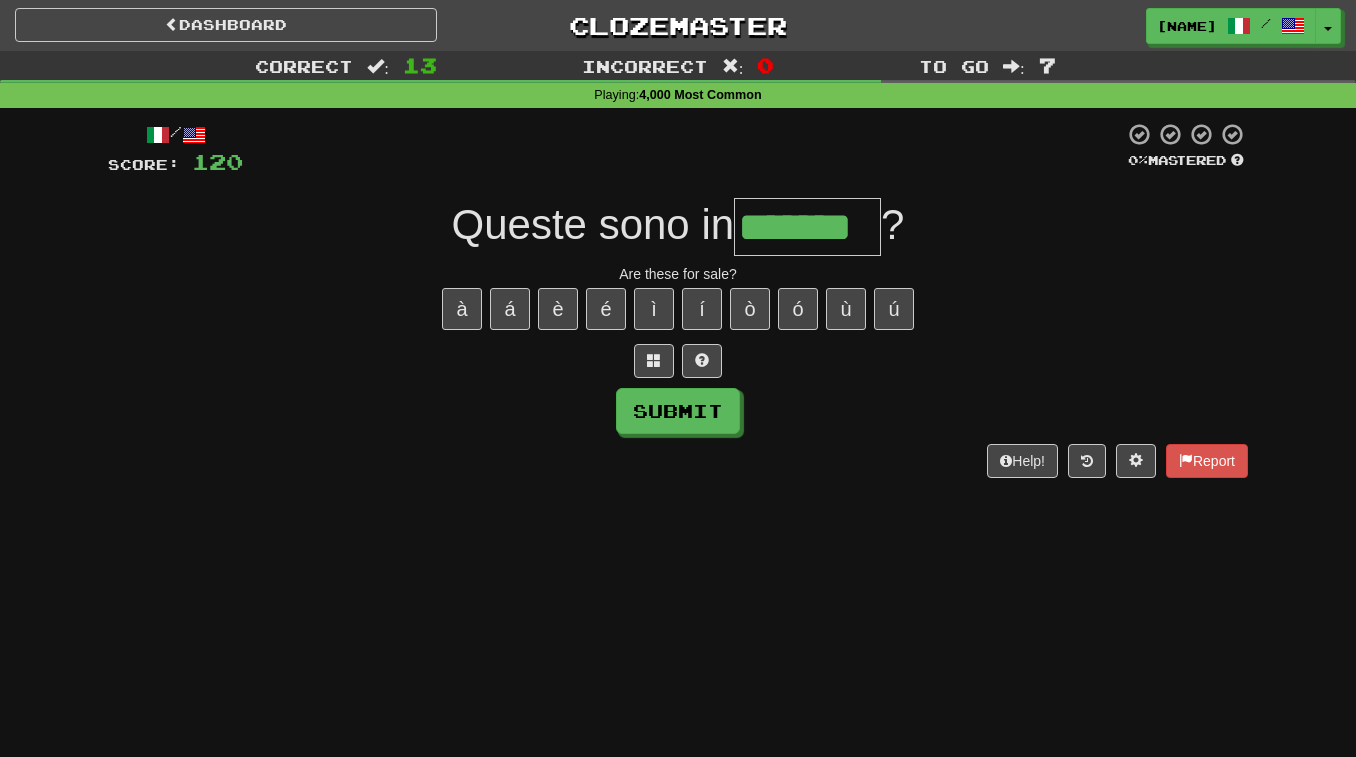 type on "*******" 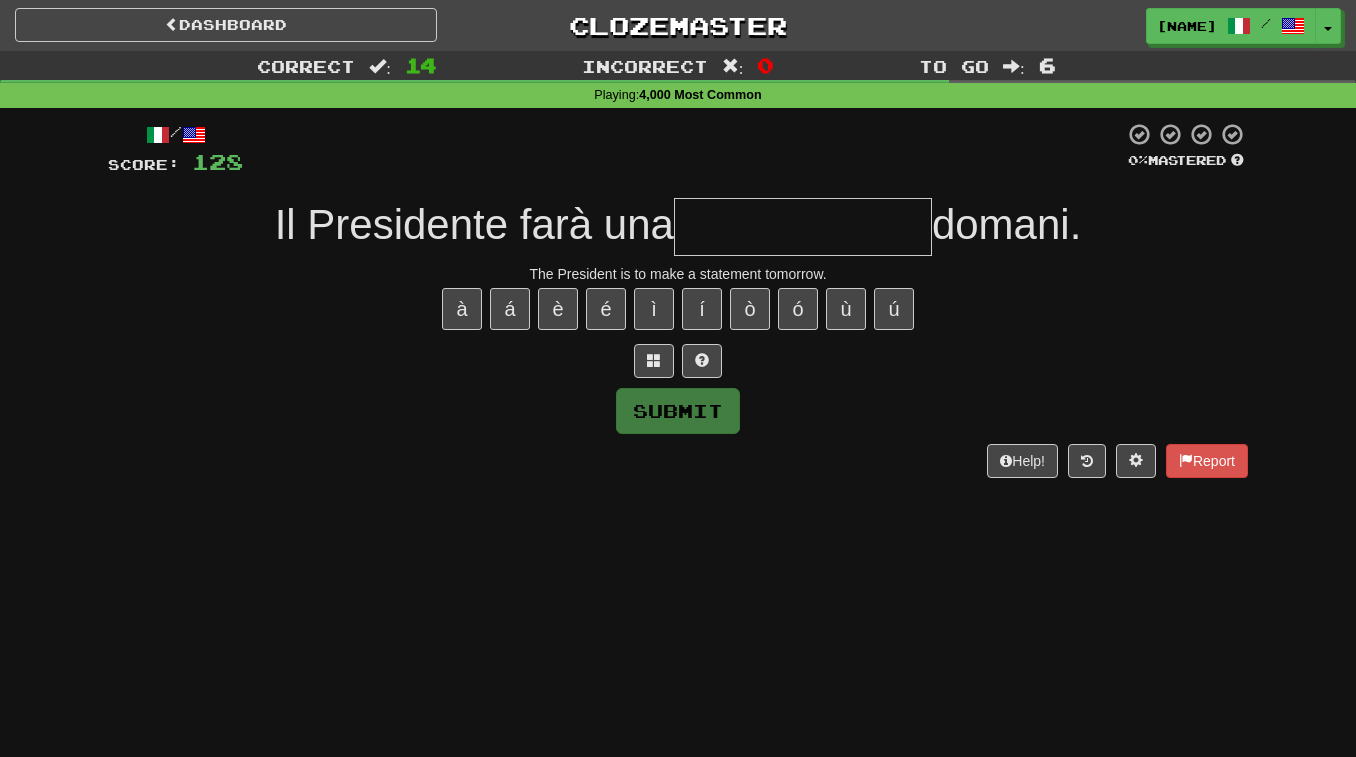 type on "*" 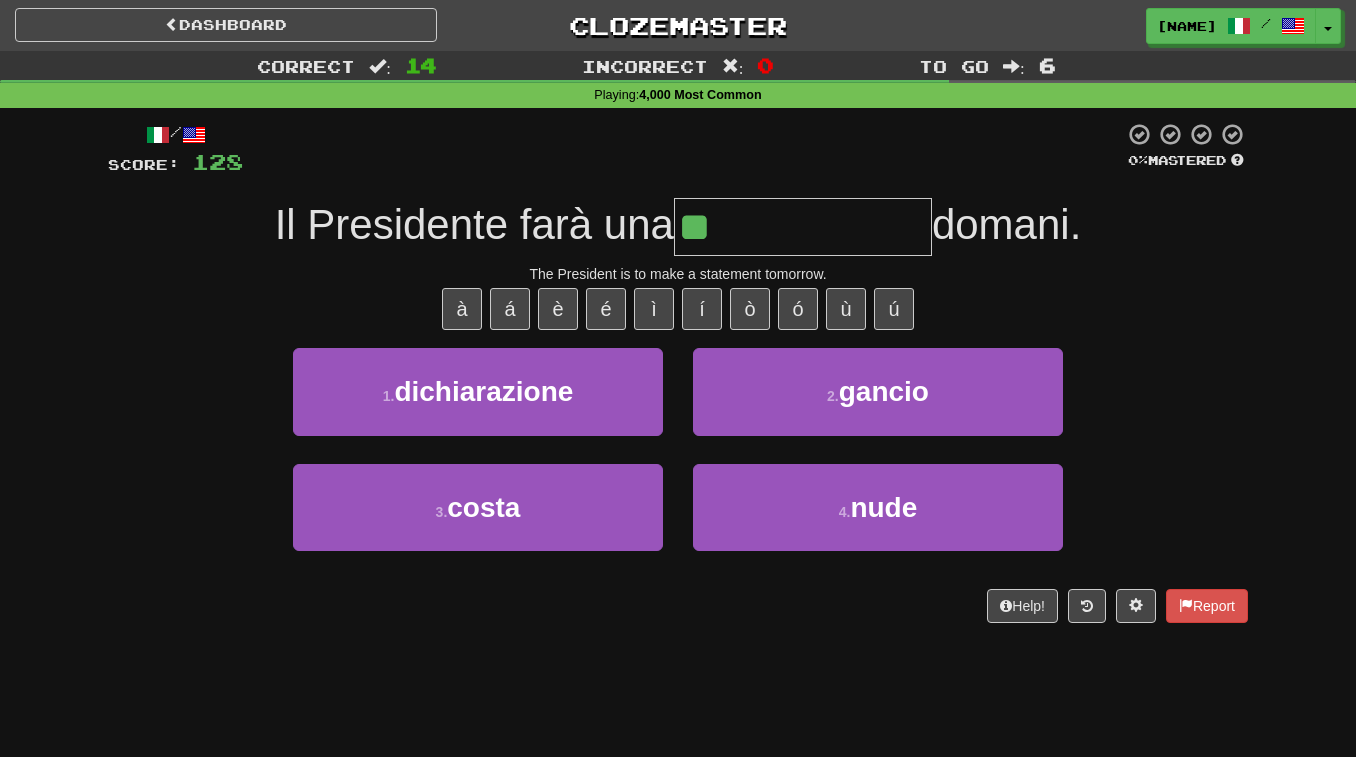 type on "**********" 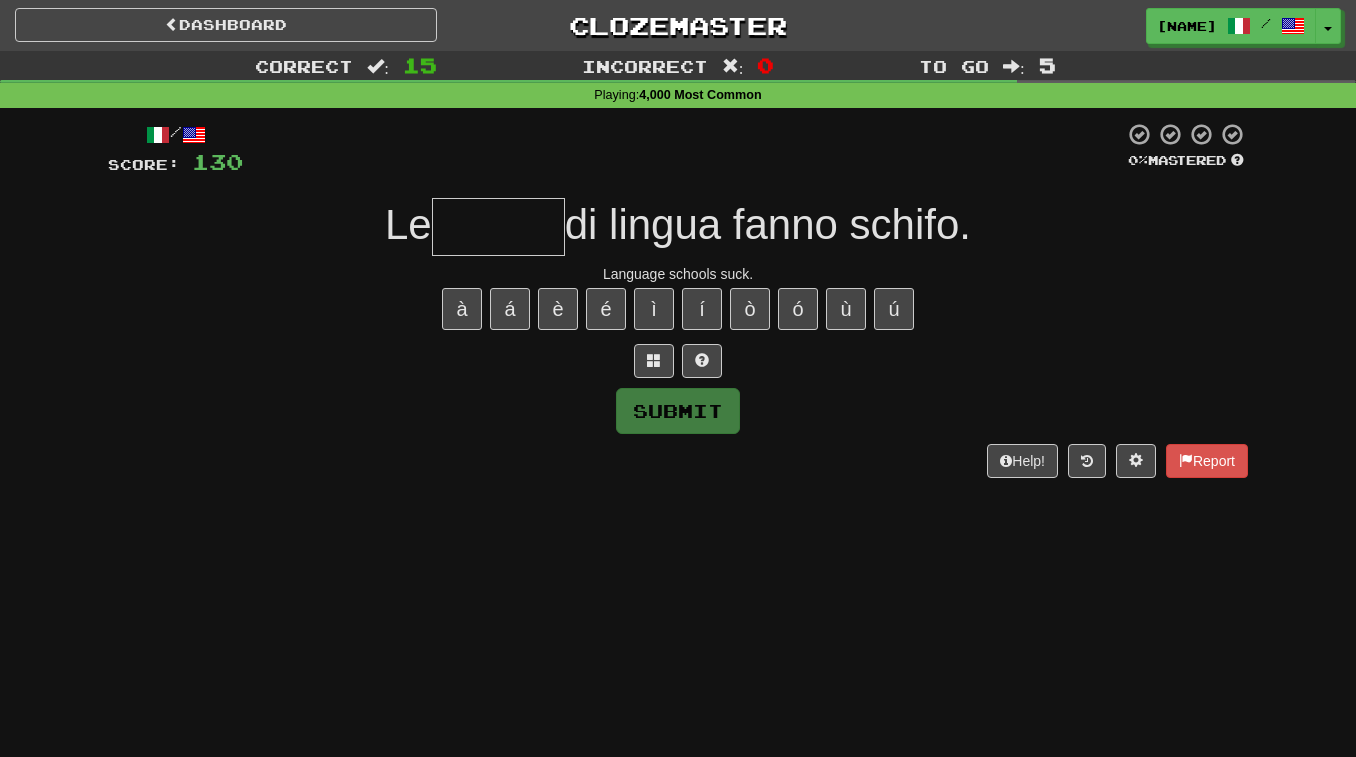 type on "*" 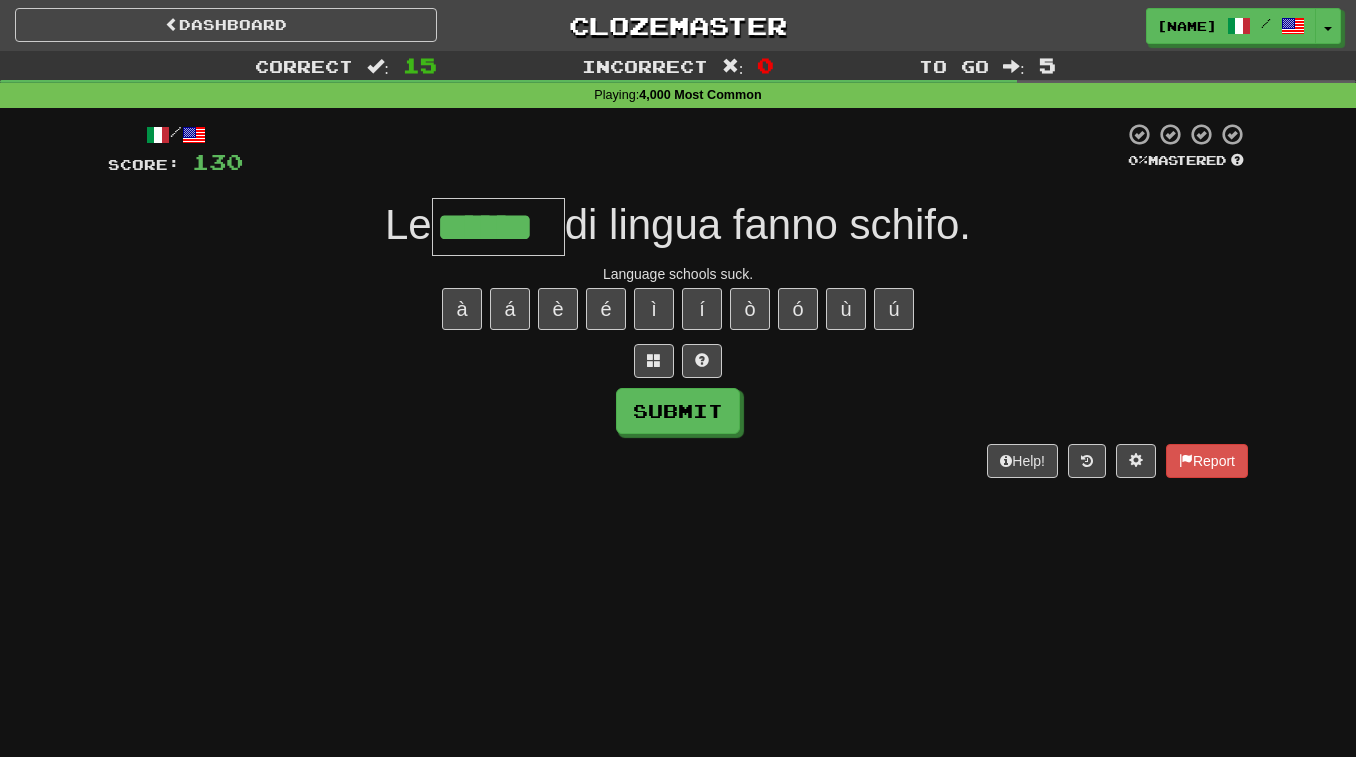 type on "******" 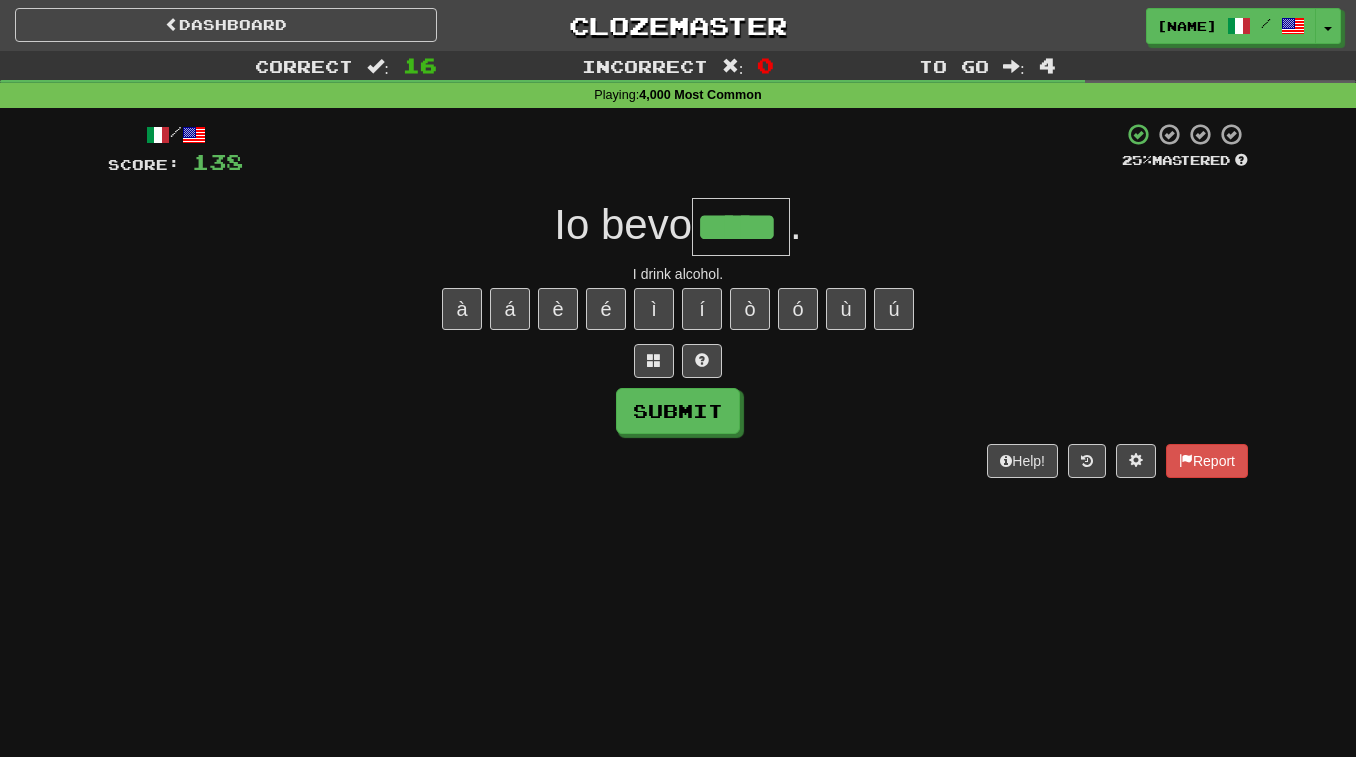 type on "*****" 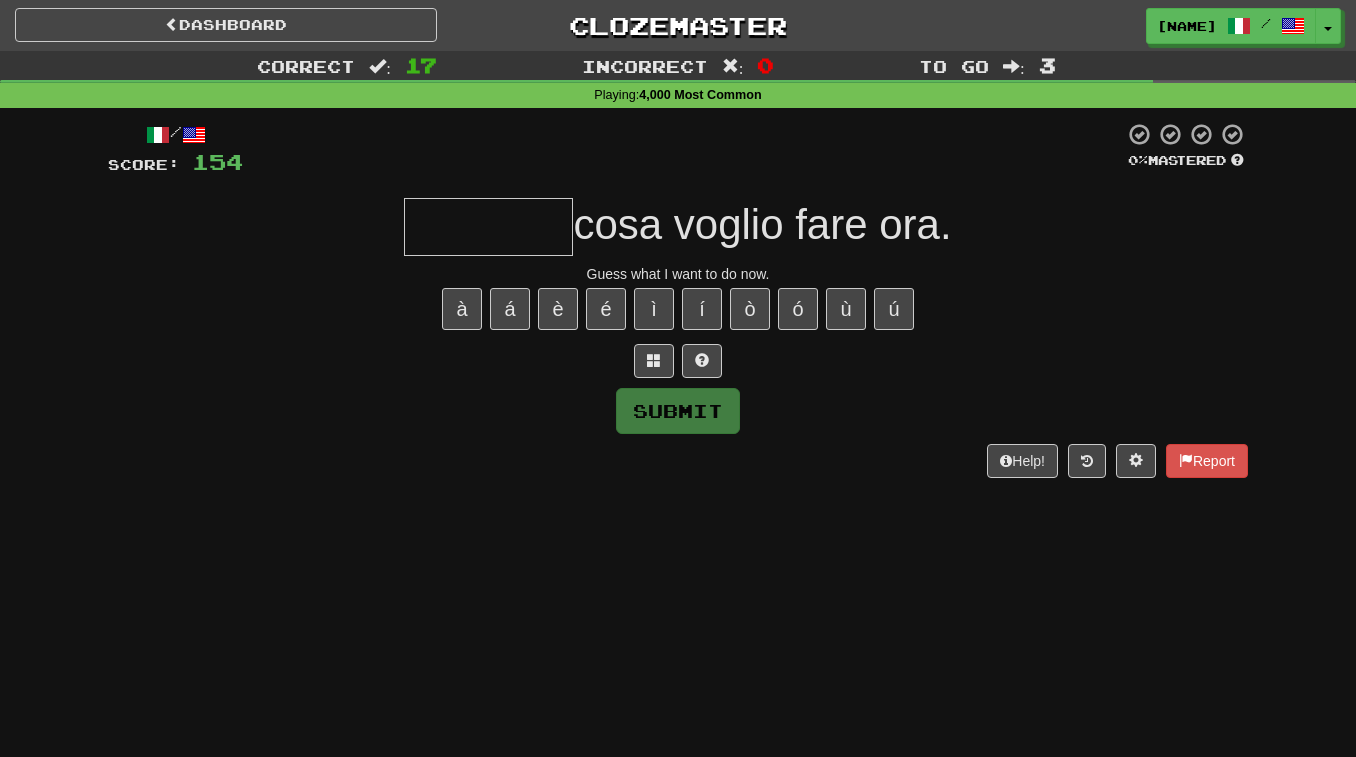 type on "*" 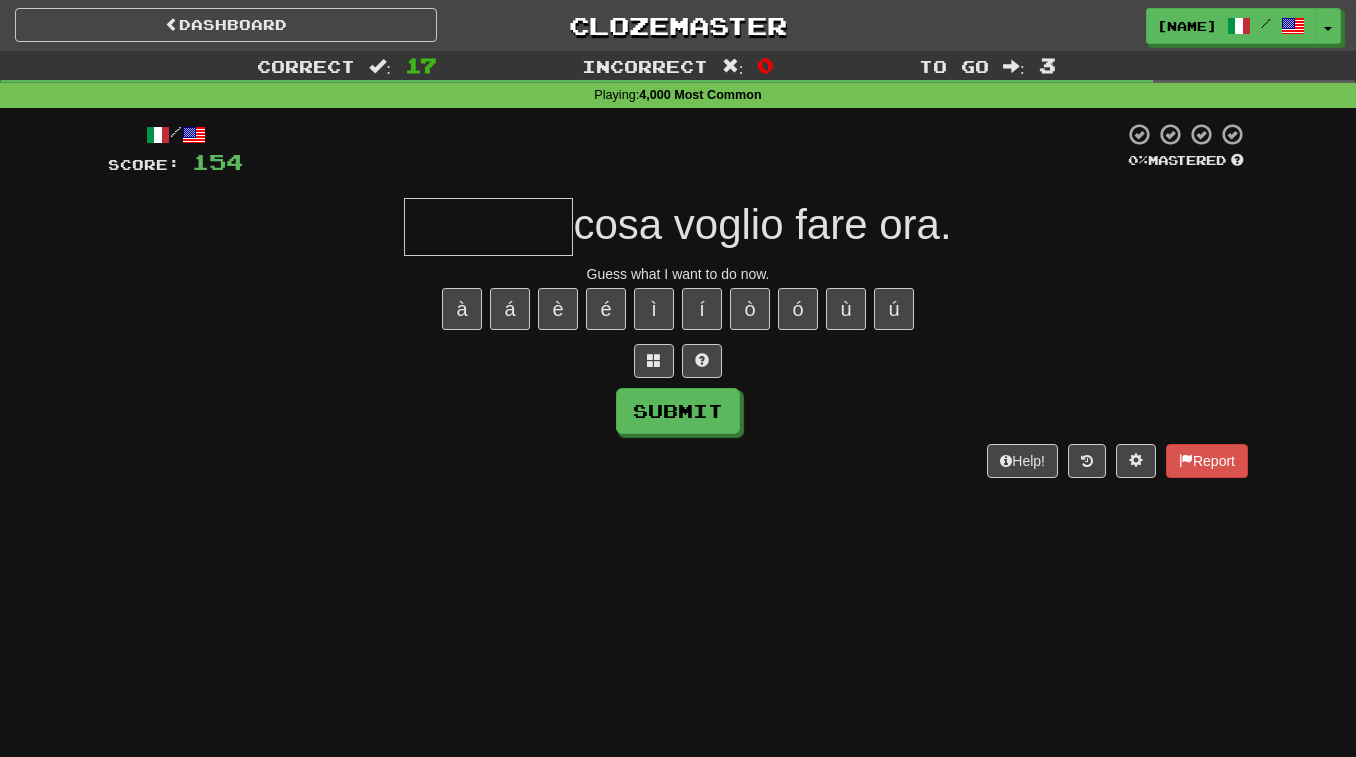 type on "*" 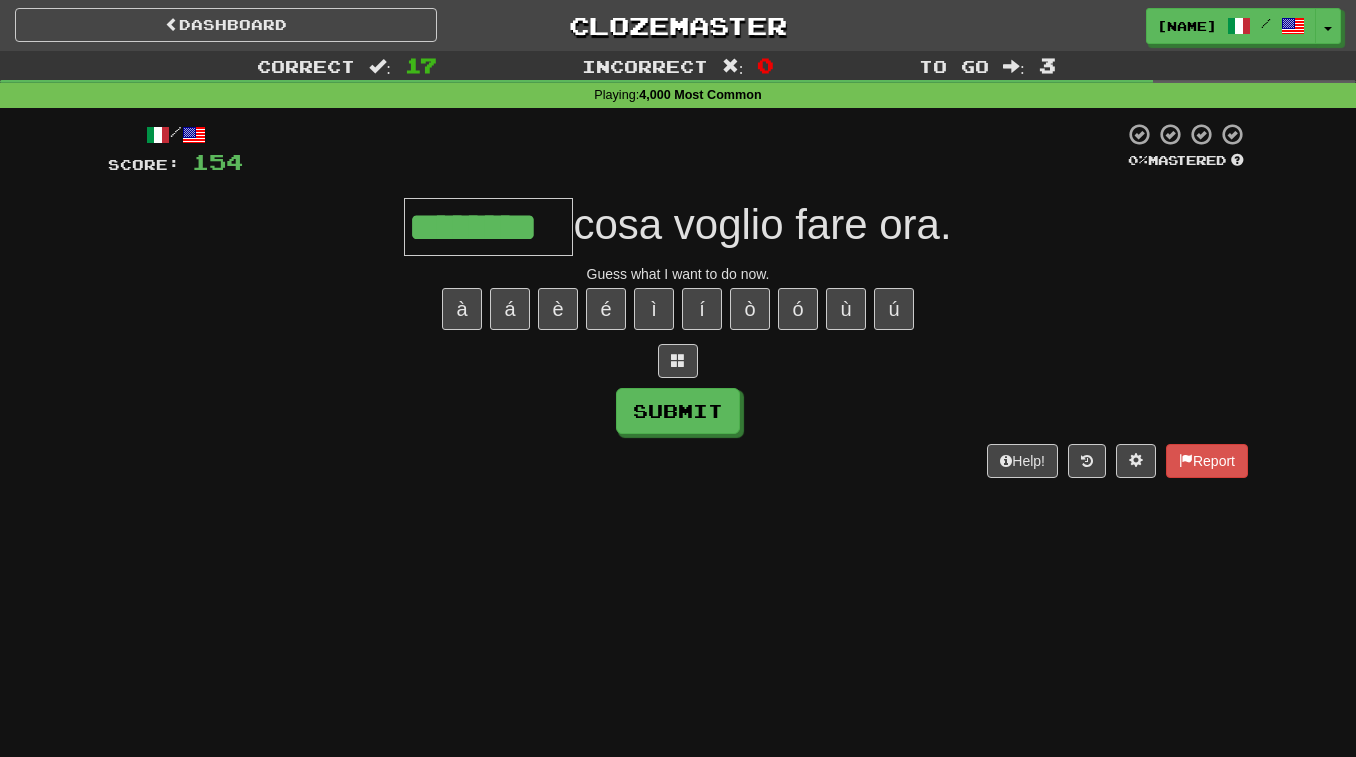 type on "********" 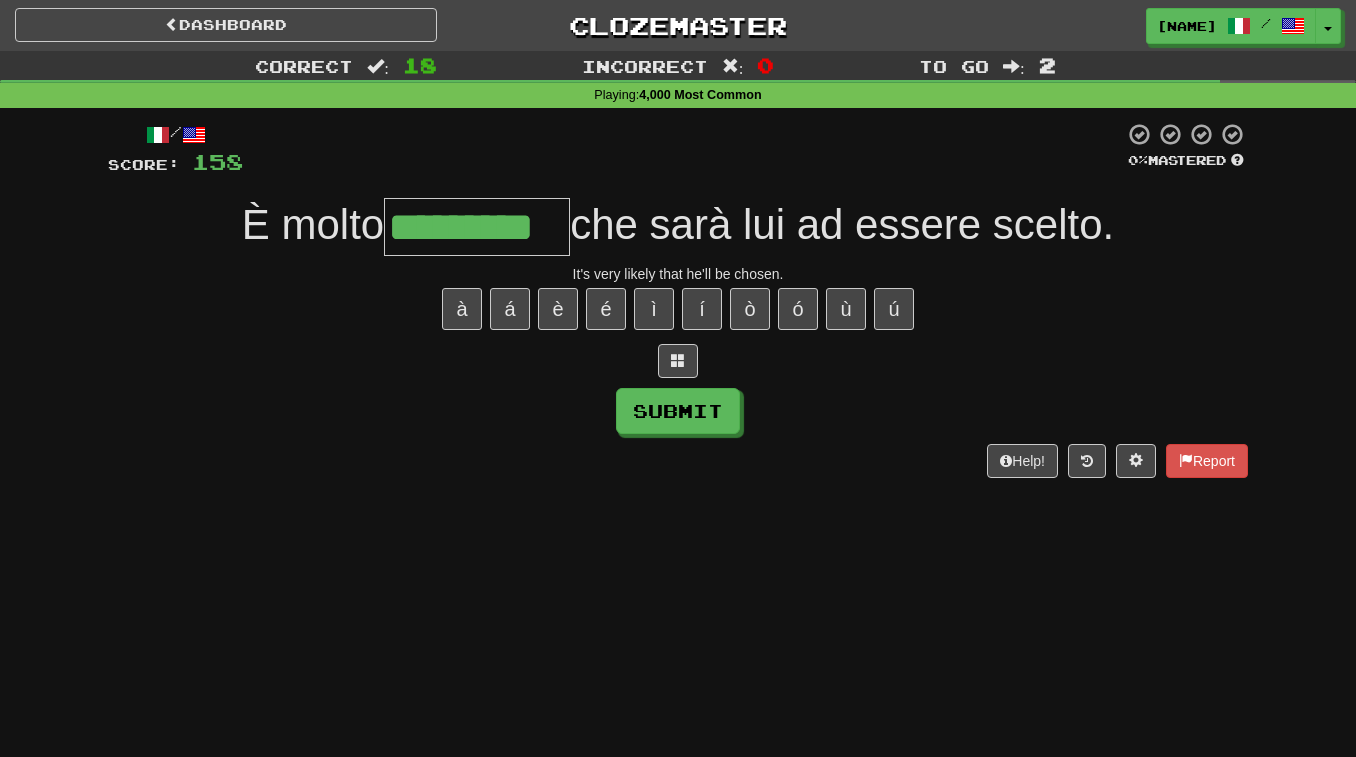 type on "*********" 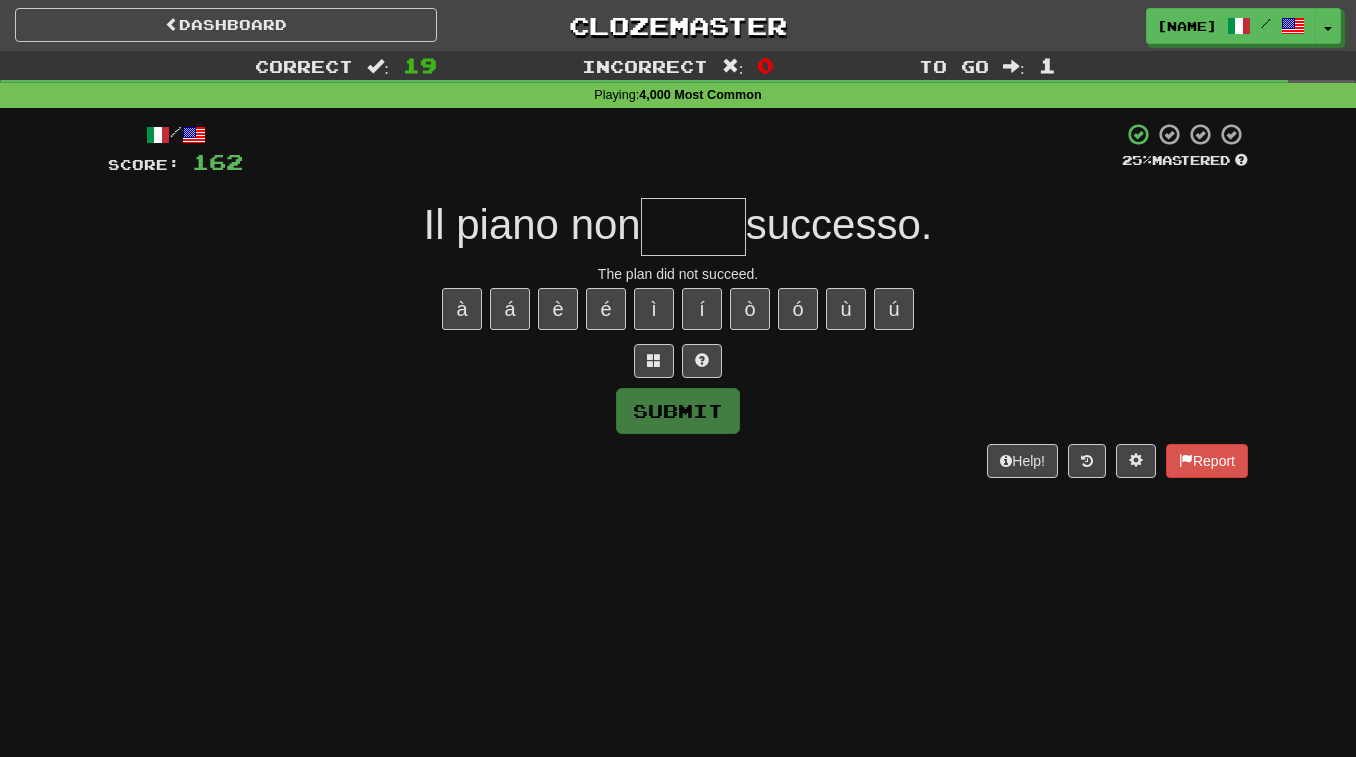 type on "*" 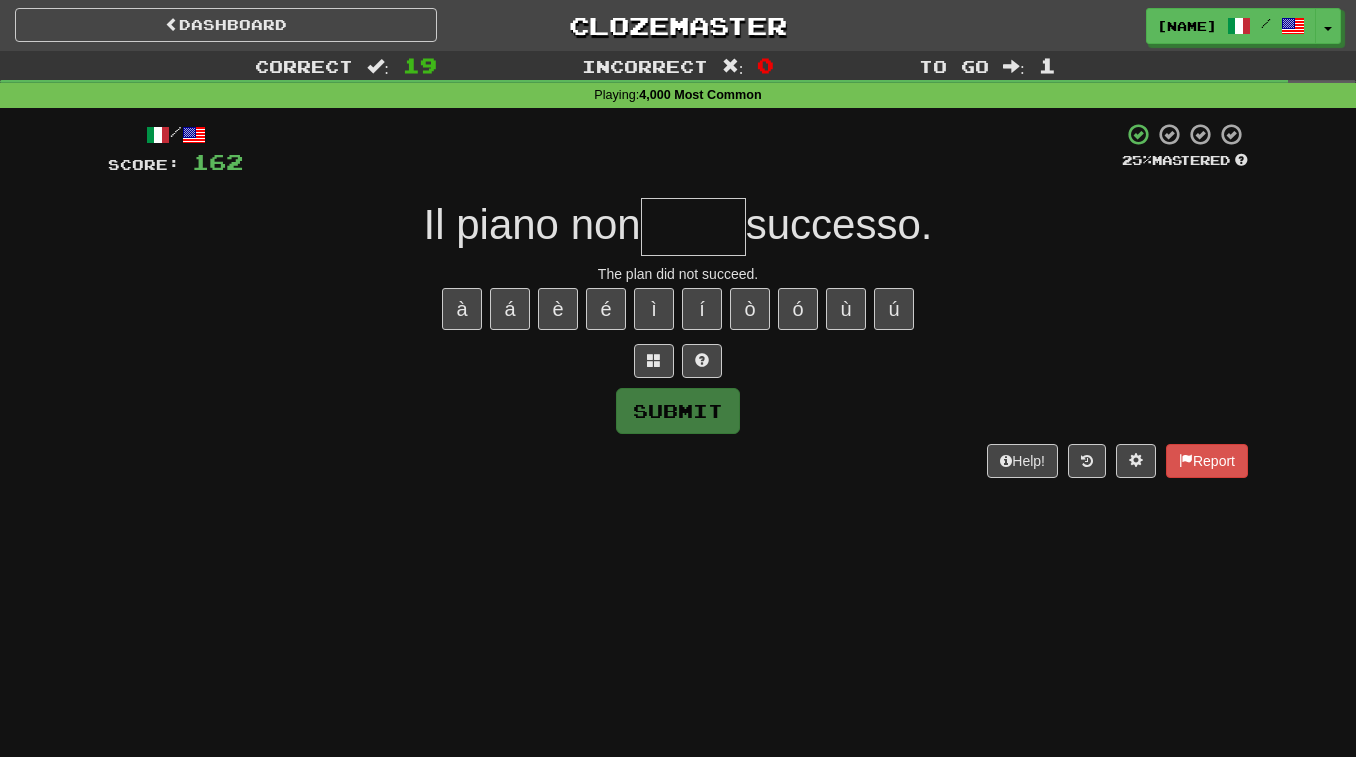 type on "*" 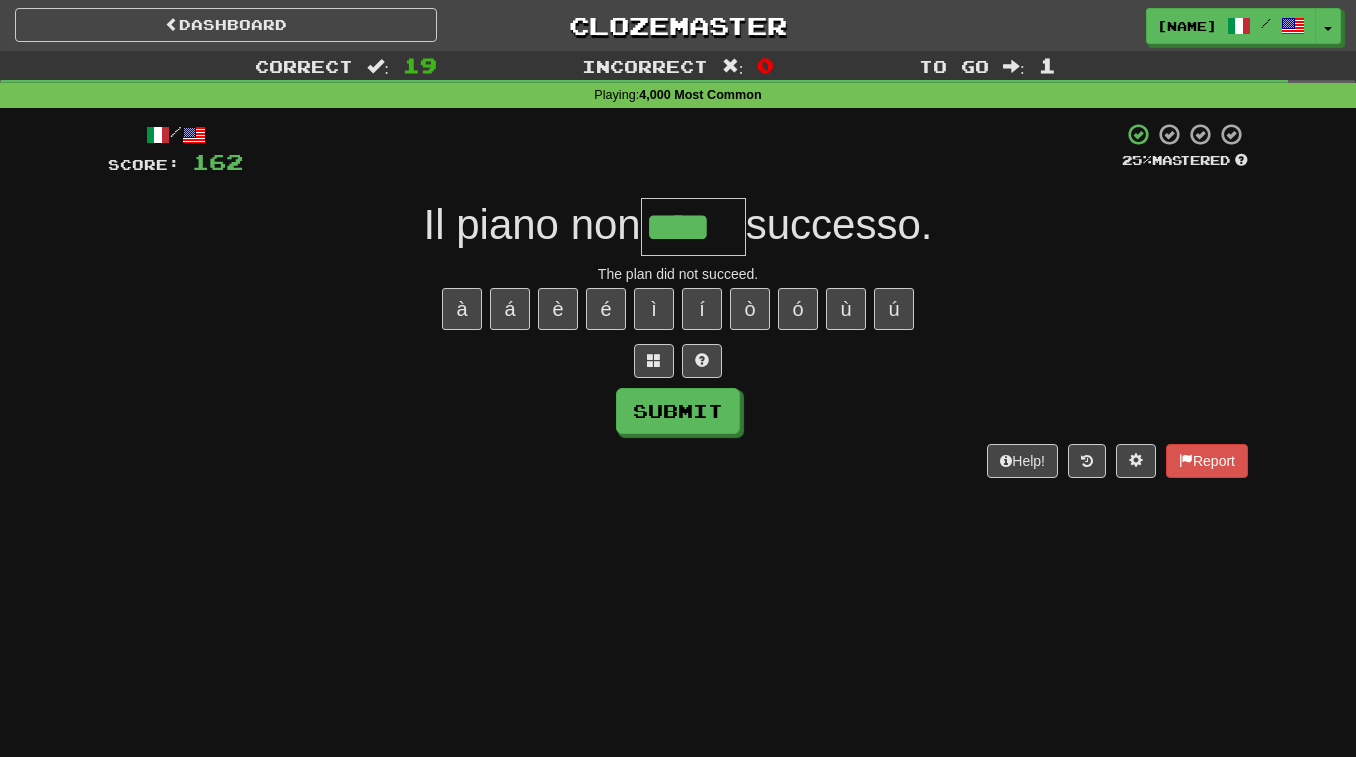 type on "****" 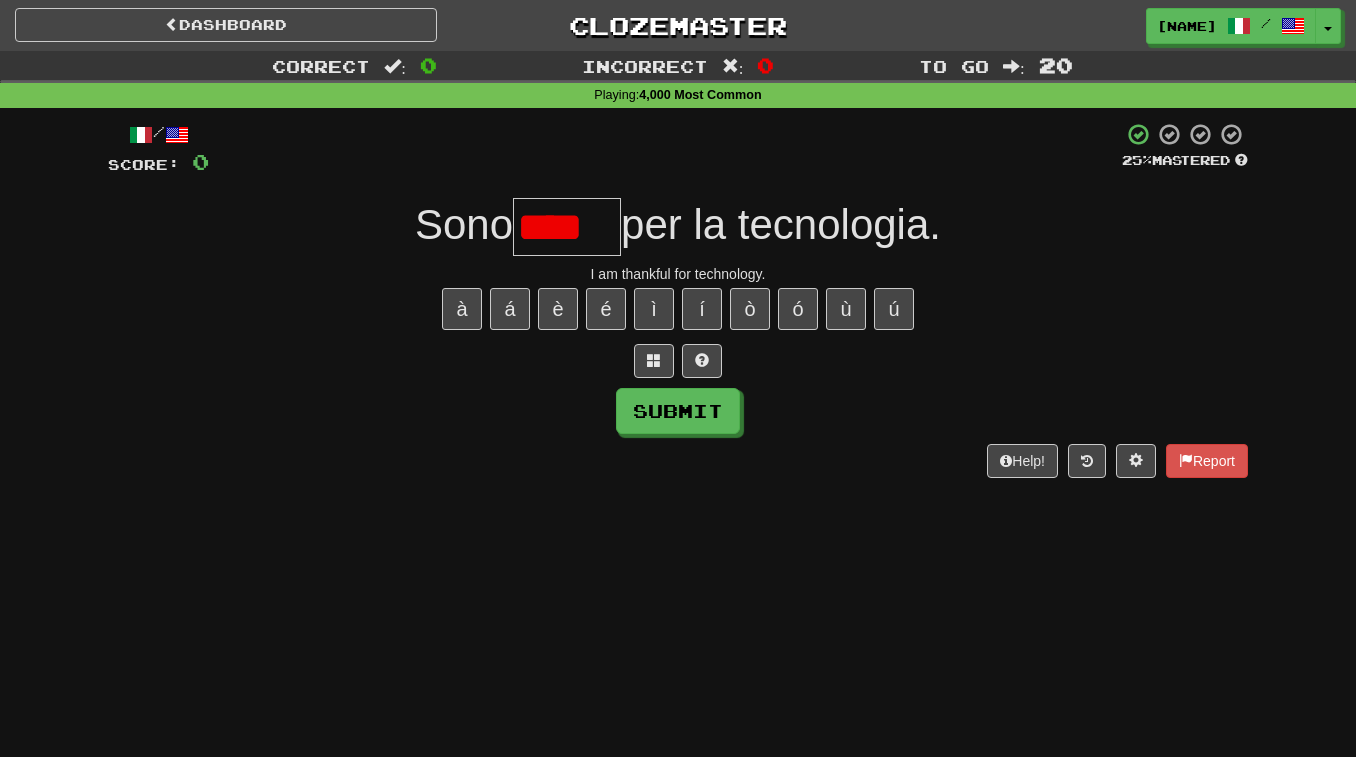 scroll, scrollTop: 0, scrollLeft: 0, axis: both 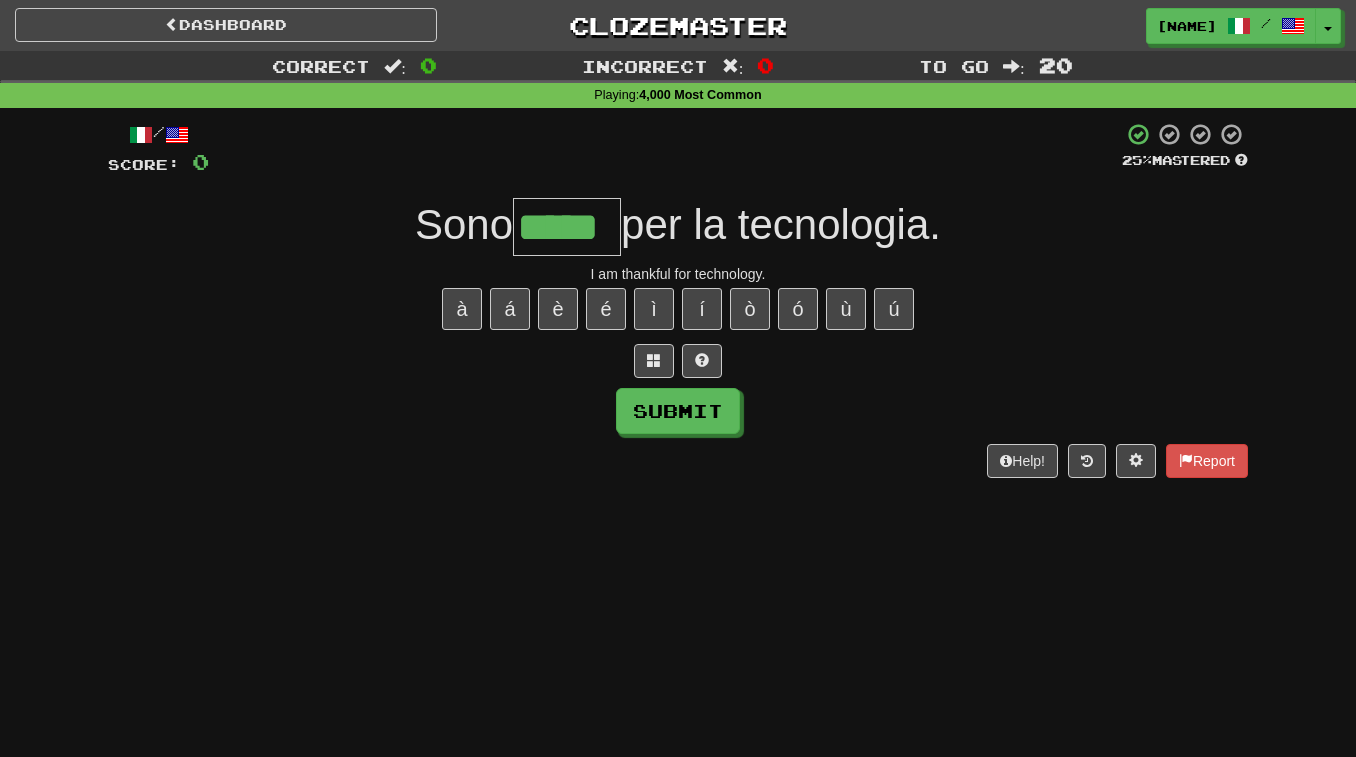 type on "*****" 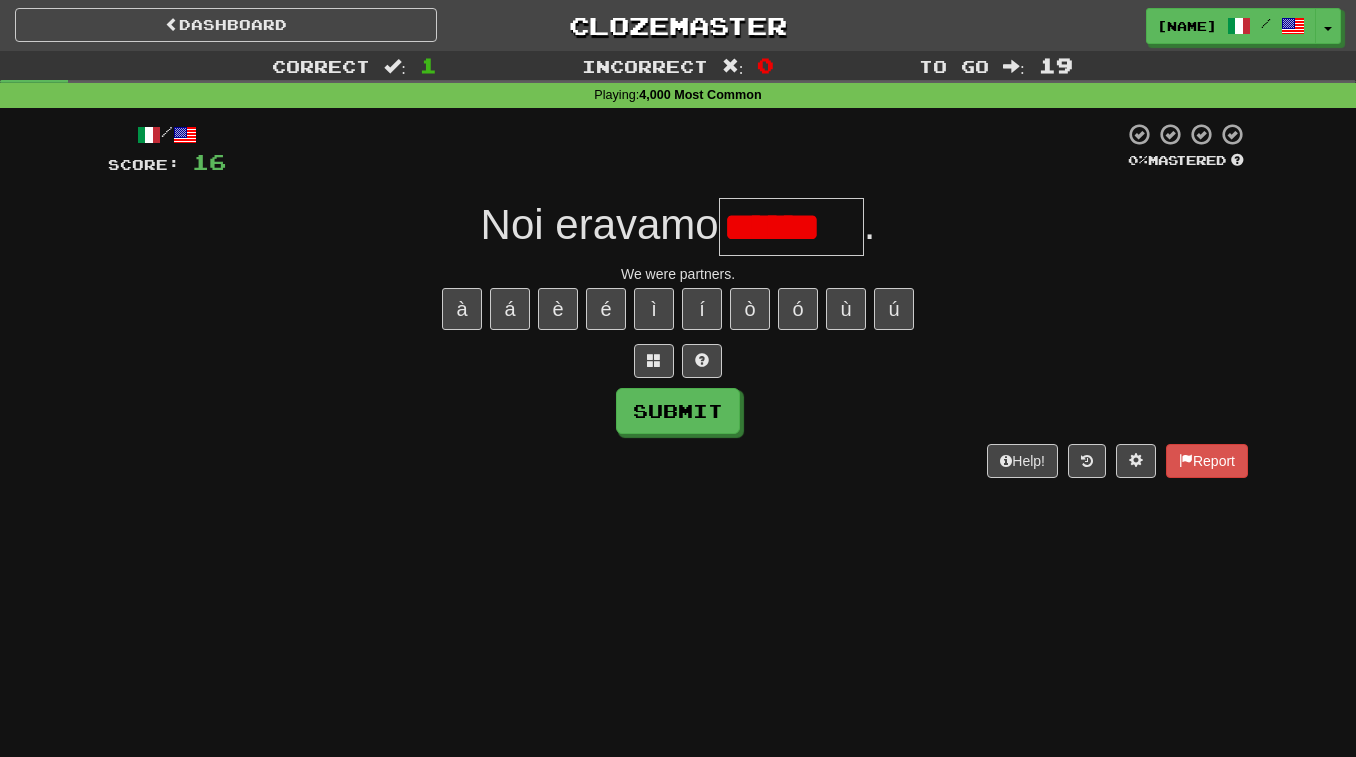 scroll, scrollTop: 0, scrollLeft: 0, axis: both 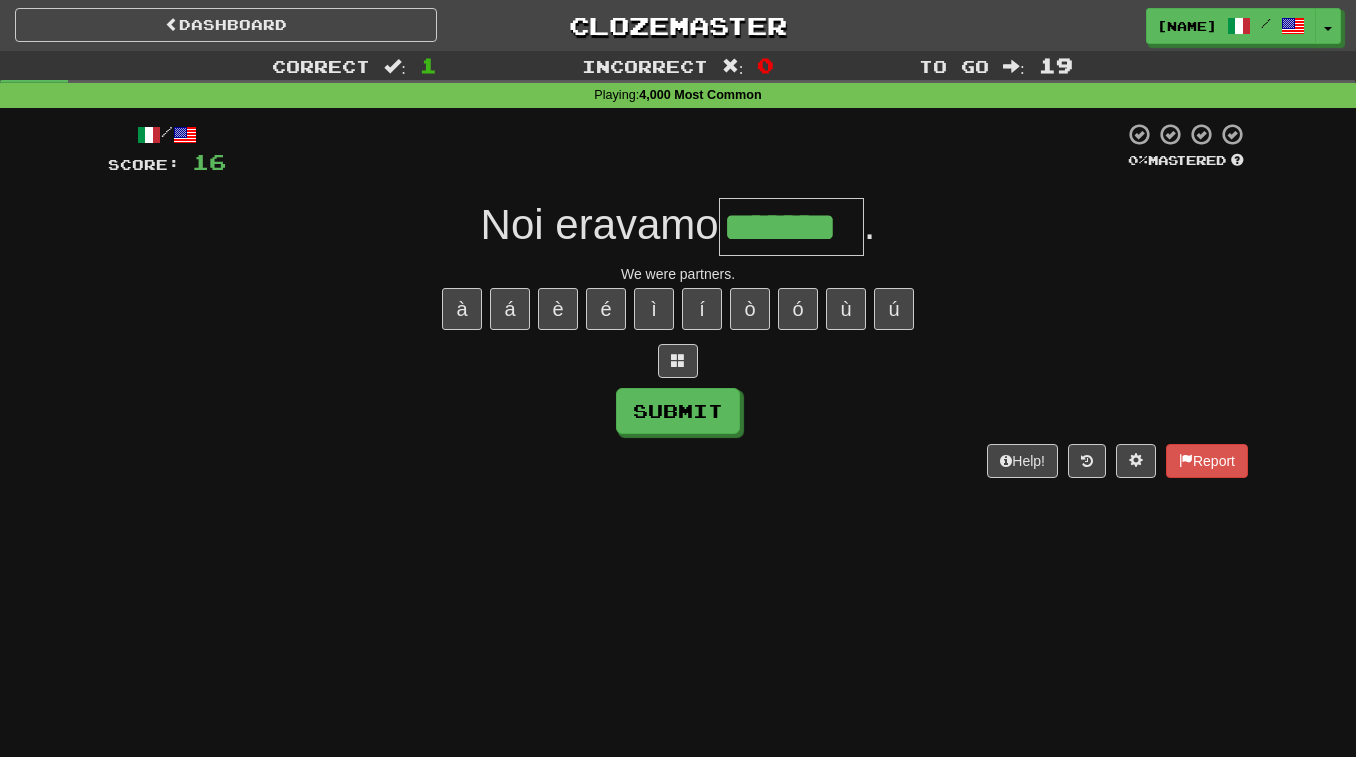 type on "*******" 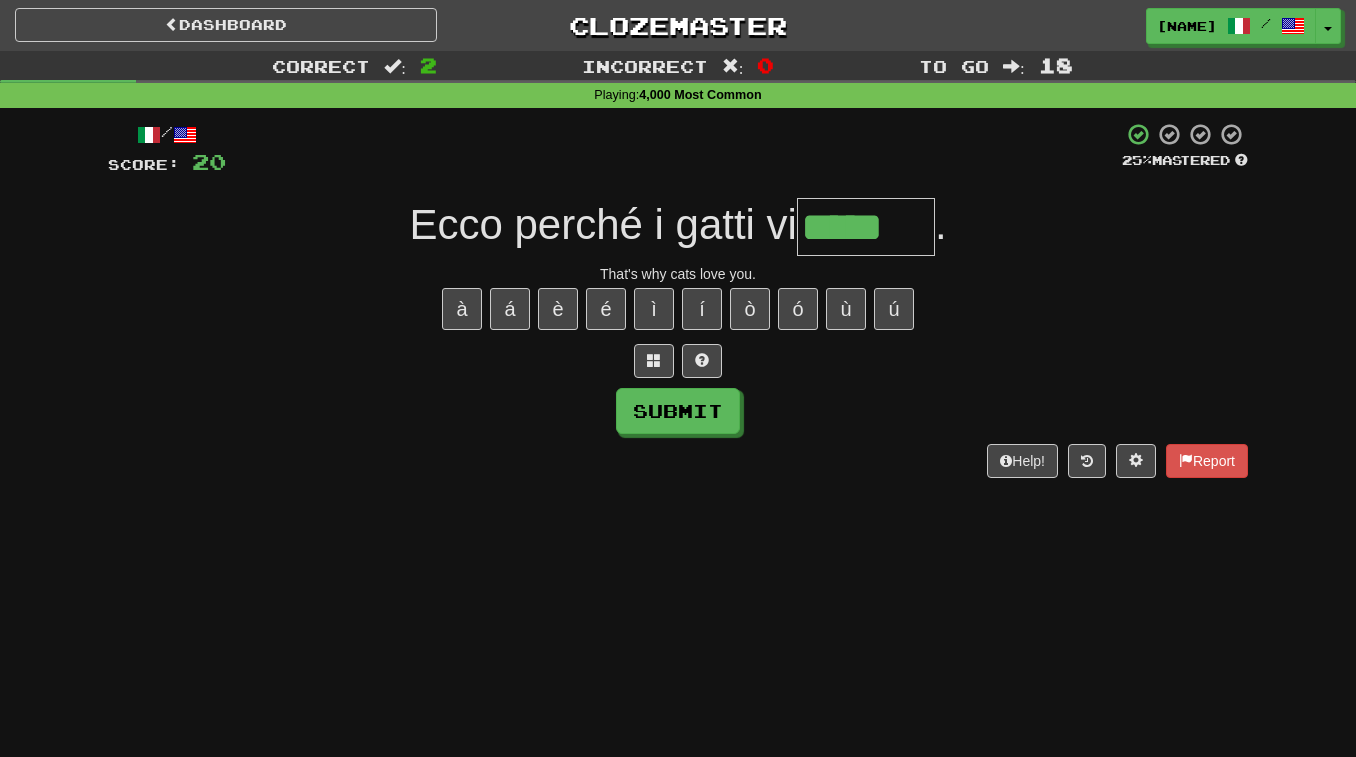 type on "*****" 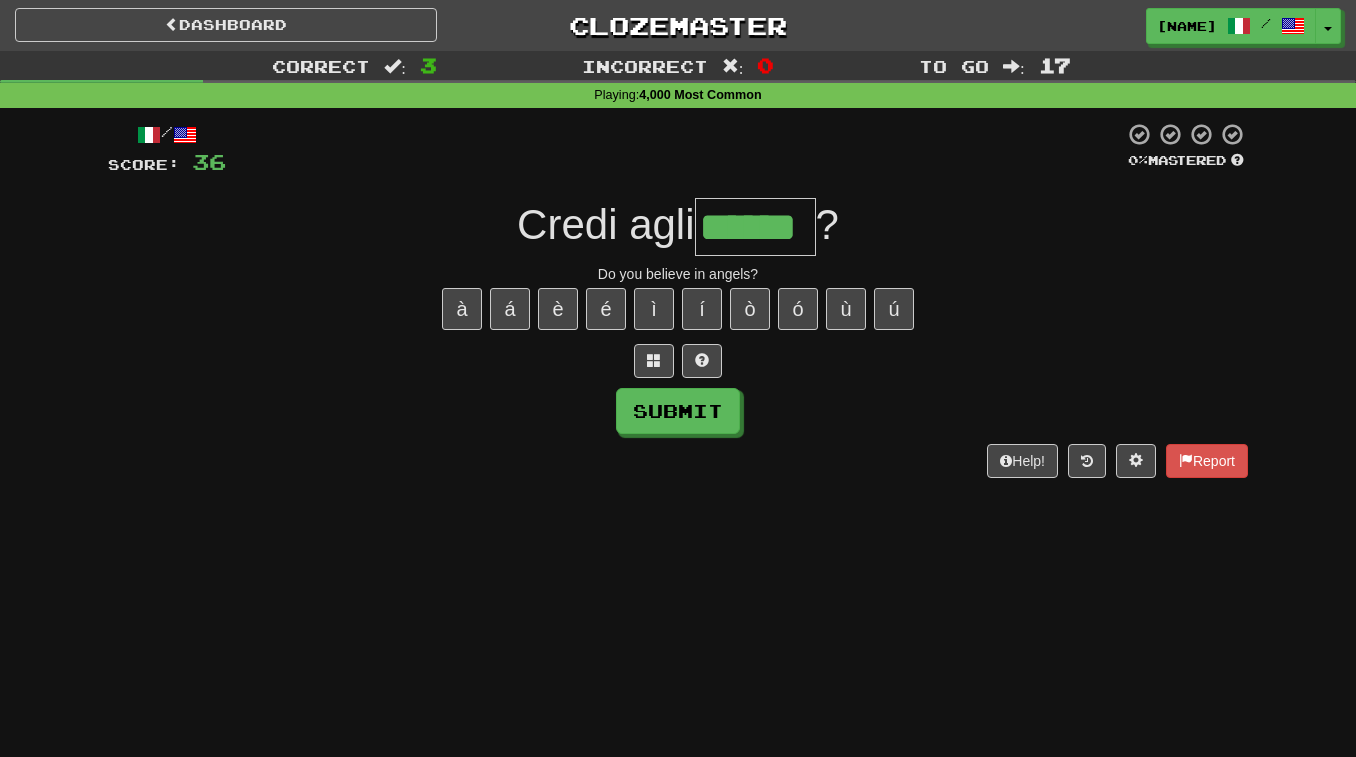 type on "******" 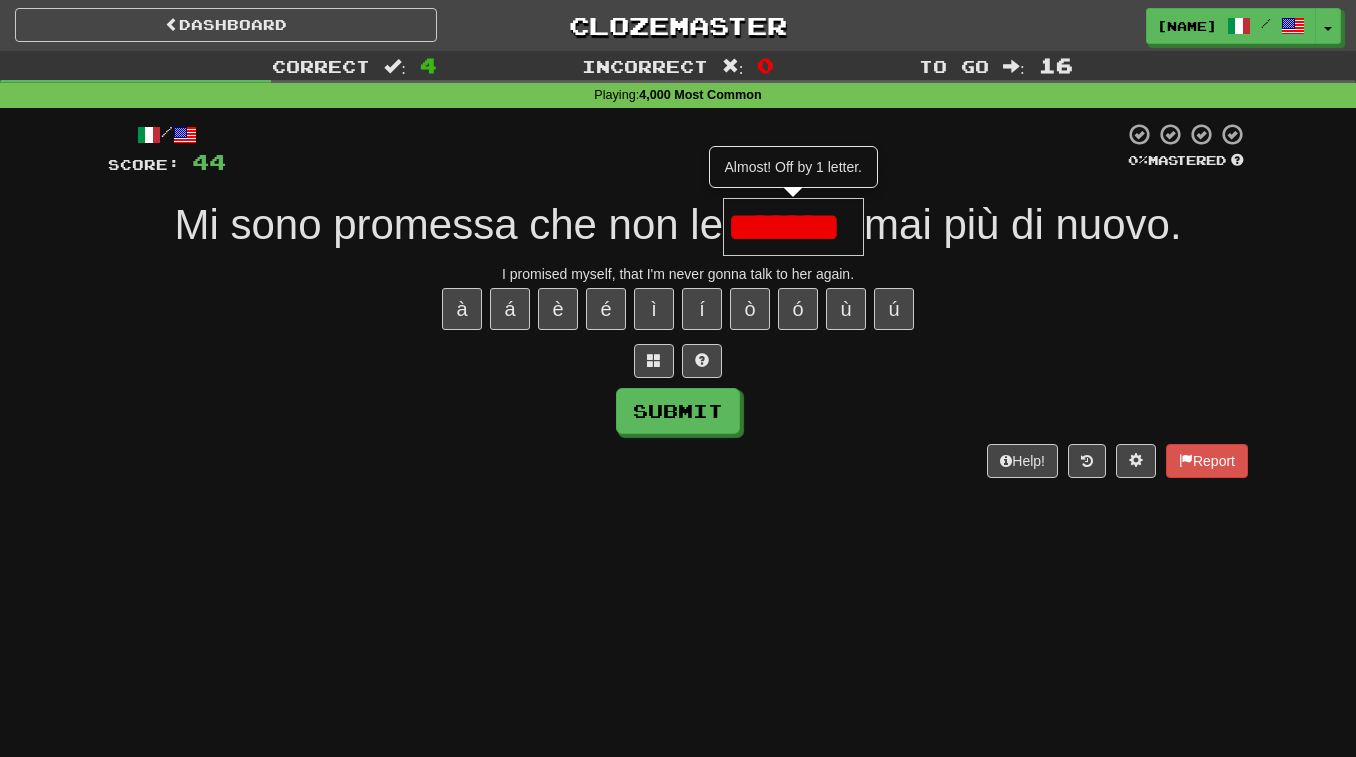 scroll, scrollTop: 0, scrollLeft: 0, axis: both 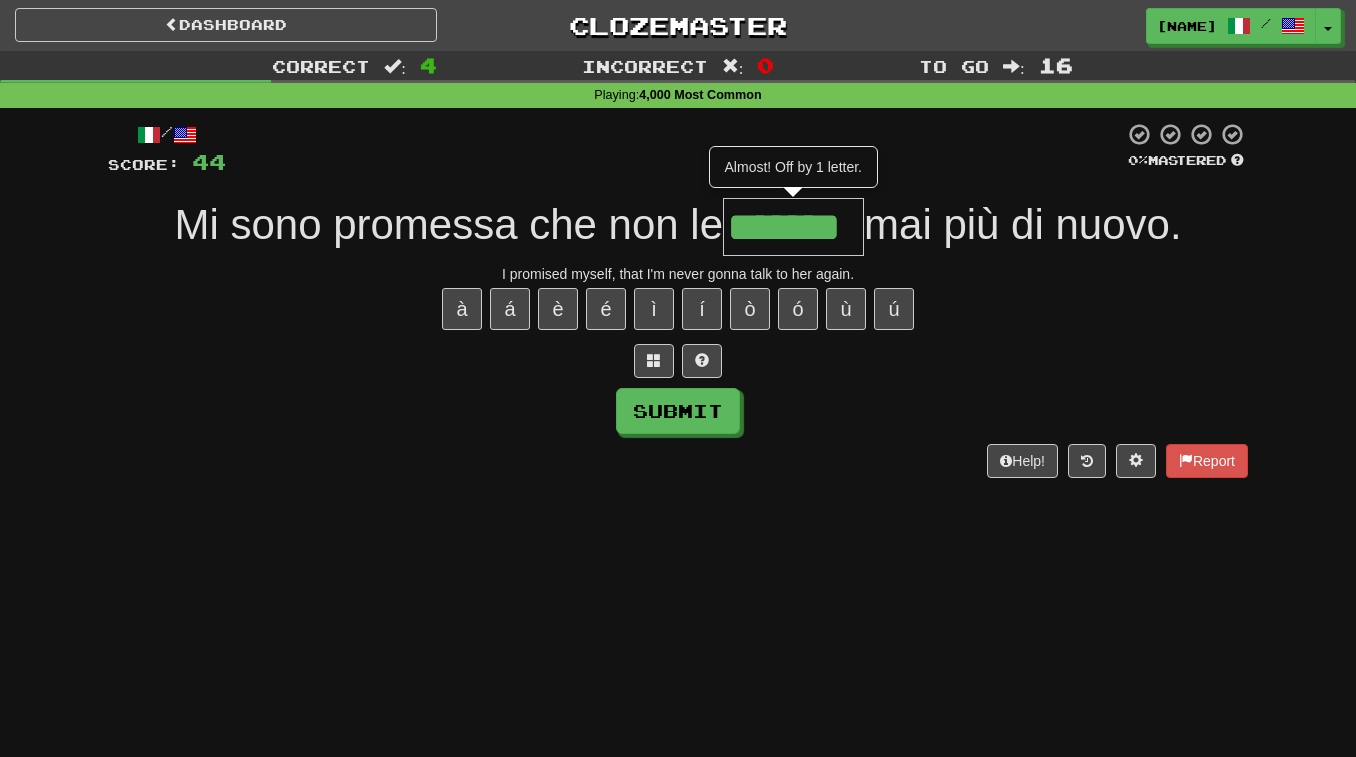 type on "*******" 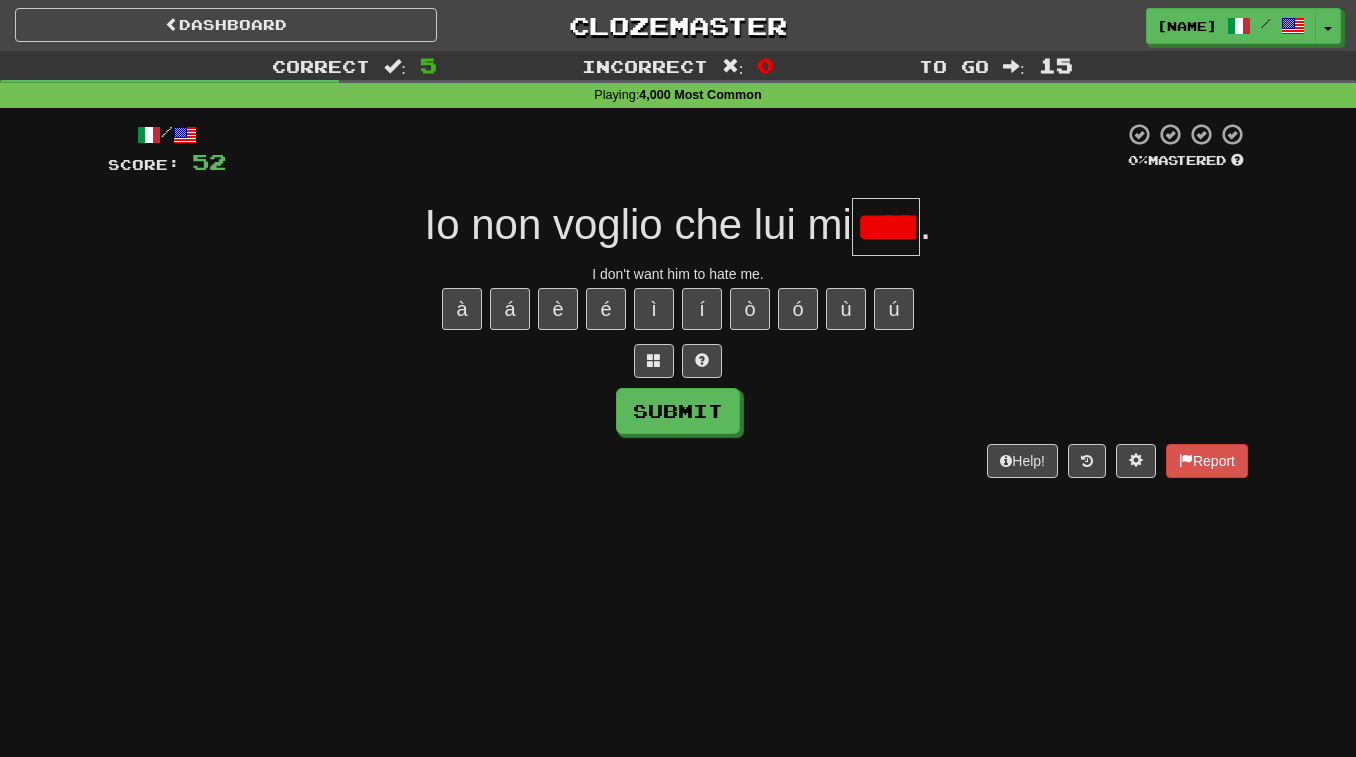 scroll, scrollTop: 0, scrollLeft: 32, axis: horizontal 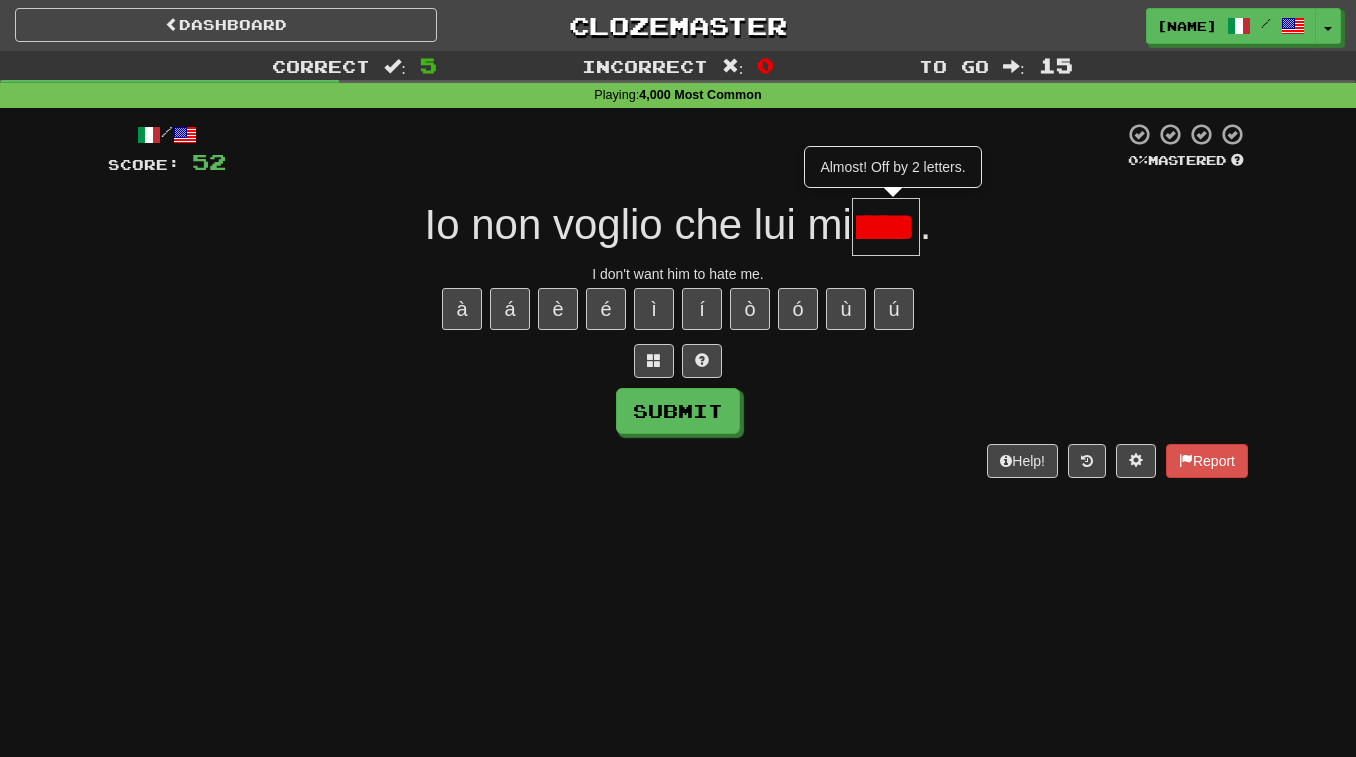 type on "***" 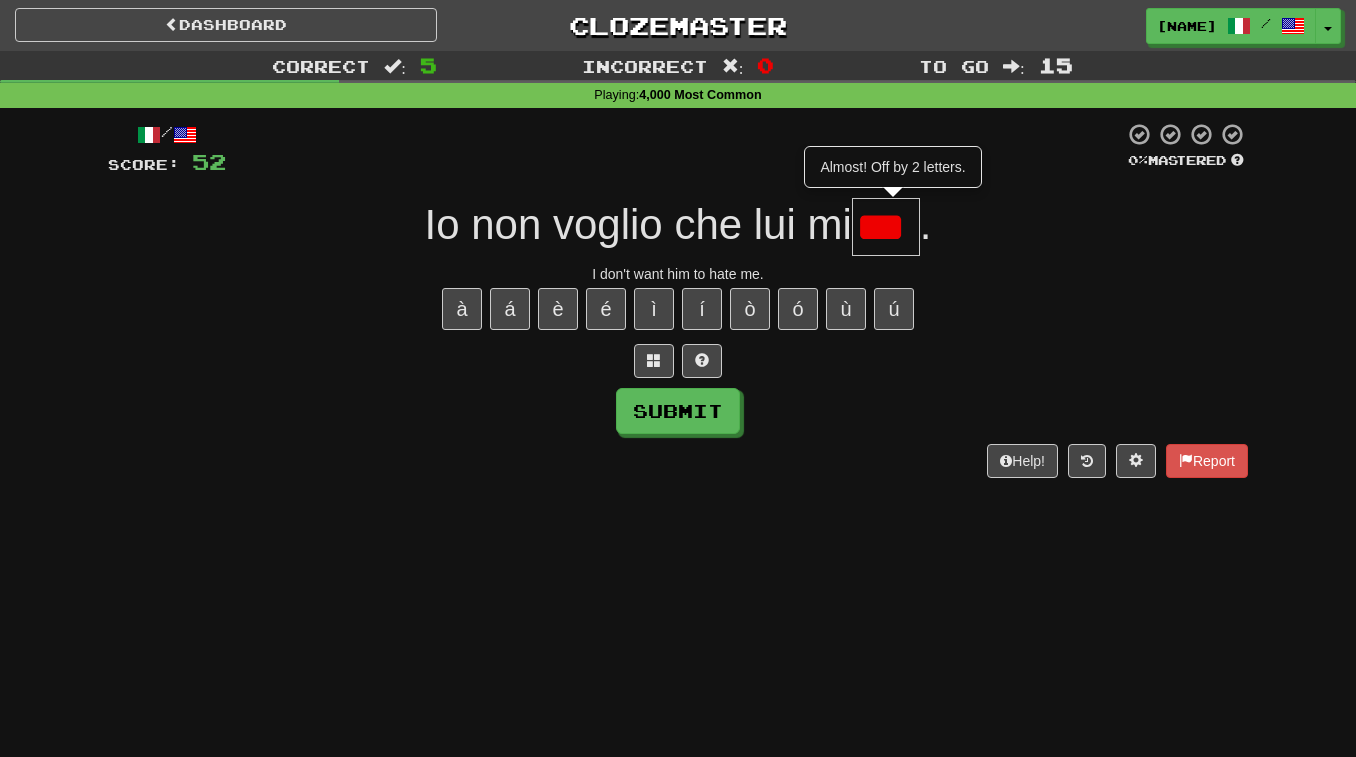 scroll, scrollTop: 0, scrollLeft: 0, axis: both 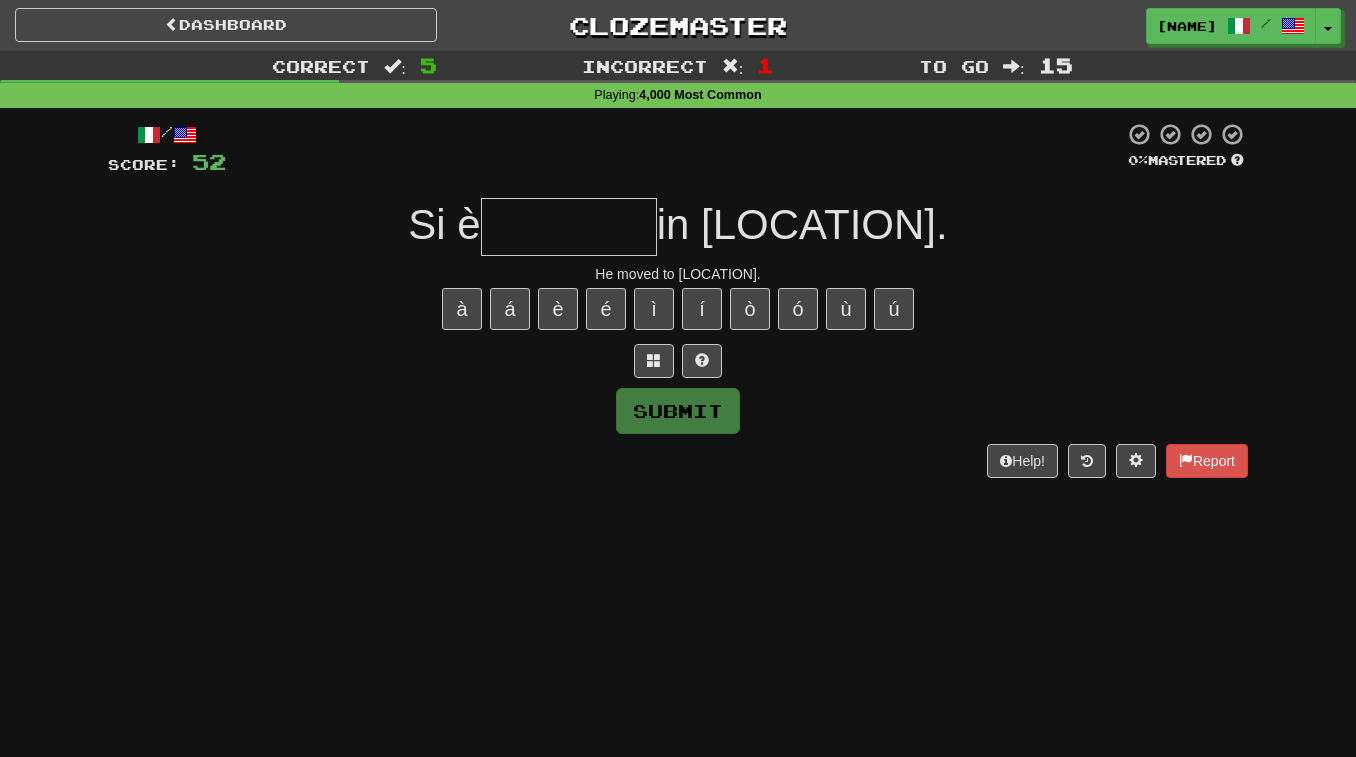 type on "*" 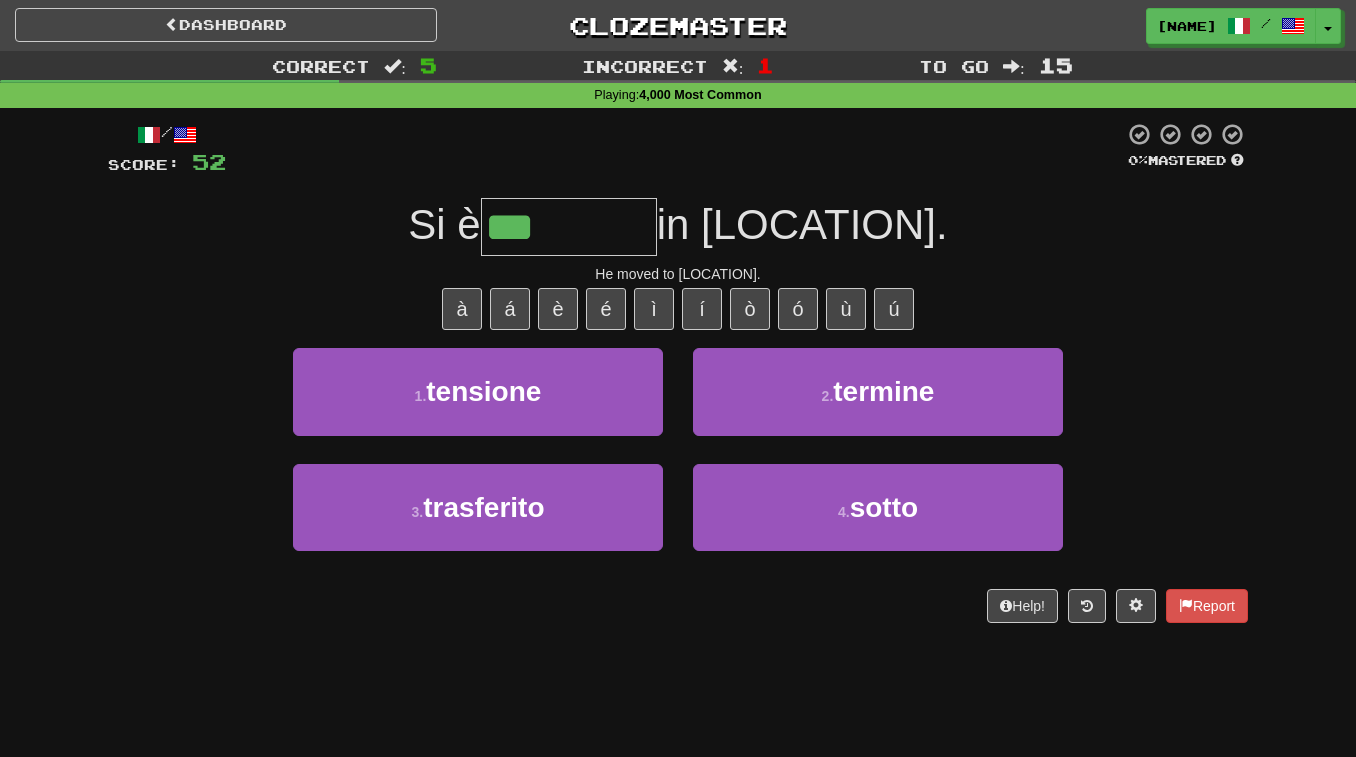 type on "**********" 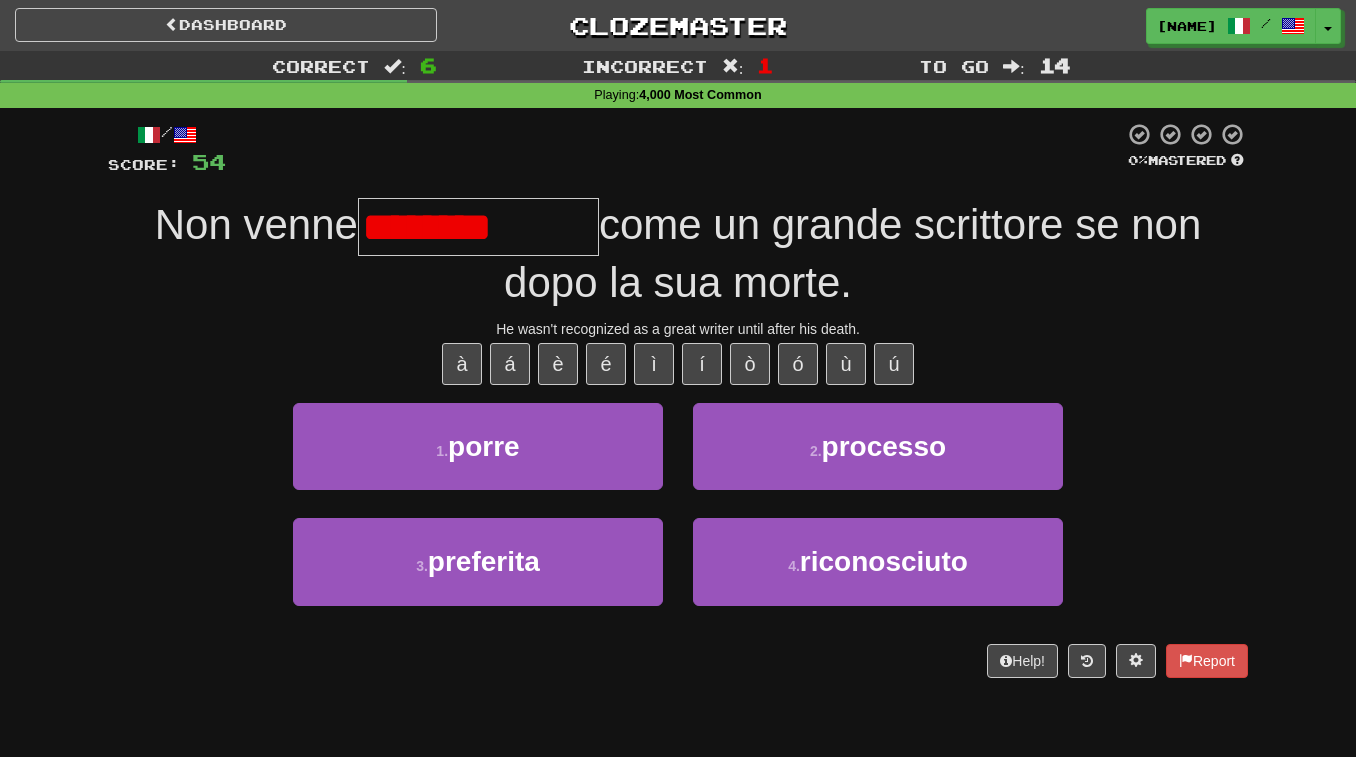 type on "**********" 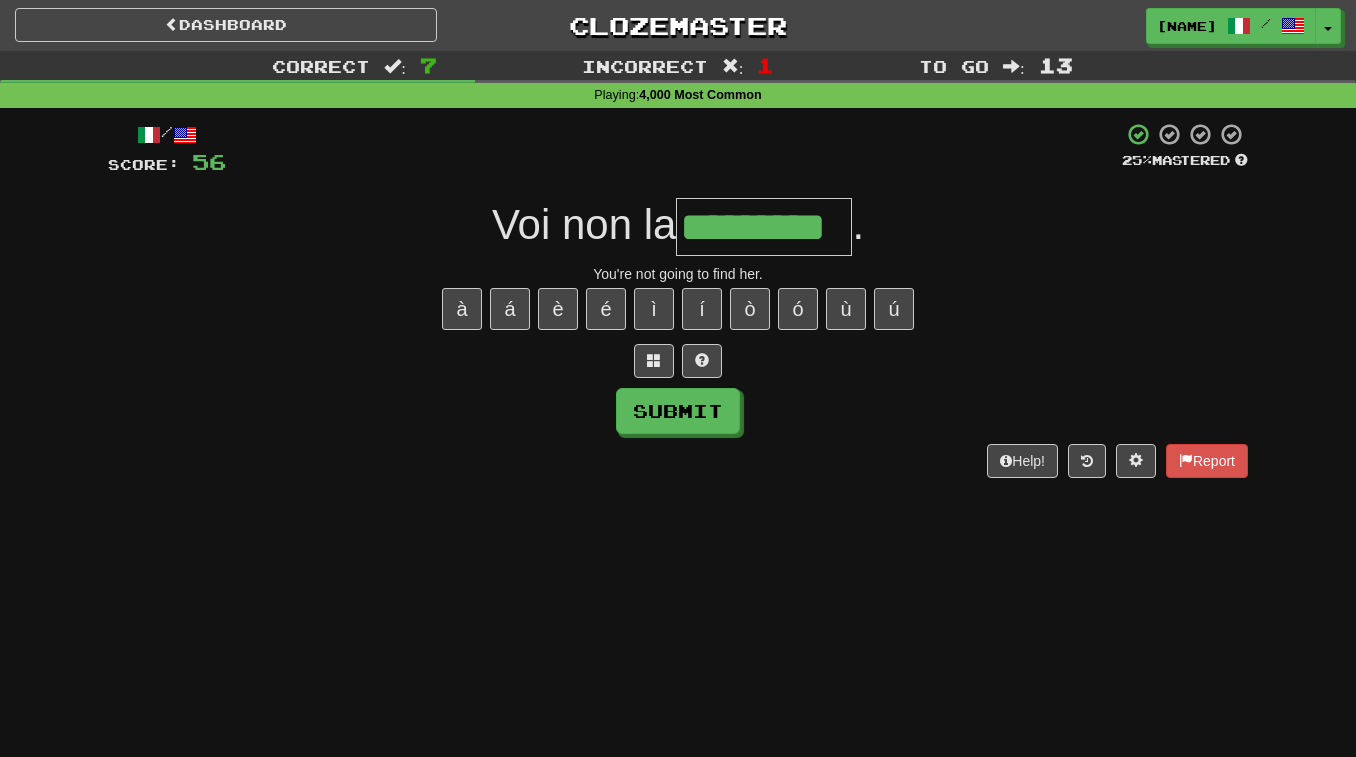 type on "*********" 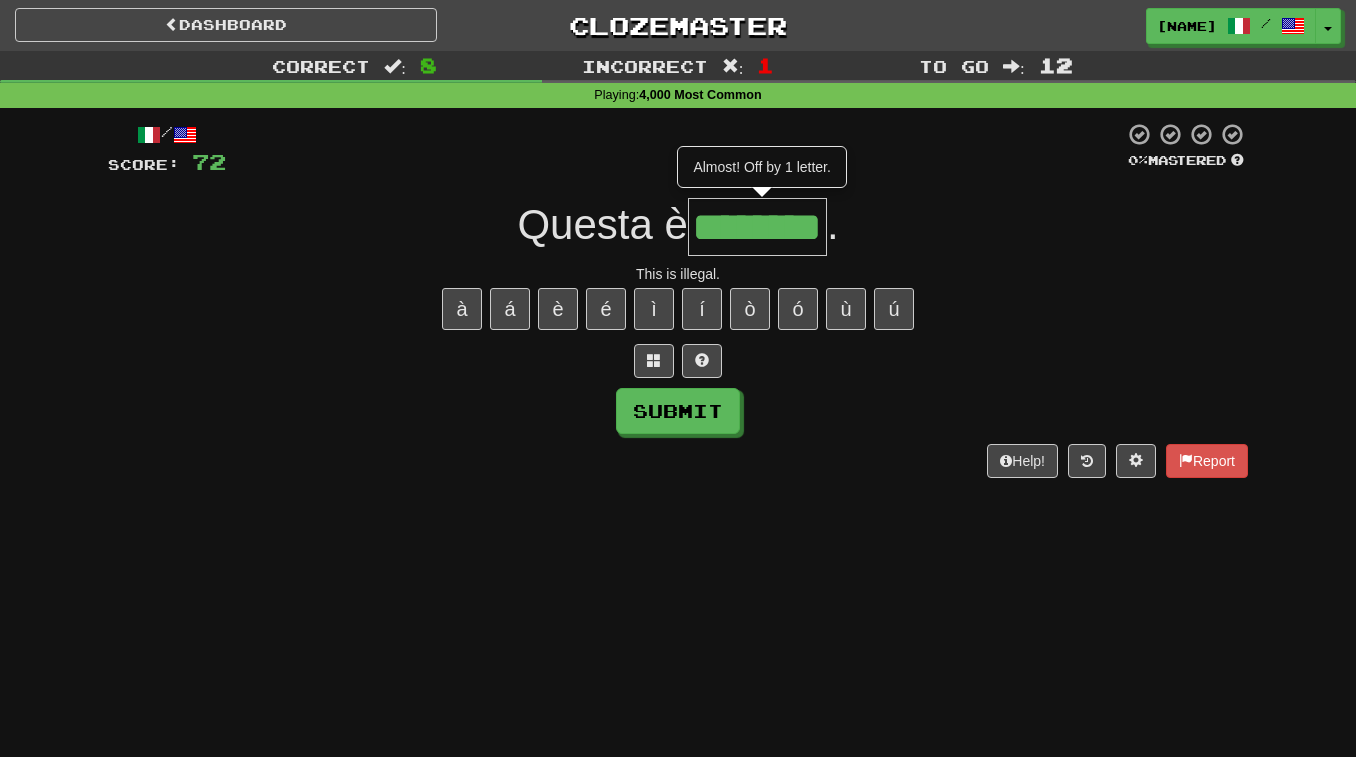 type on "********" 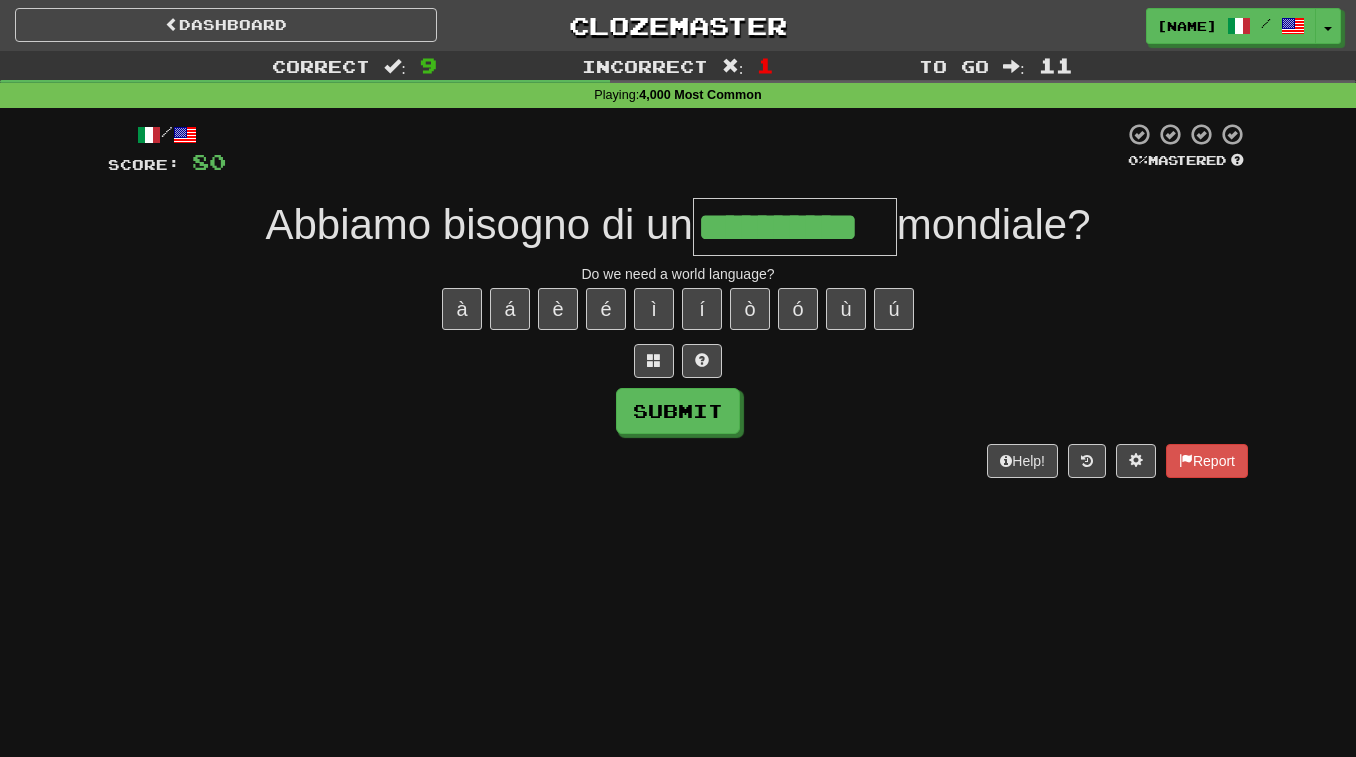type on "**********" 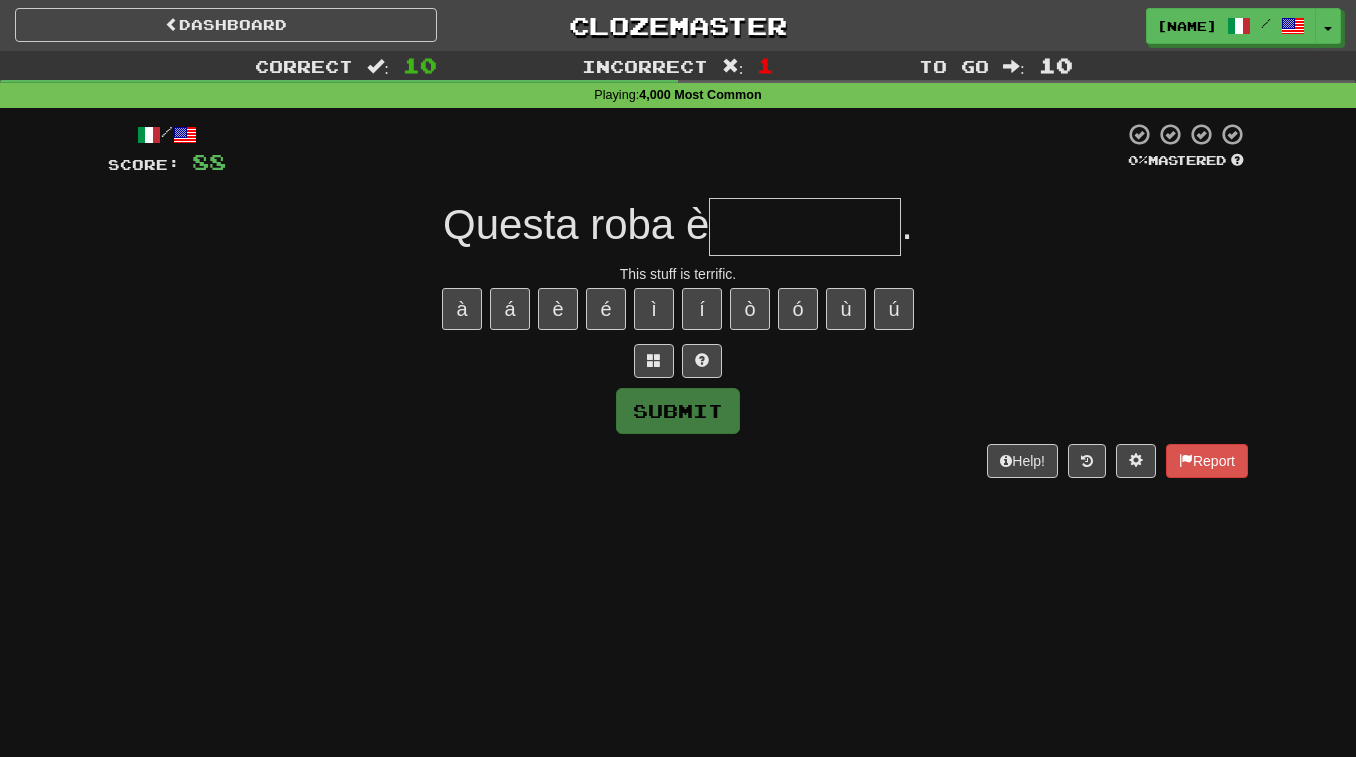 type on "*" 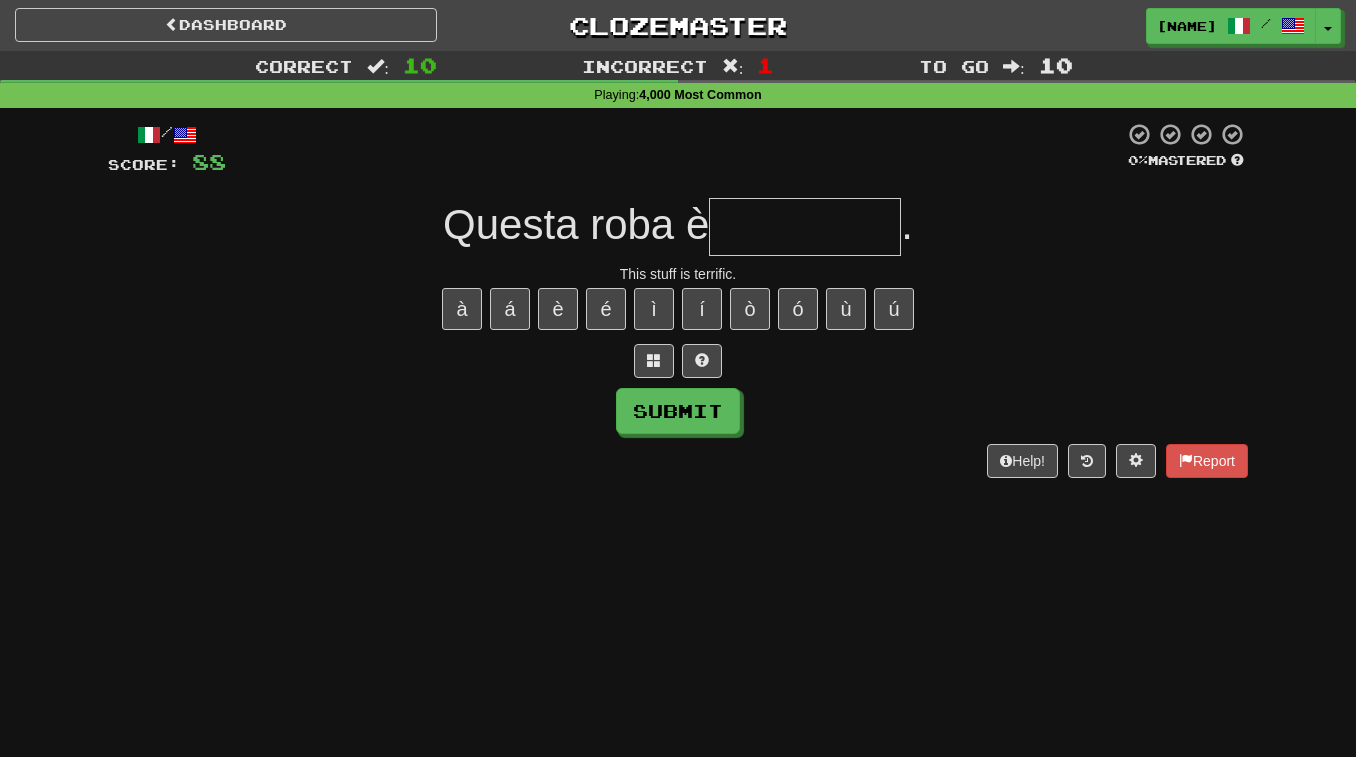 type on "*" 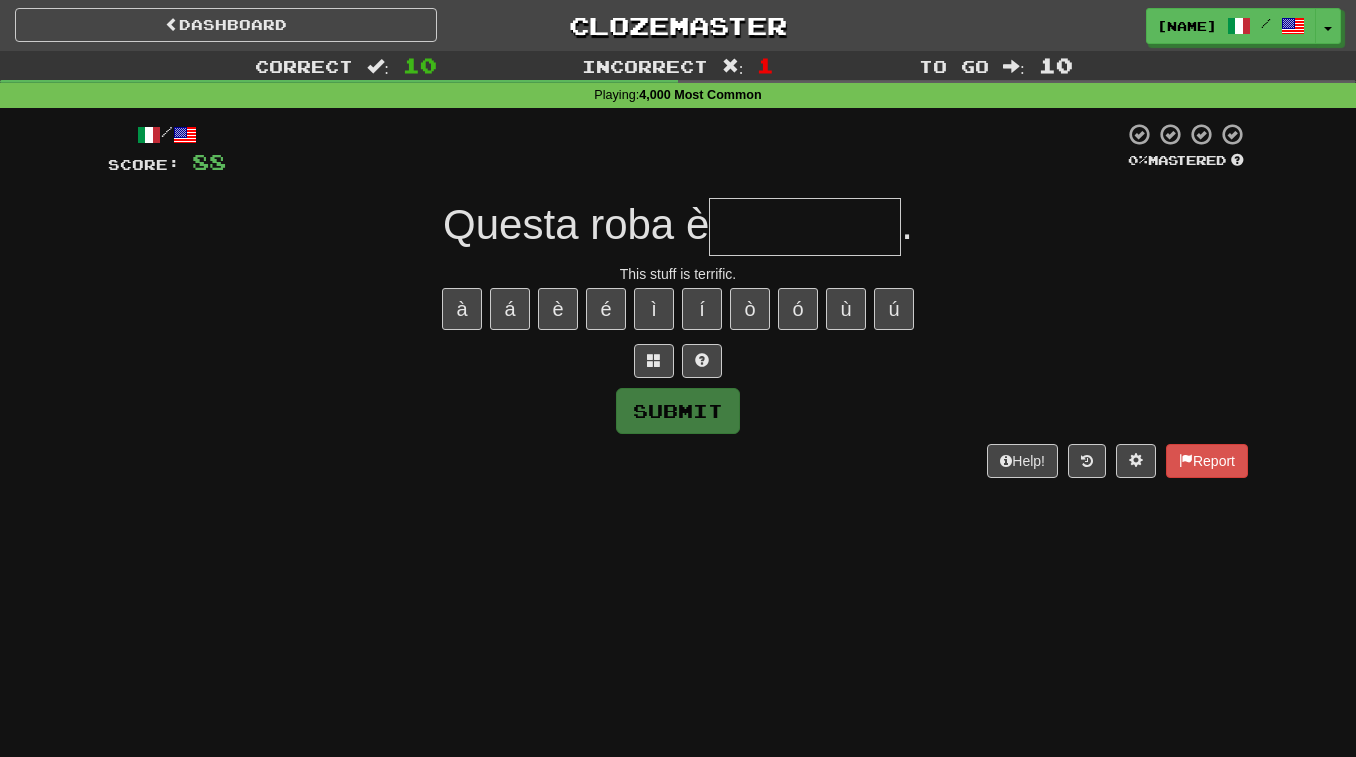 type on "*" 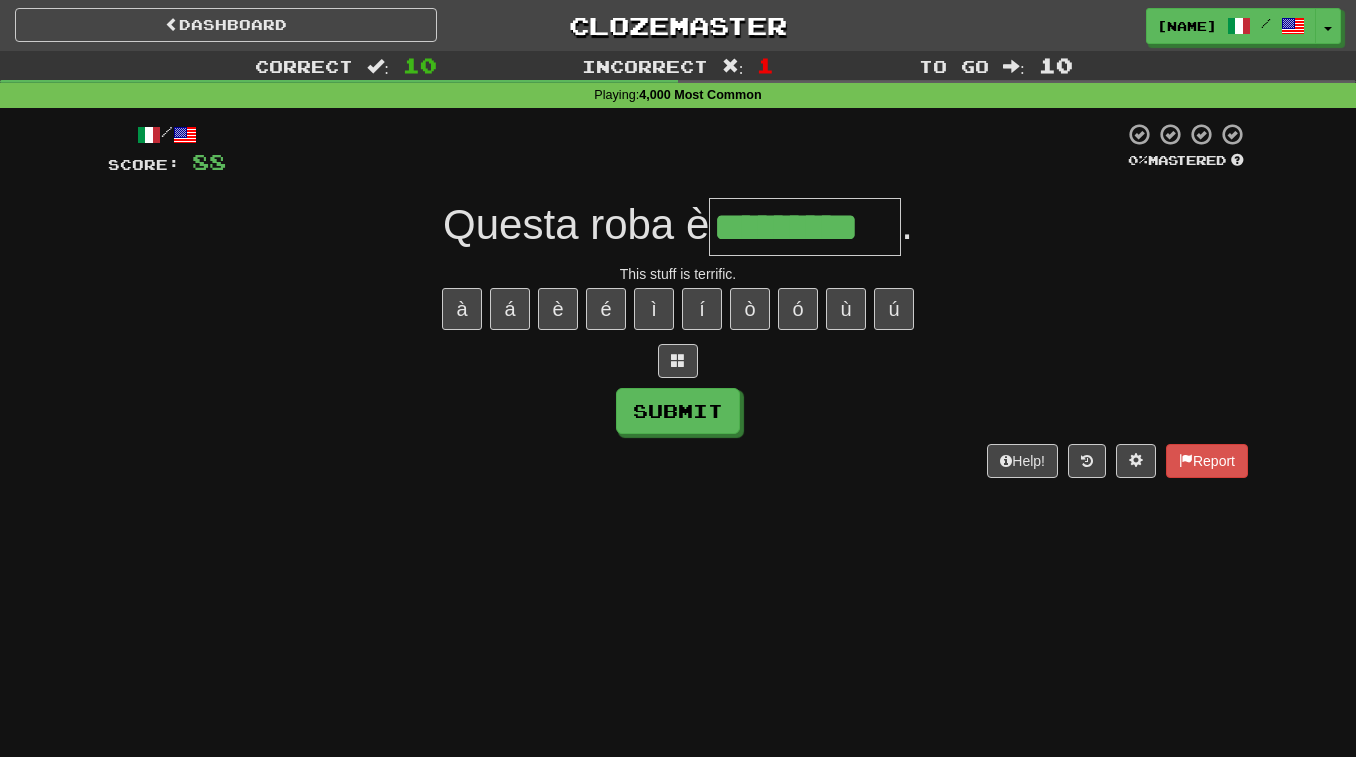 type on "*********" 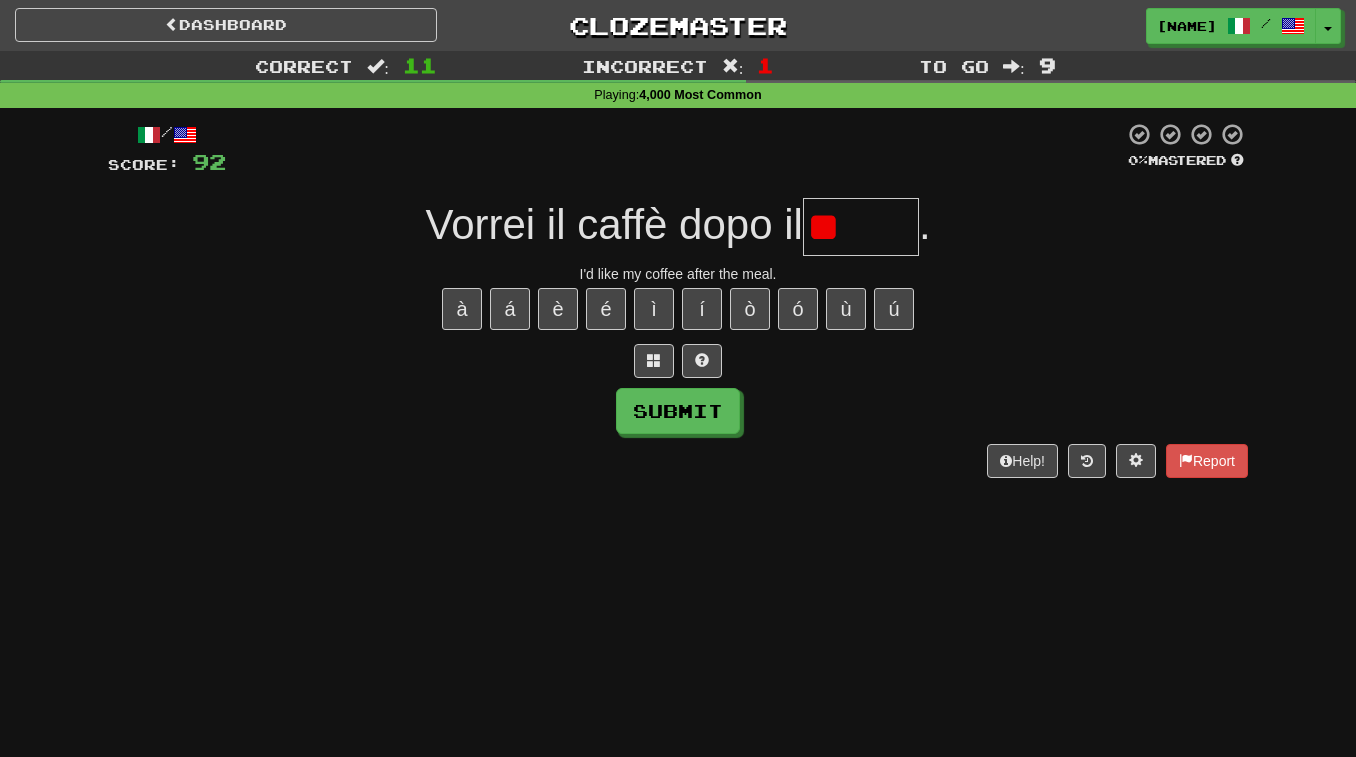type on "*" 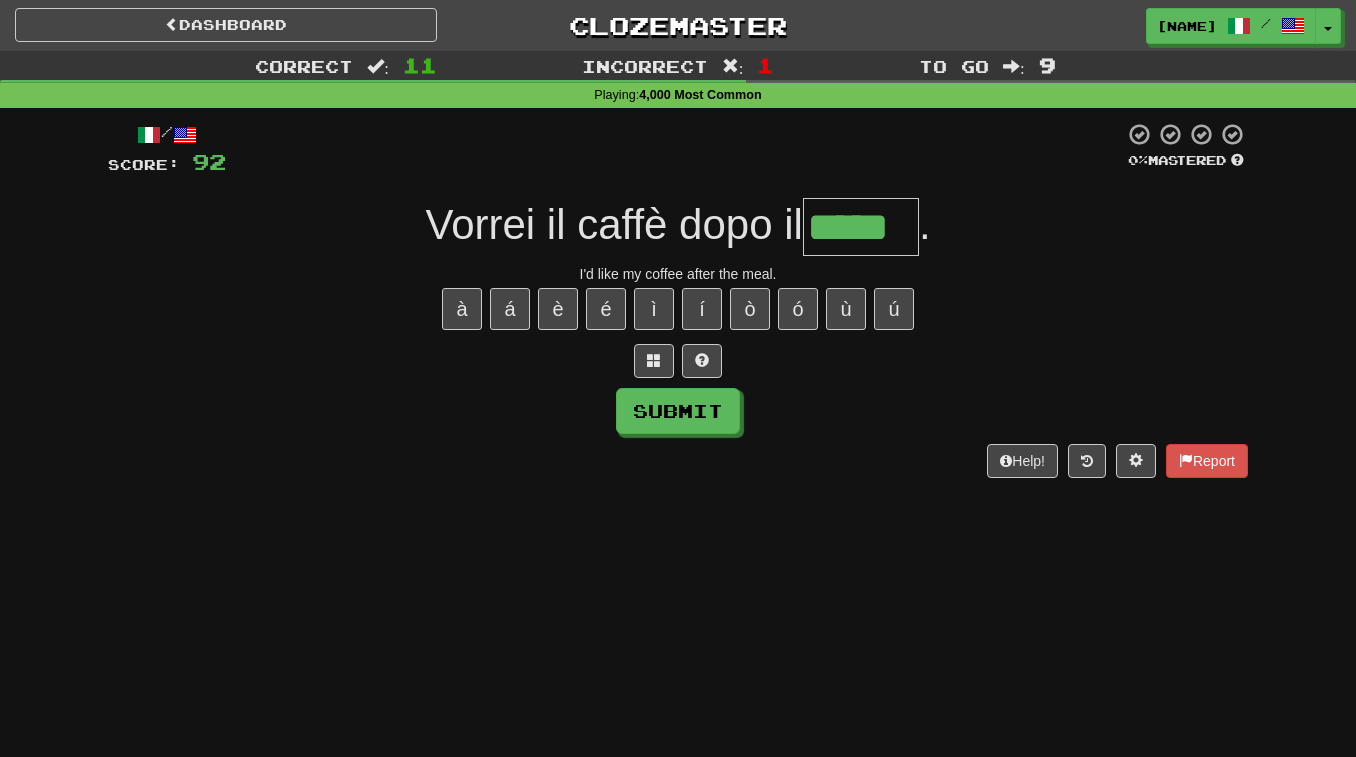 type on "*****" 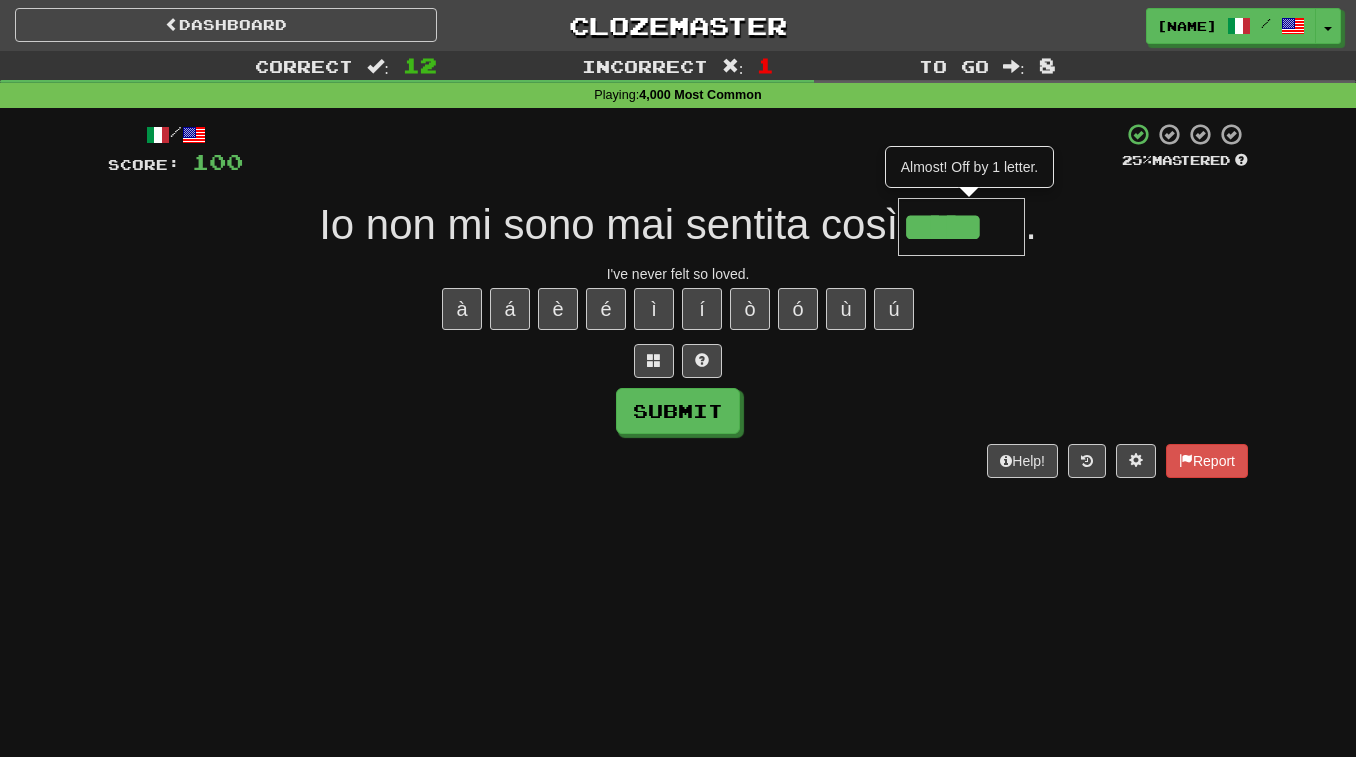 type on "*****" 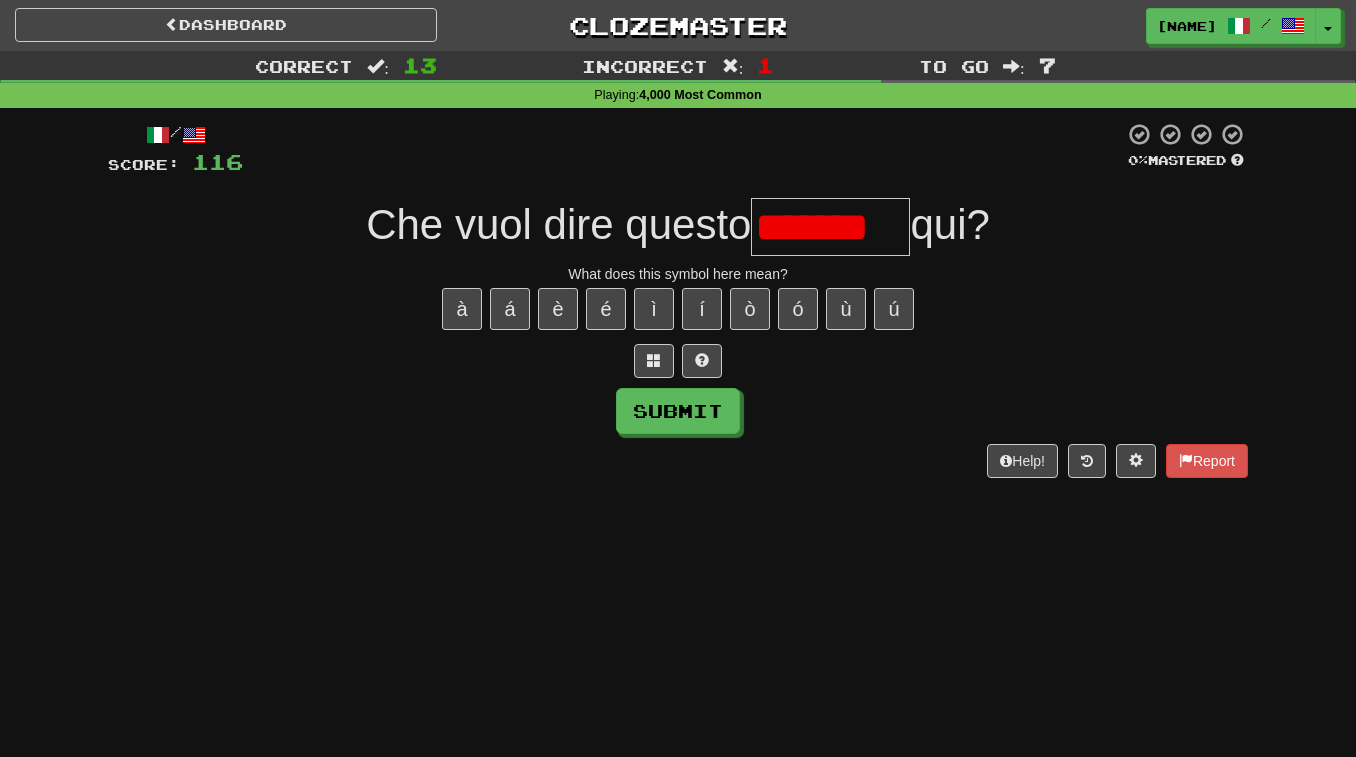 scroll, scrollTop: 0, scrollLeft: 0, axis: both 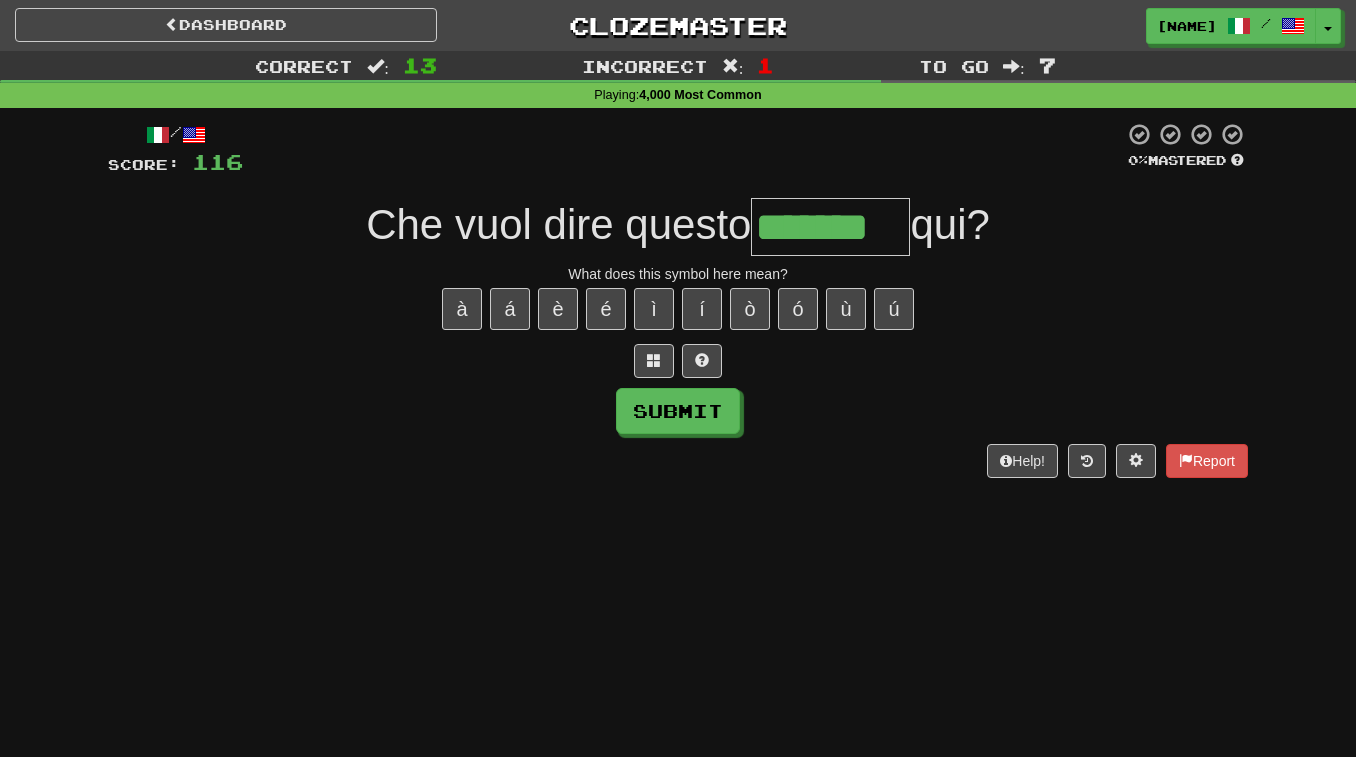 type on "*******" 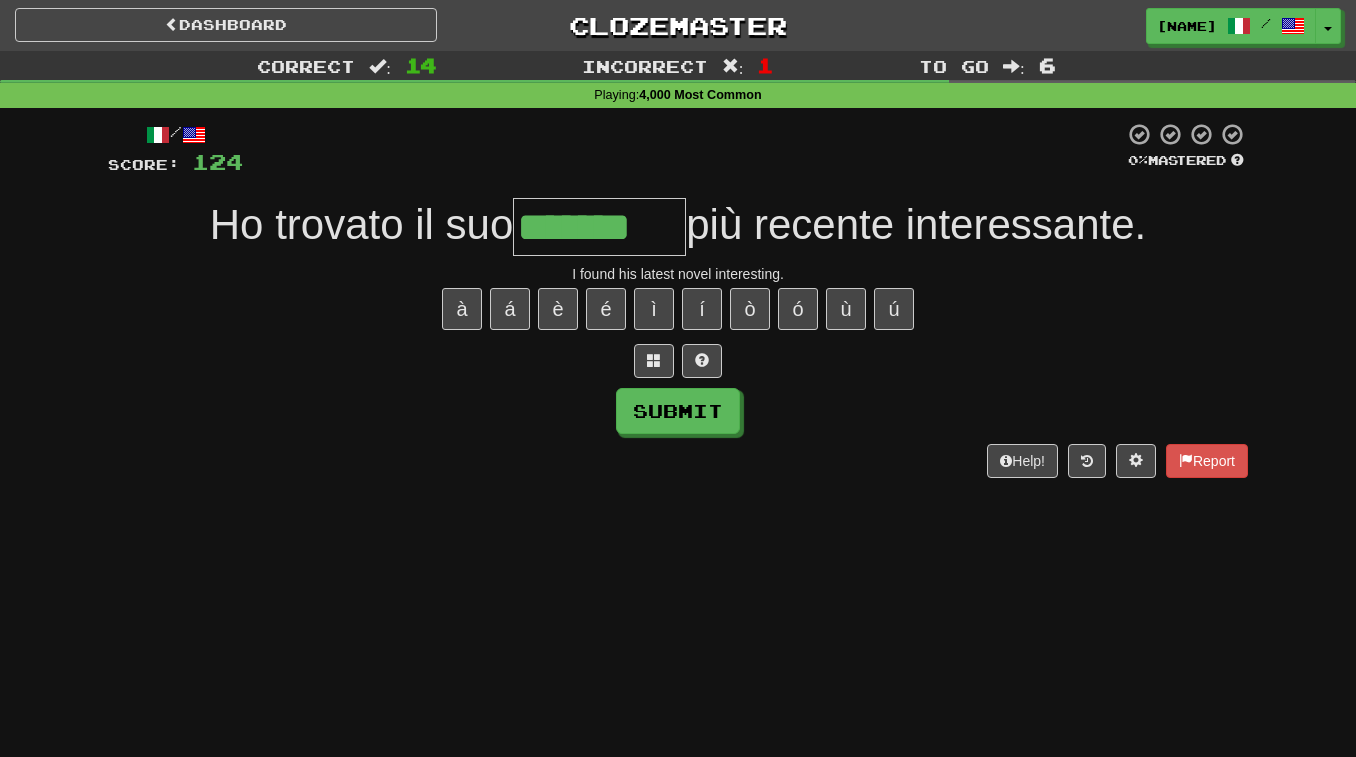 type on "*******" 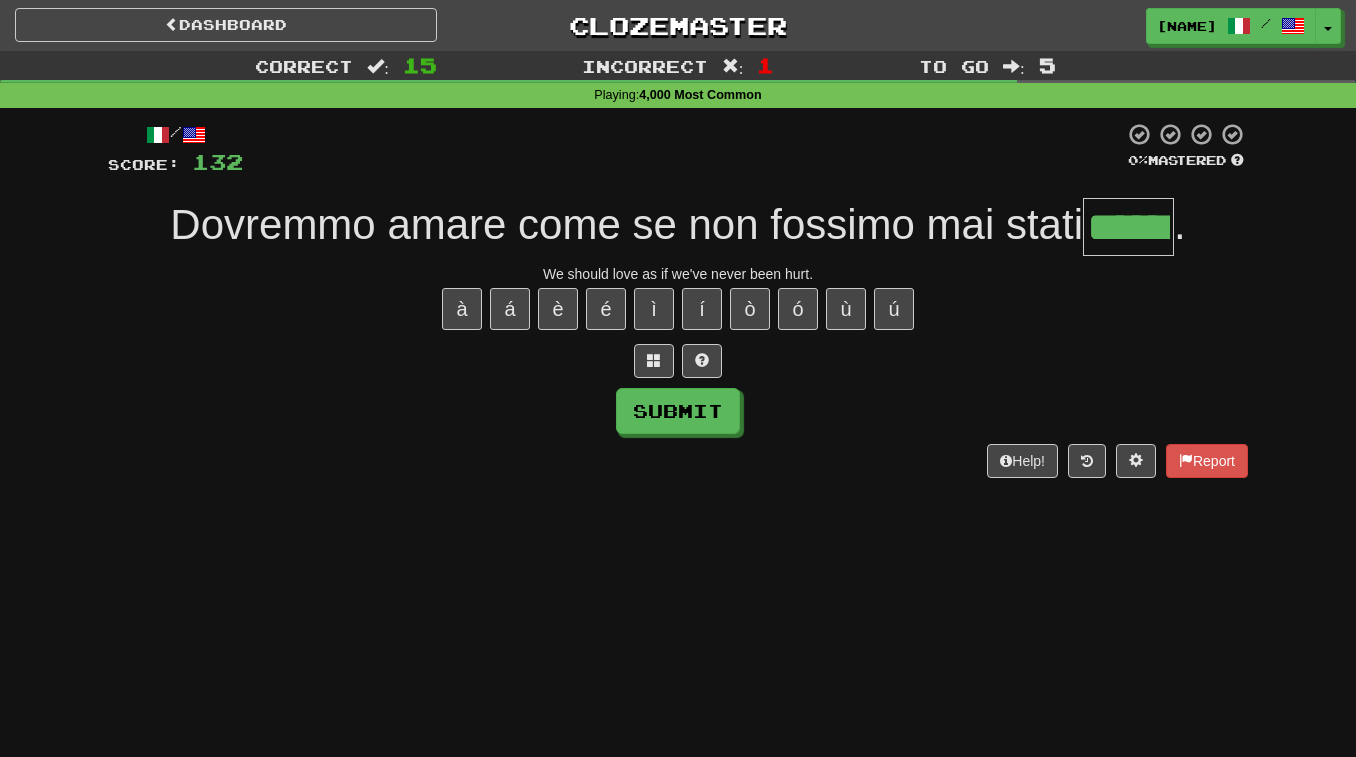 type on "******" 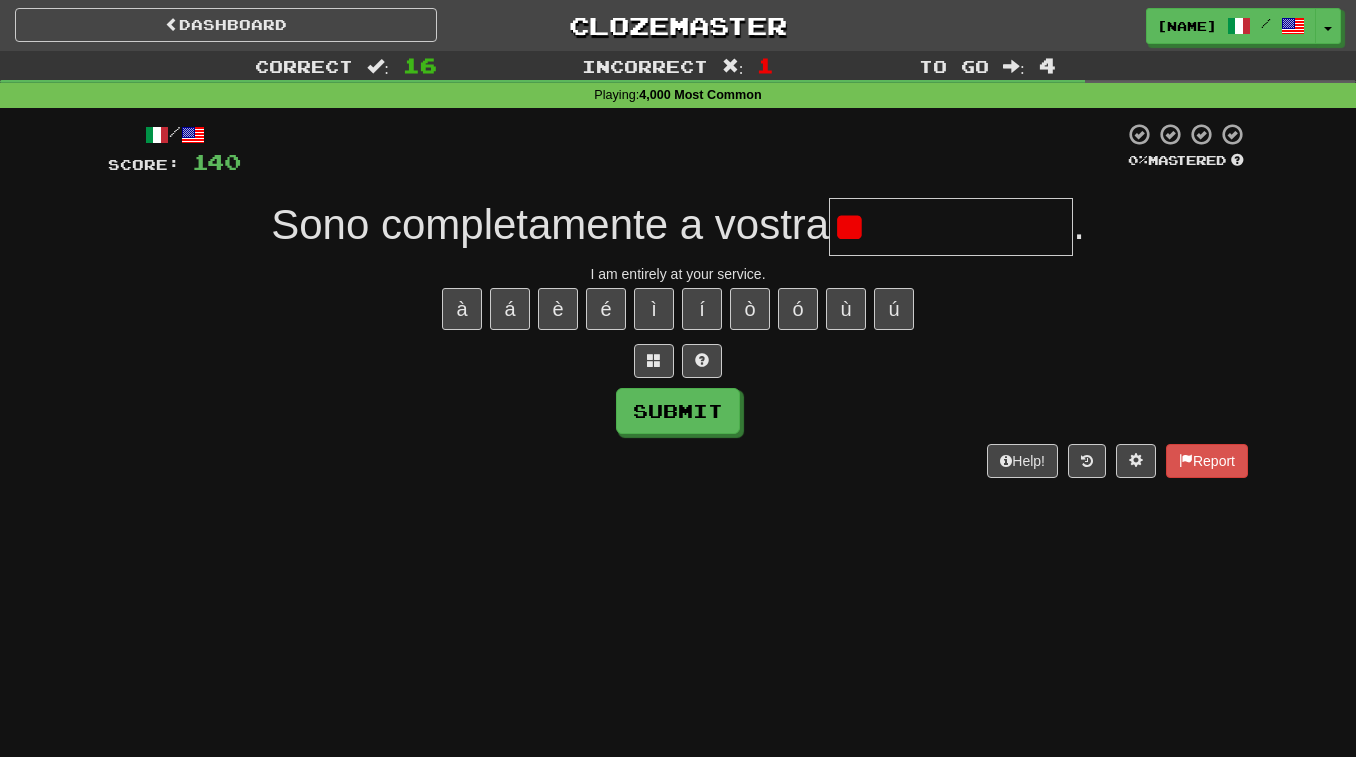 type on "*" 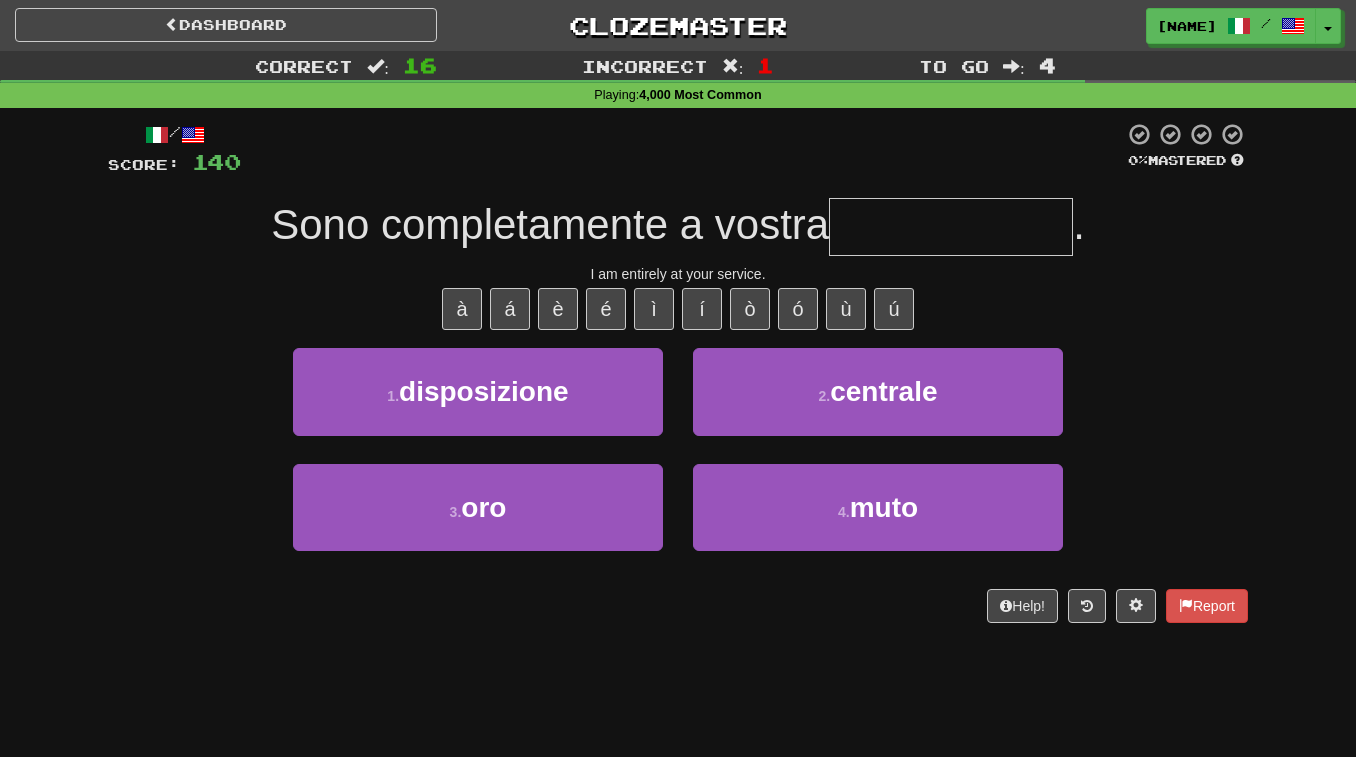 type on "**********" 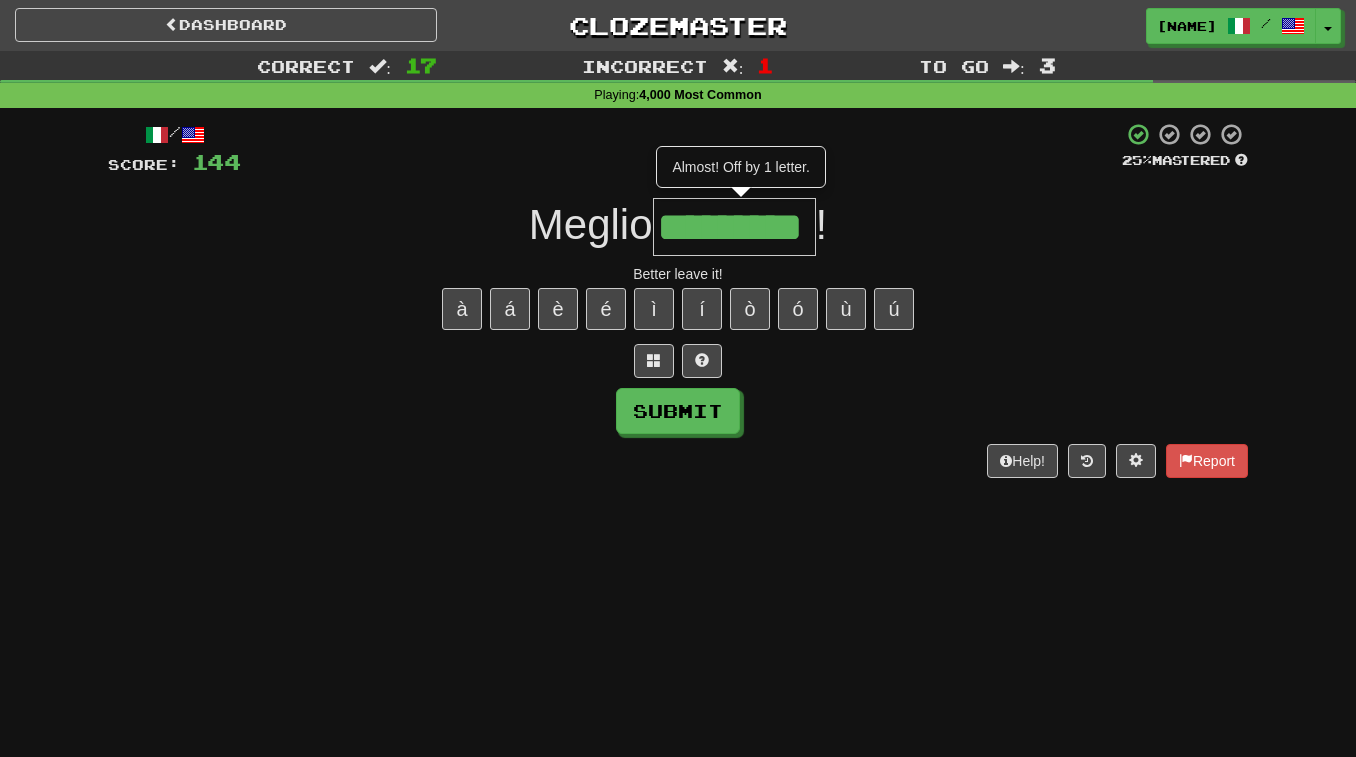 type on "*********" 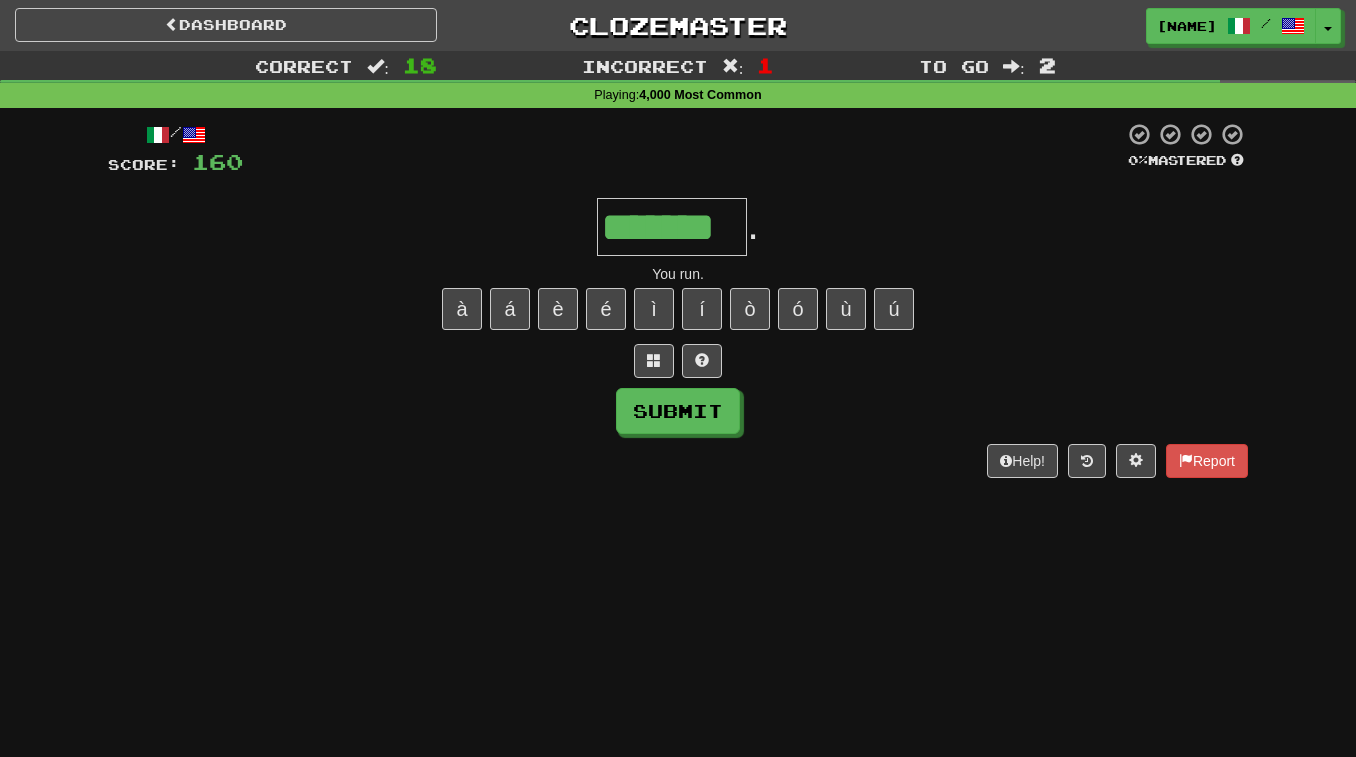 type on "*******" 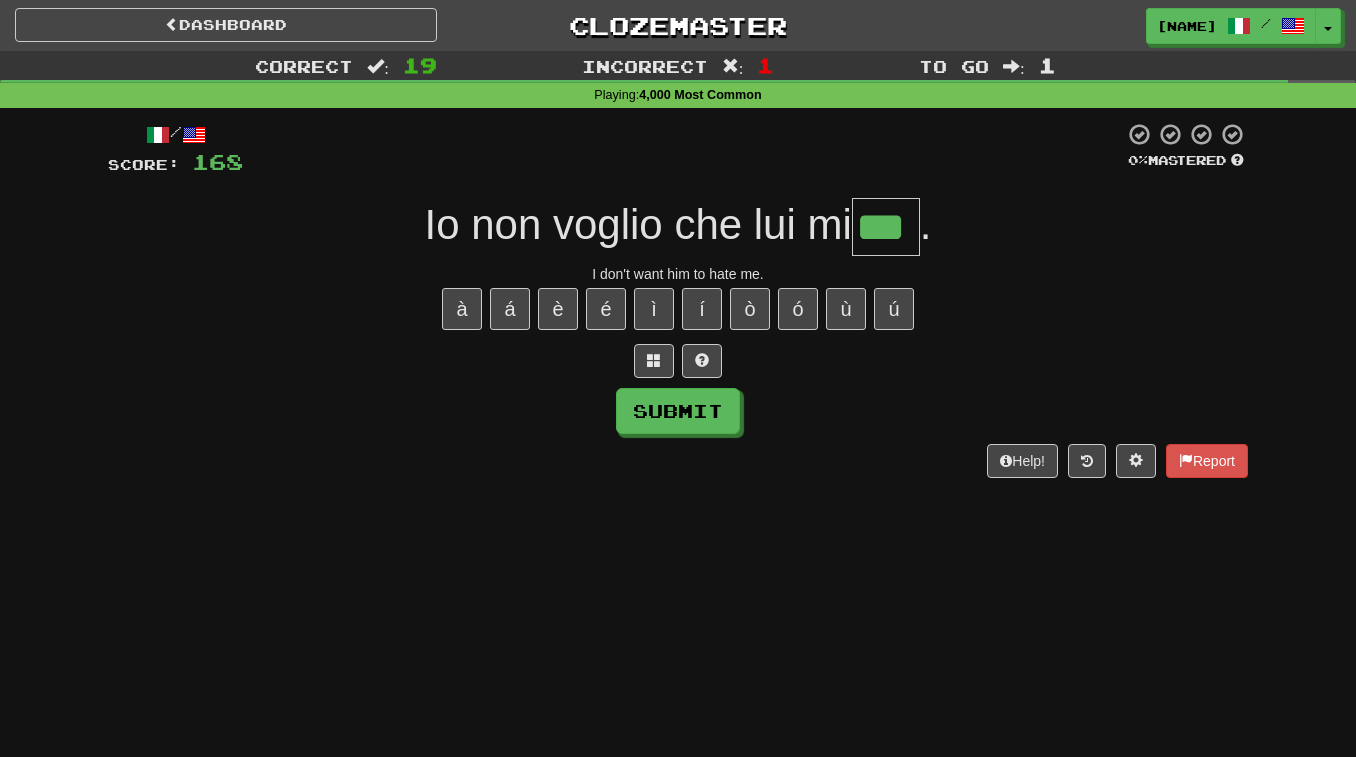 type on "***" 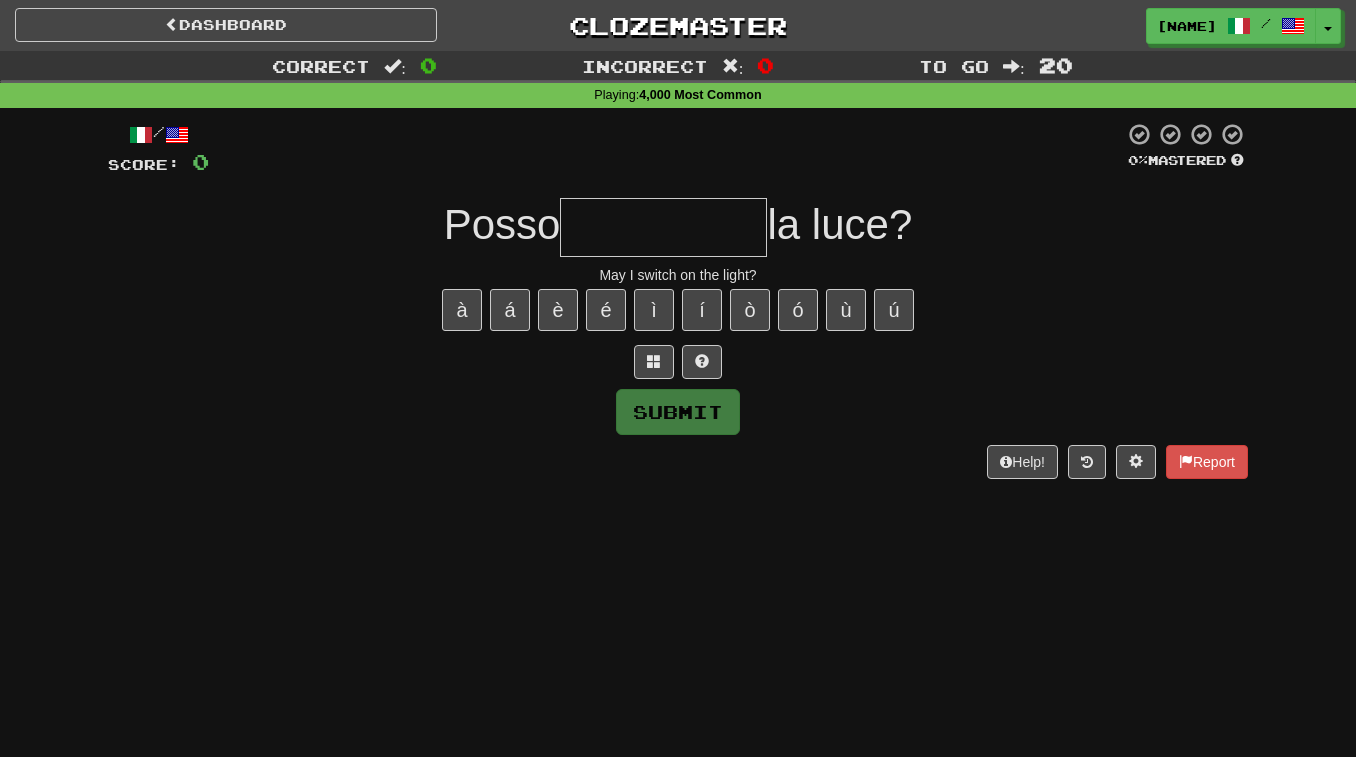 type on "*" 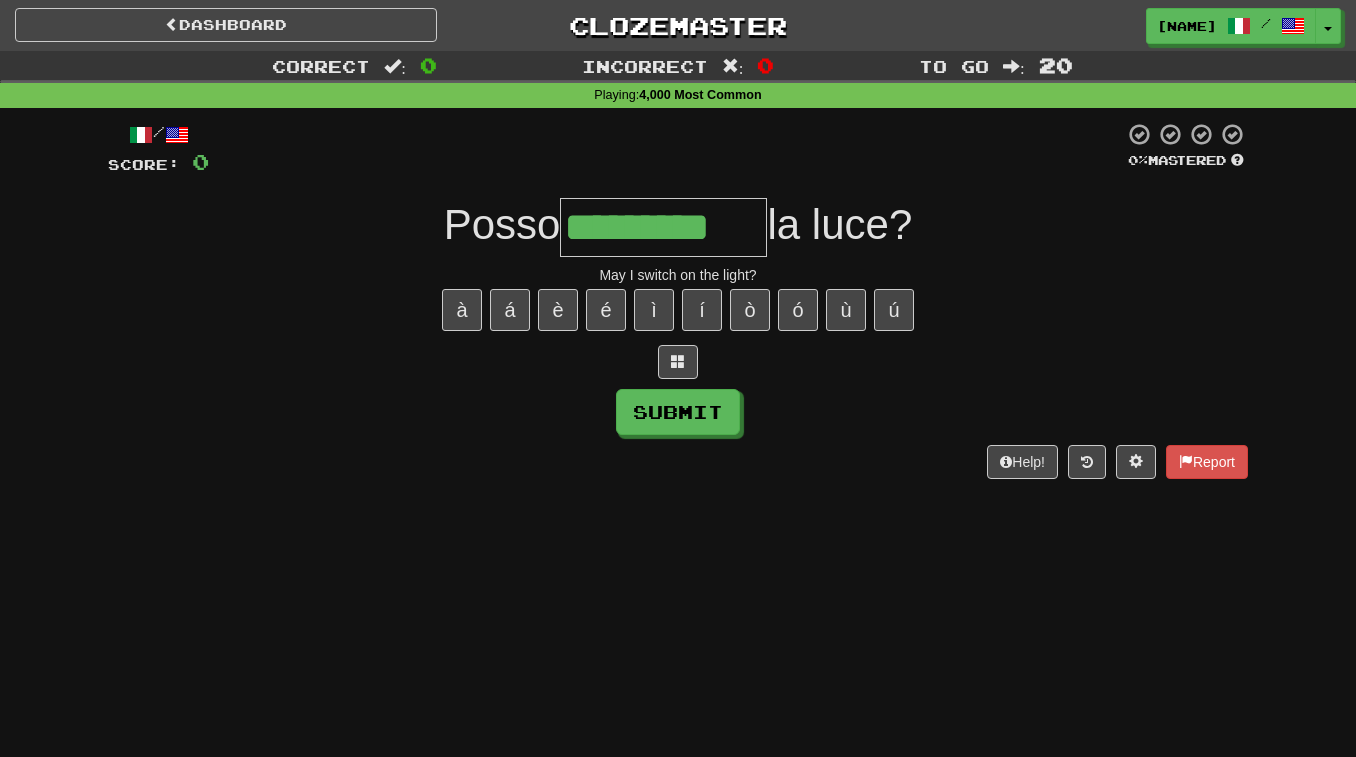 type on "*********" 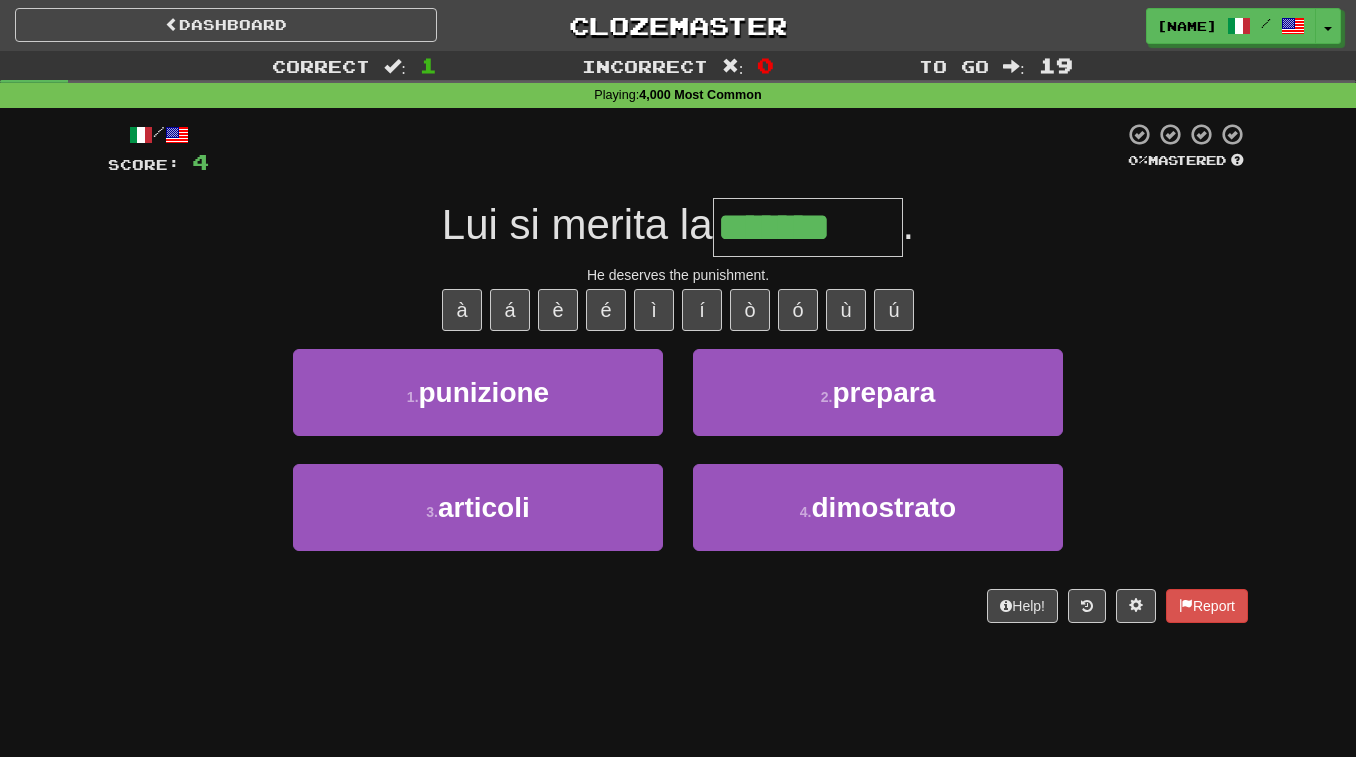 type on "*********" 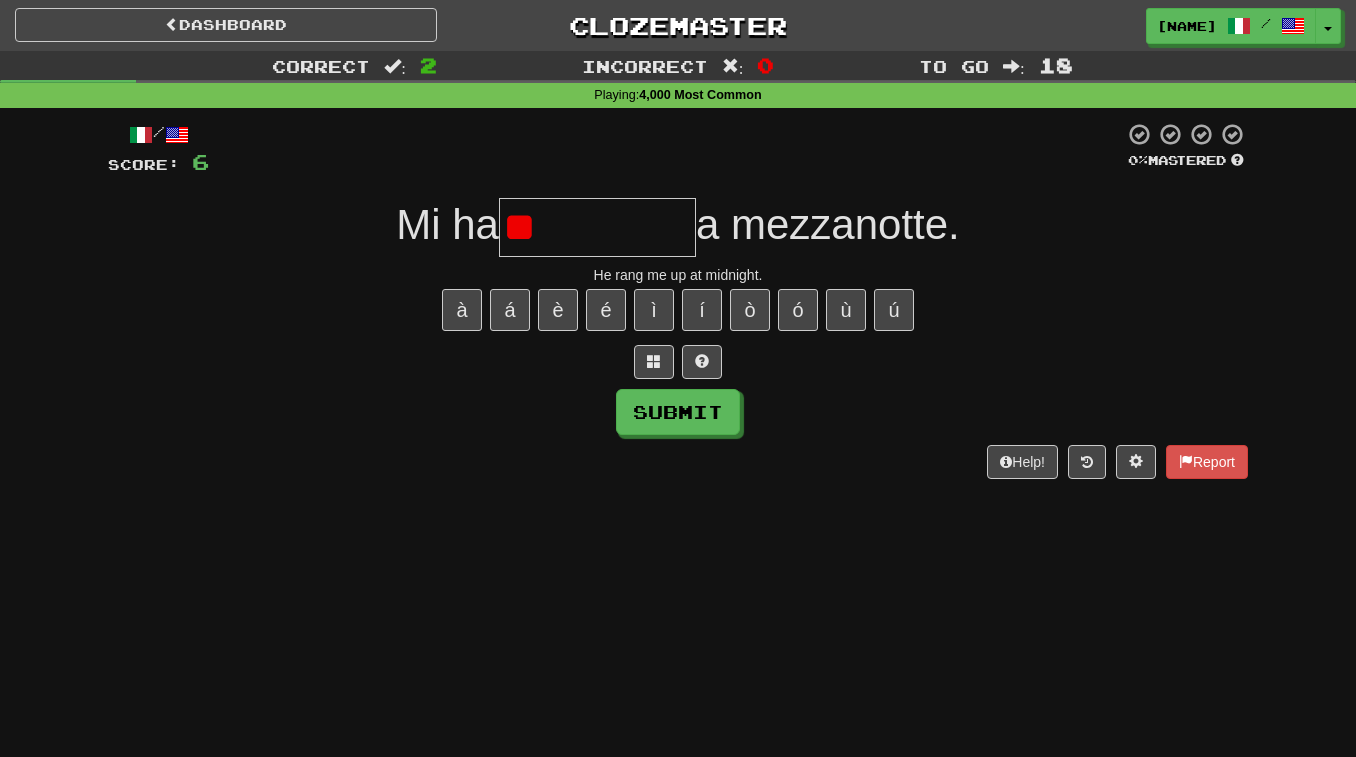 type on "*" 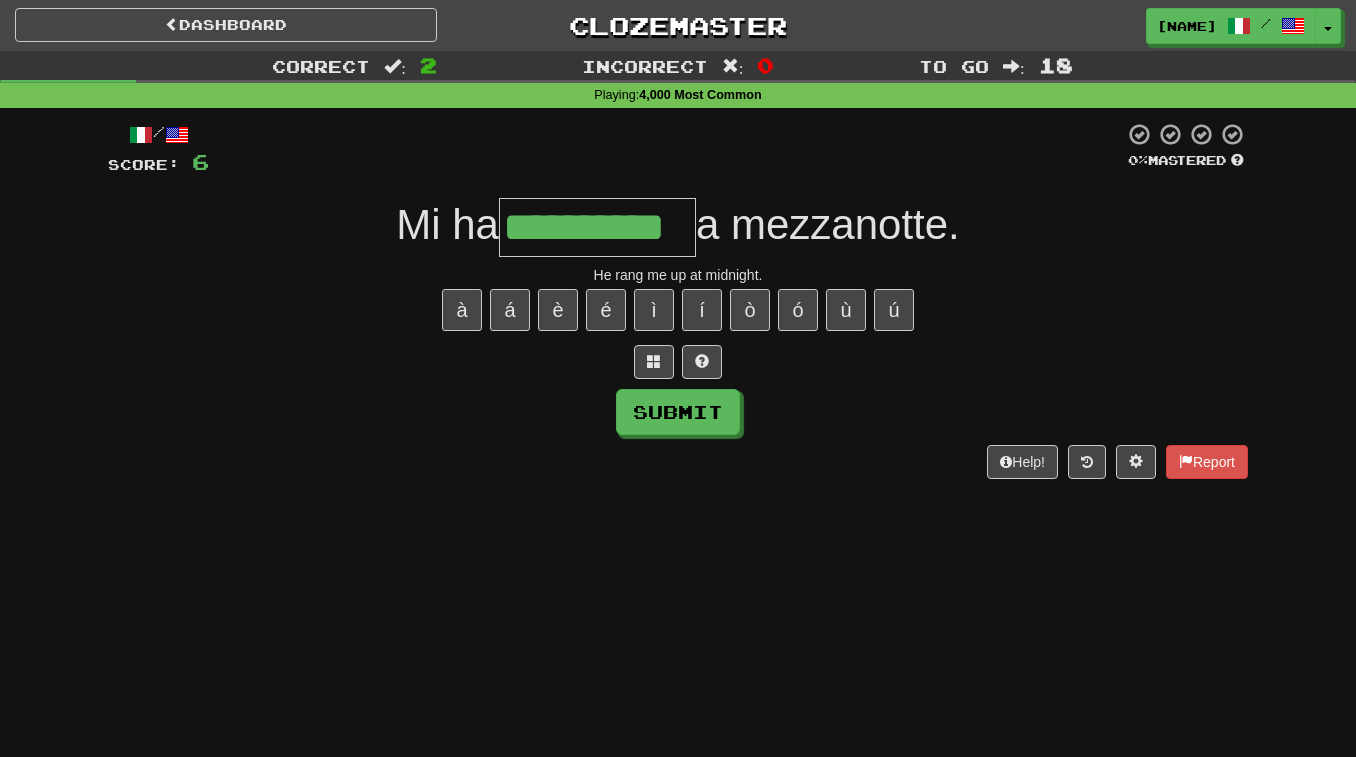type on "**********" 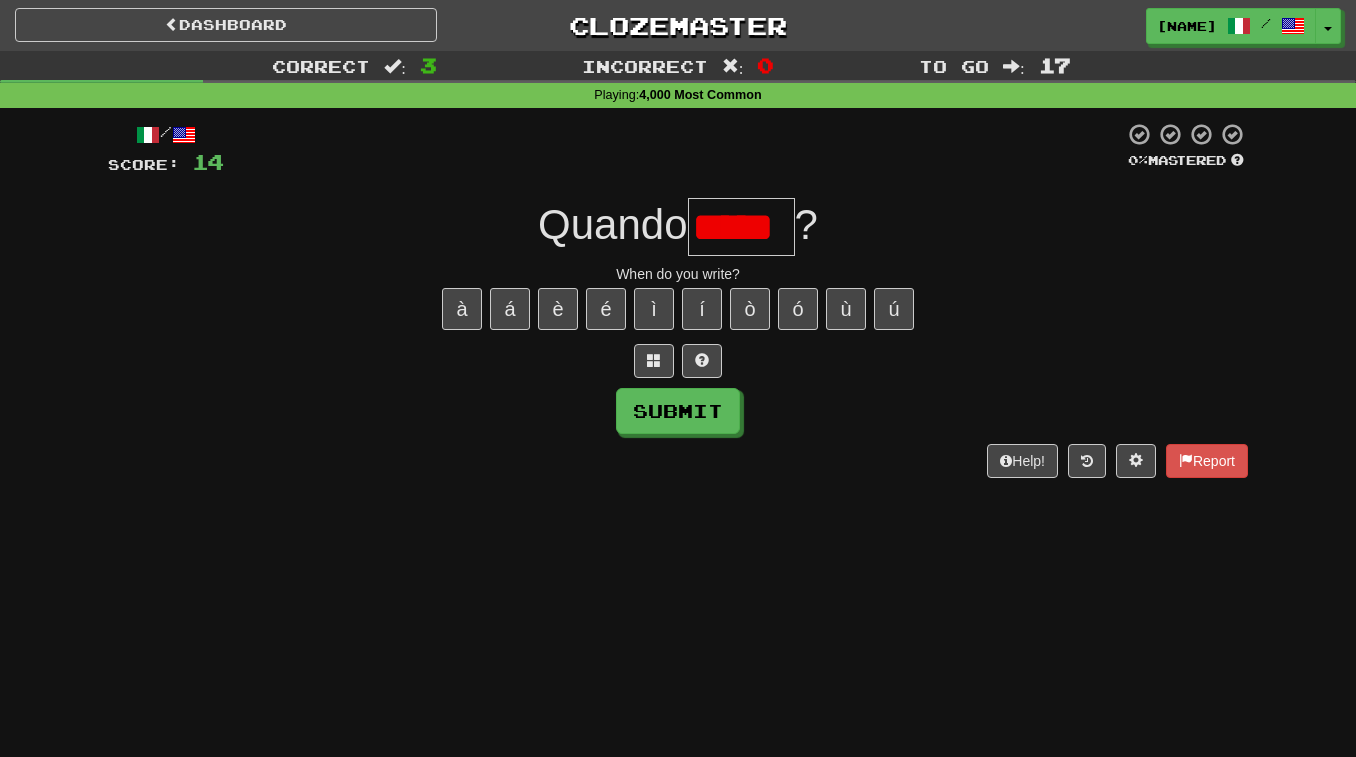 scroll, scrollTop: 0, scrollLeft: 0, axis: both 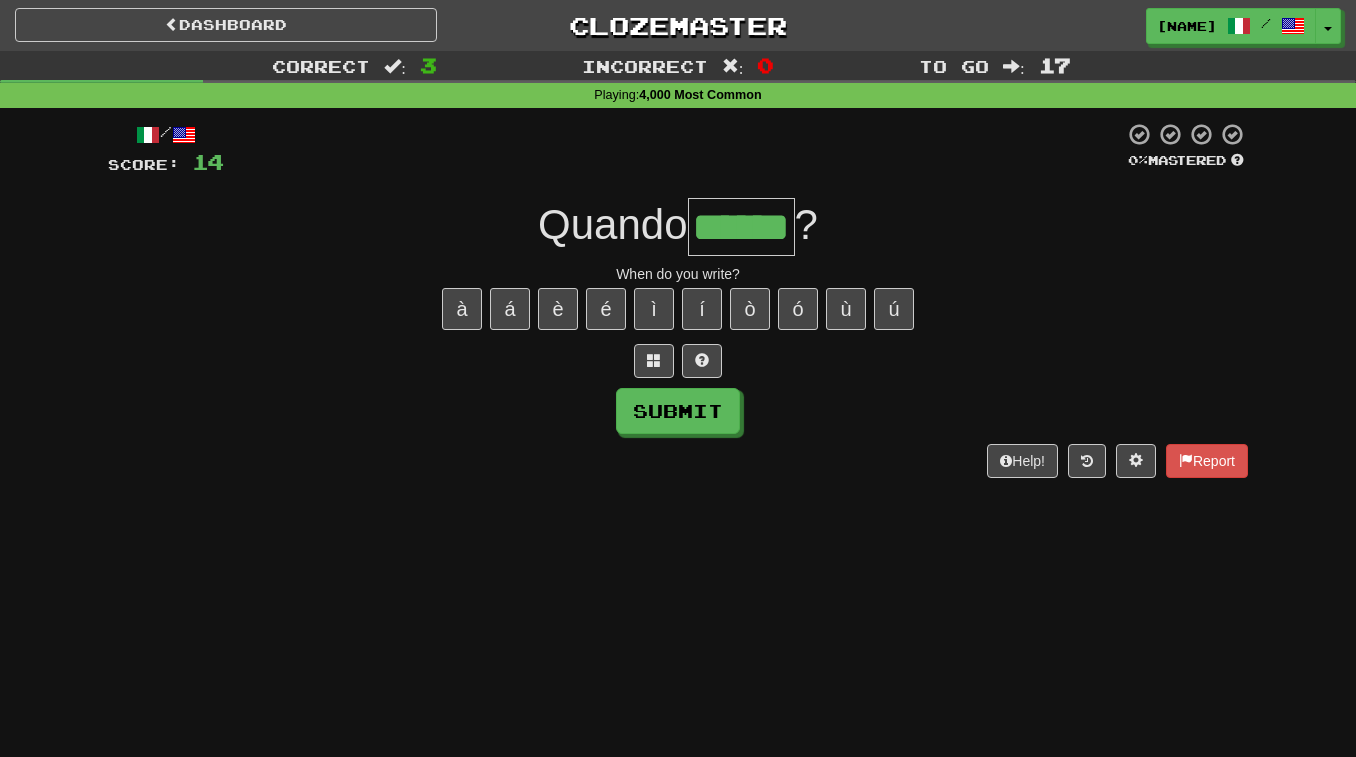 type on "******" 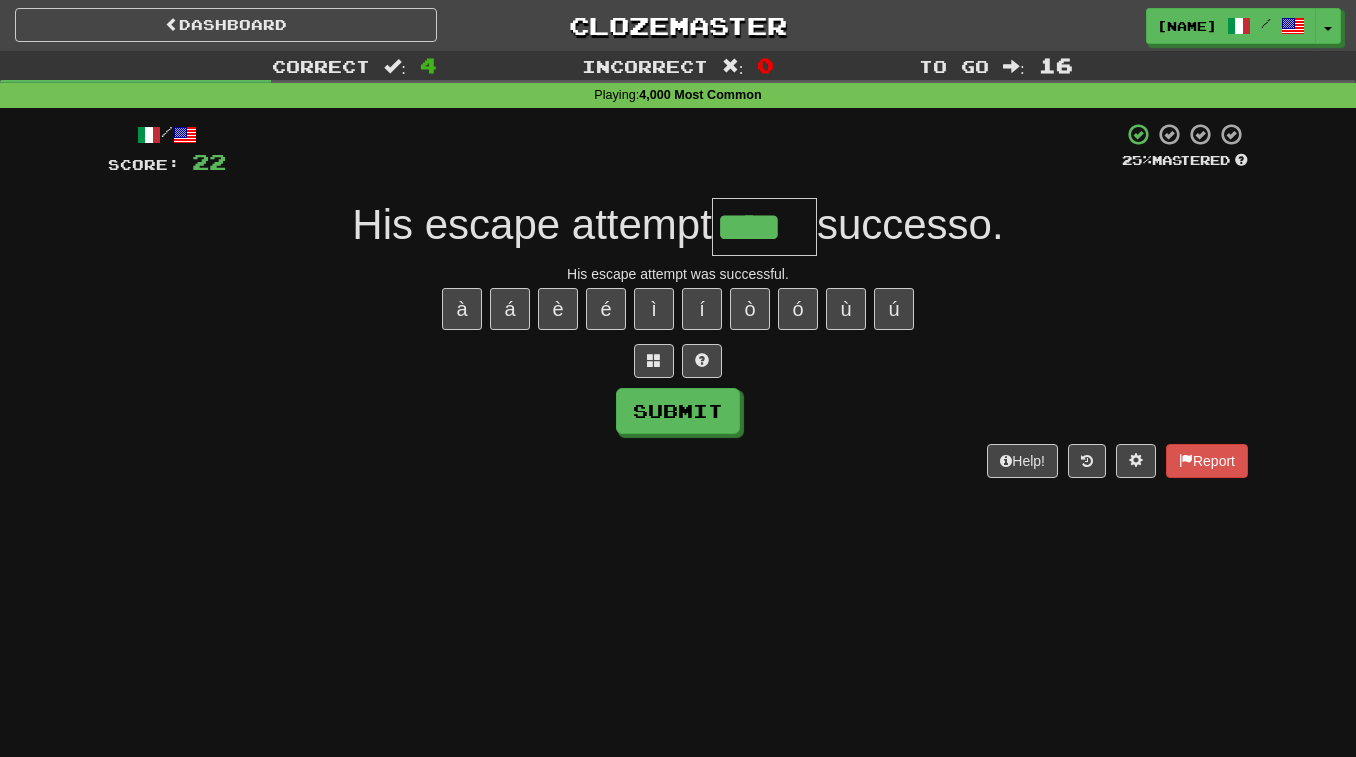 type on "****" 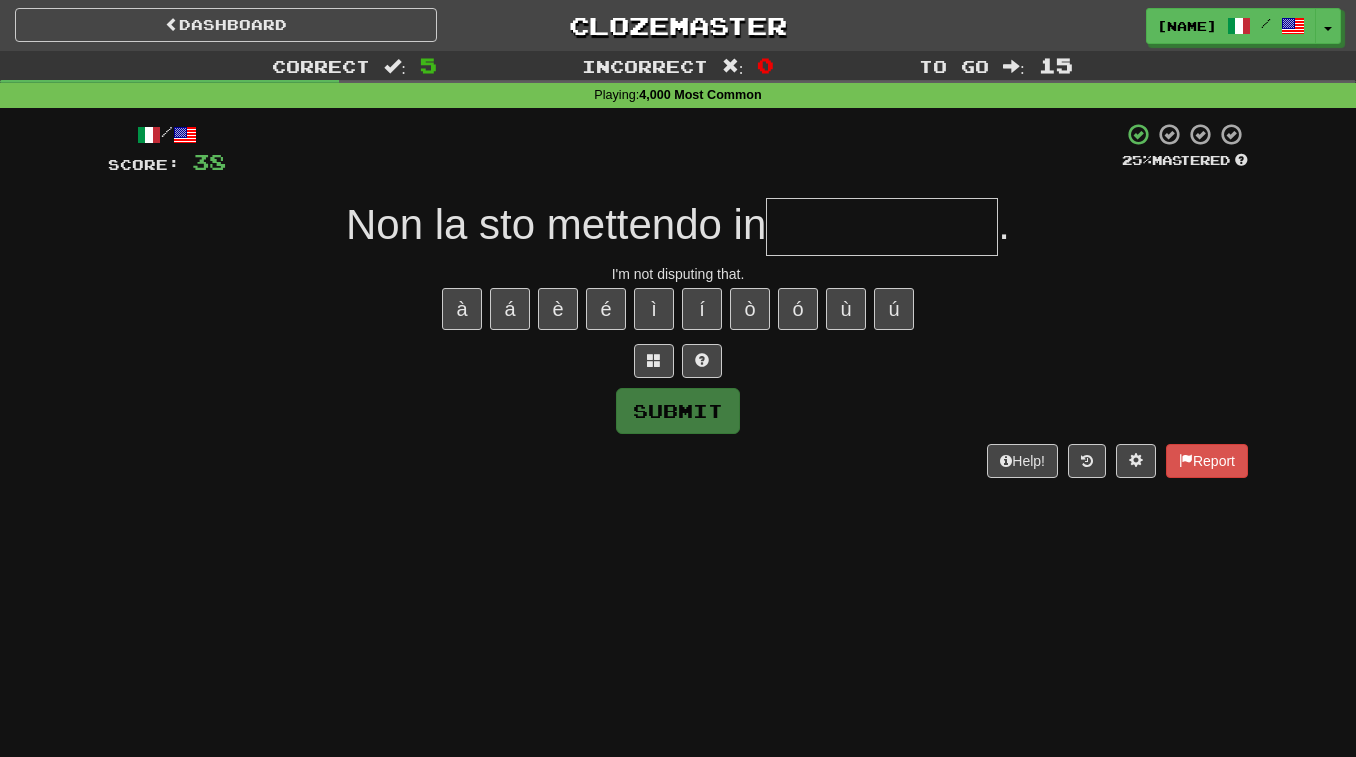 type on "*" 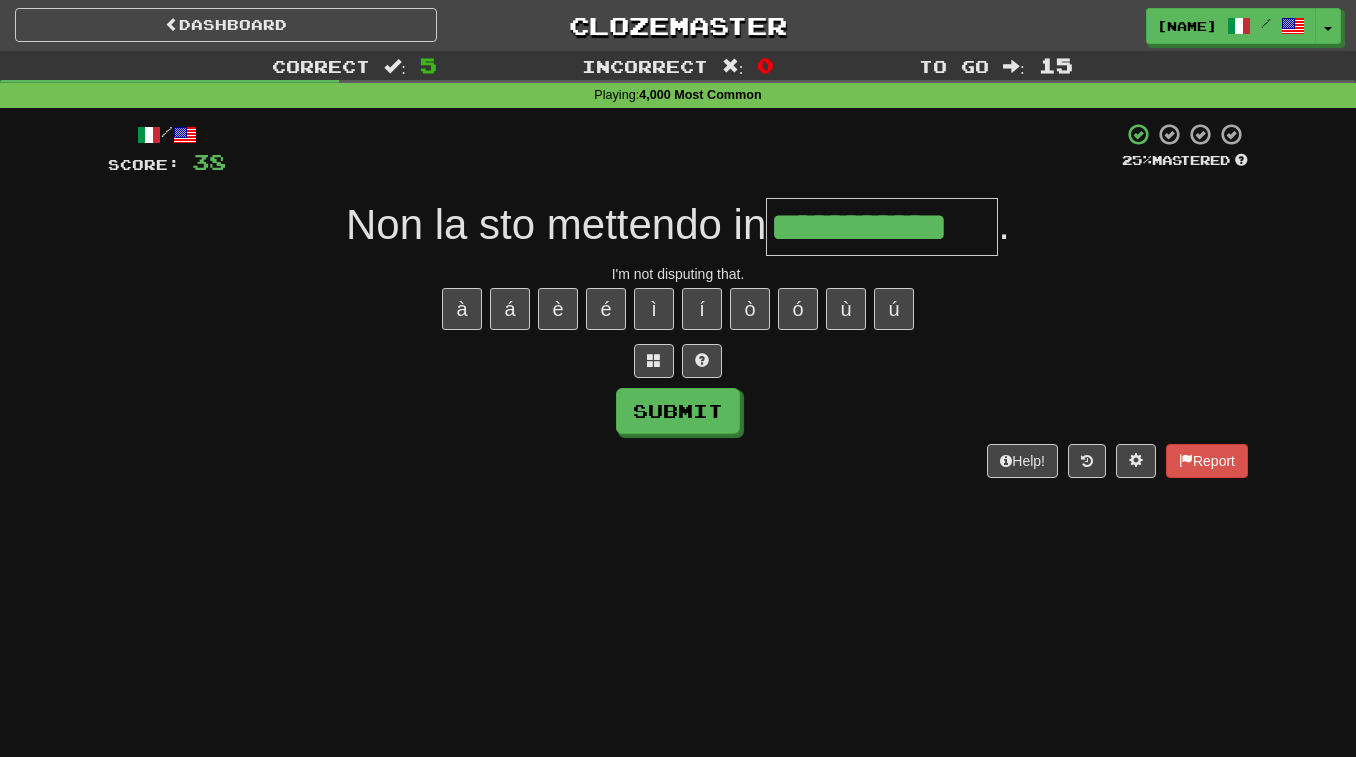 type on "**********" 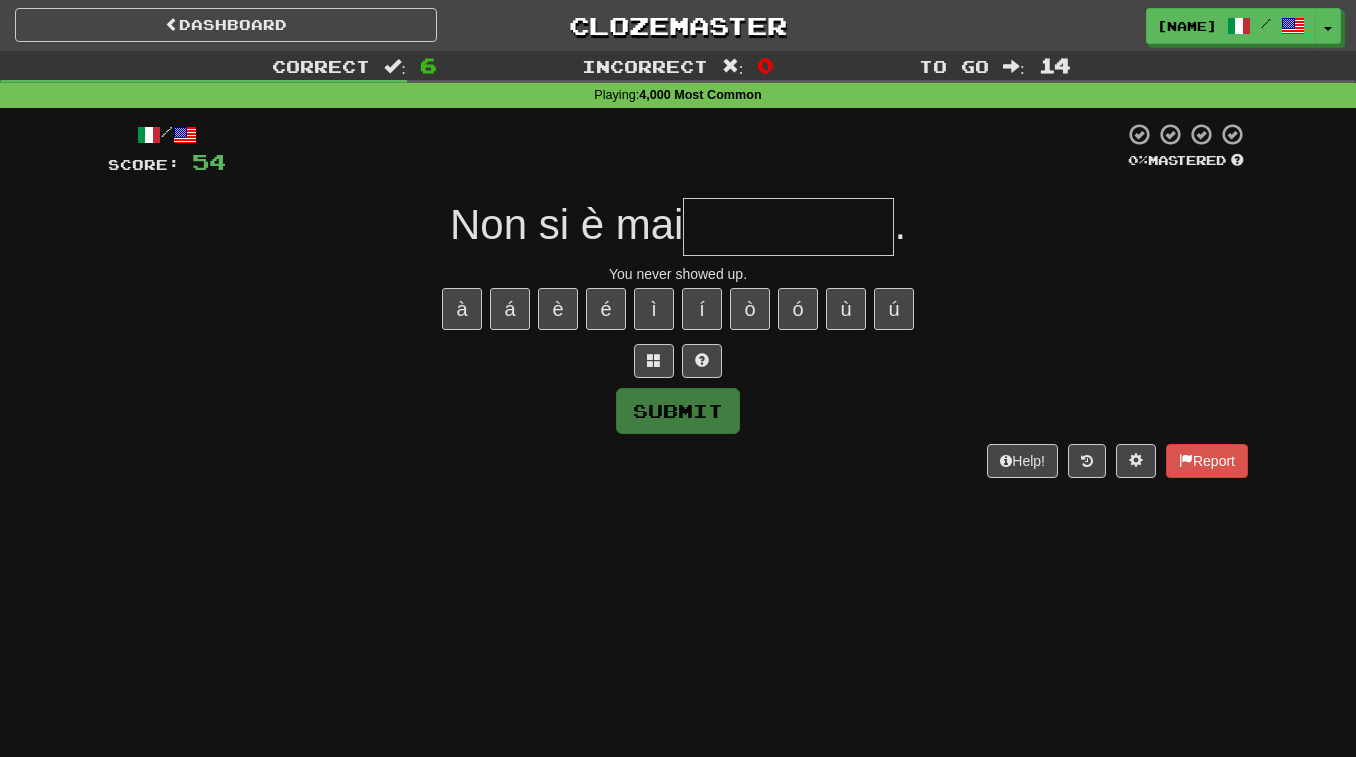 type on "*" 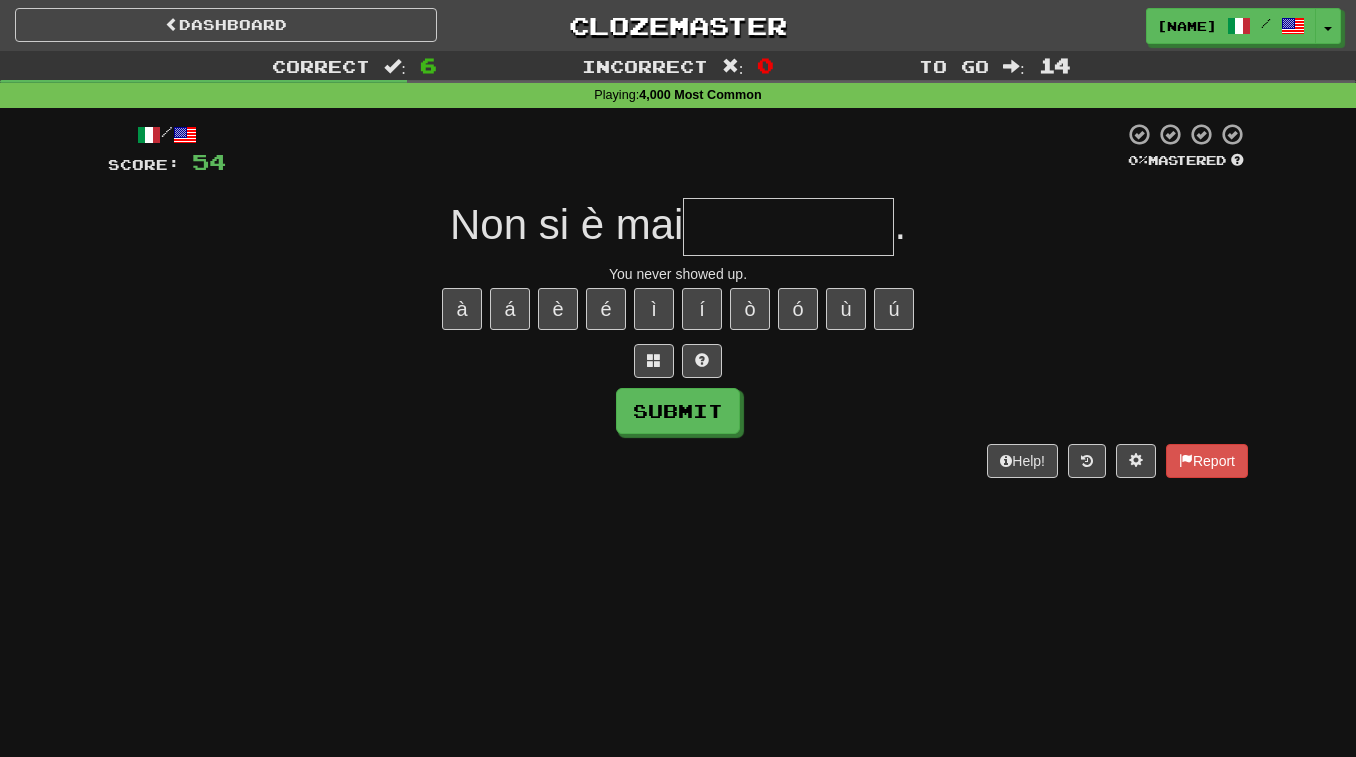 type on "*" 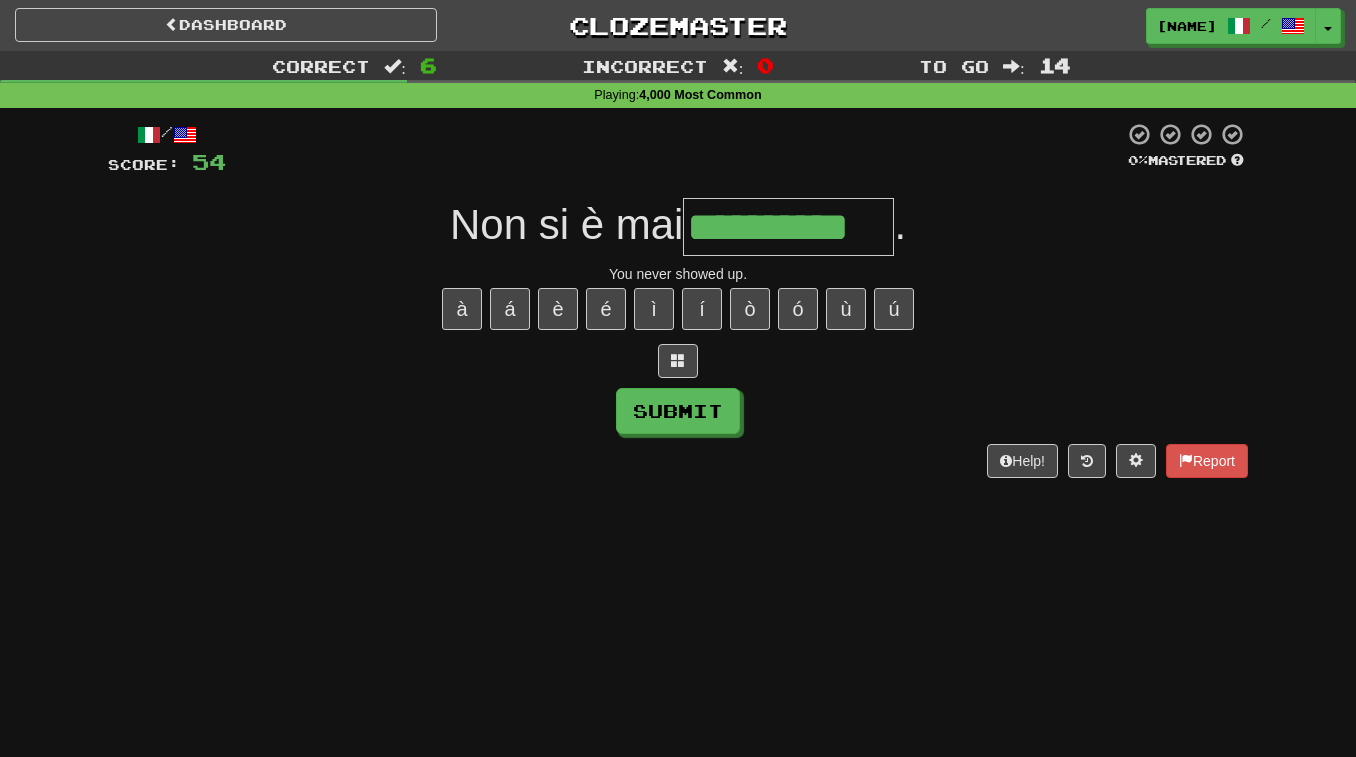 type on "**********" 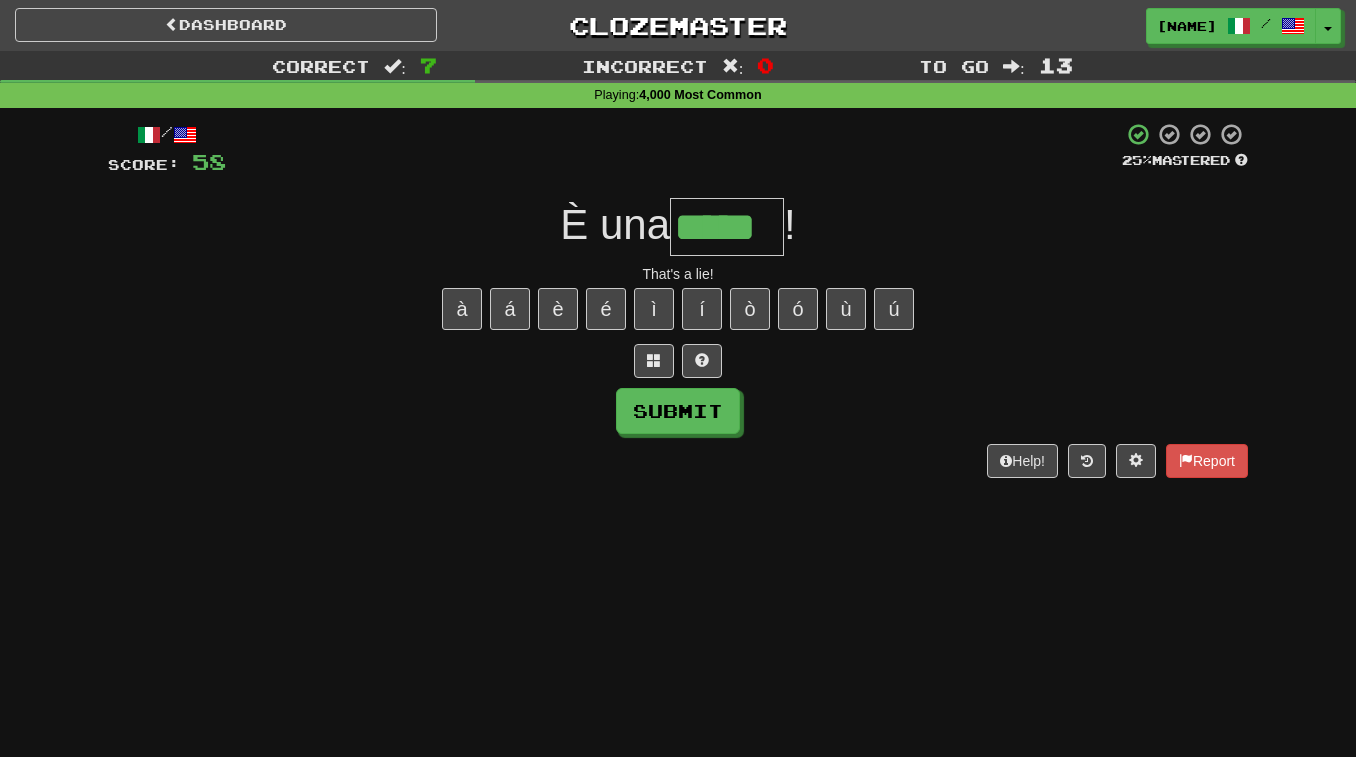 type on "*****" 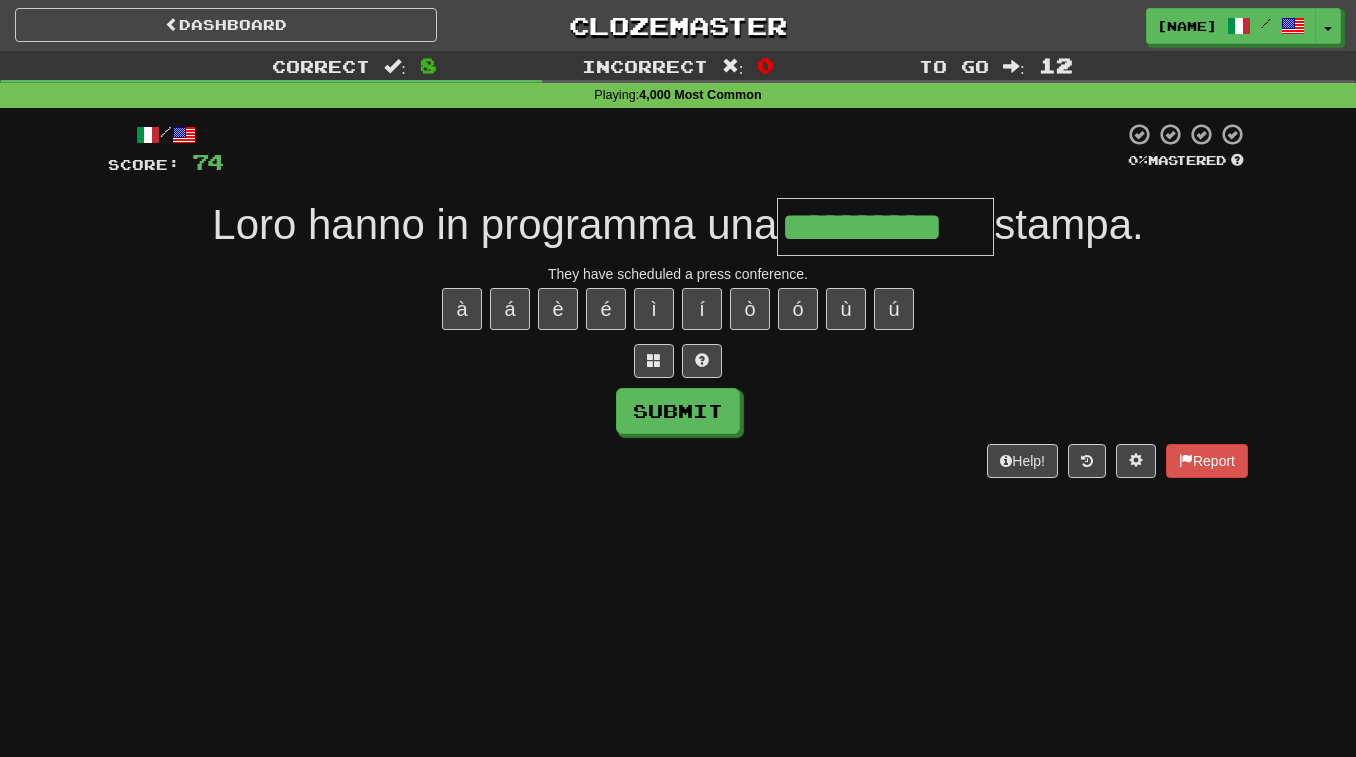 type on "**********" 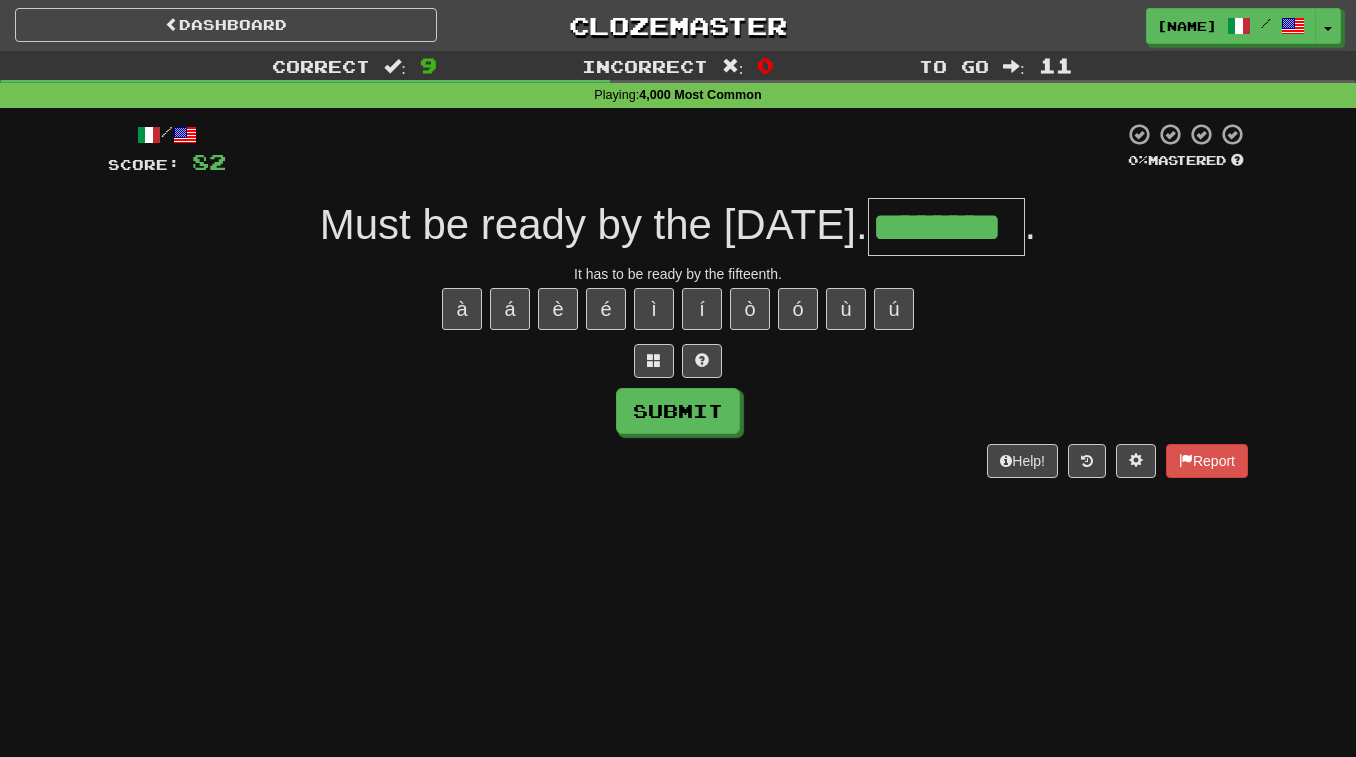 type on "********" 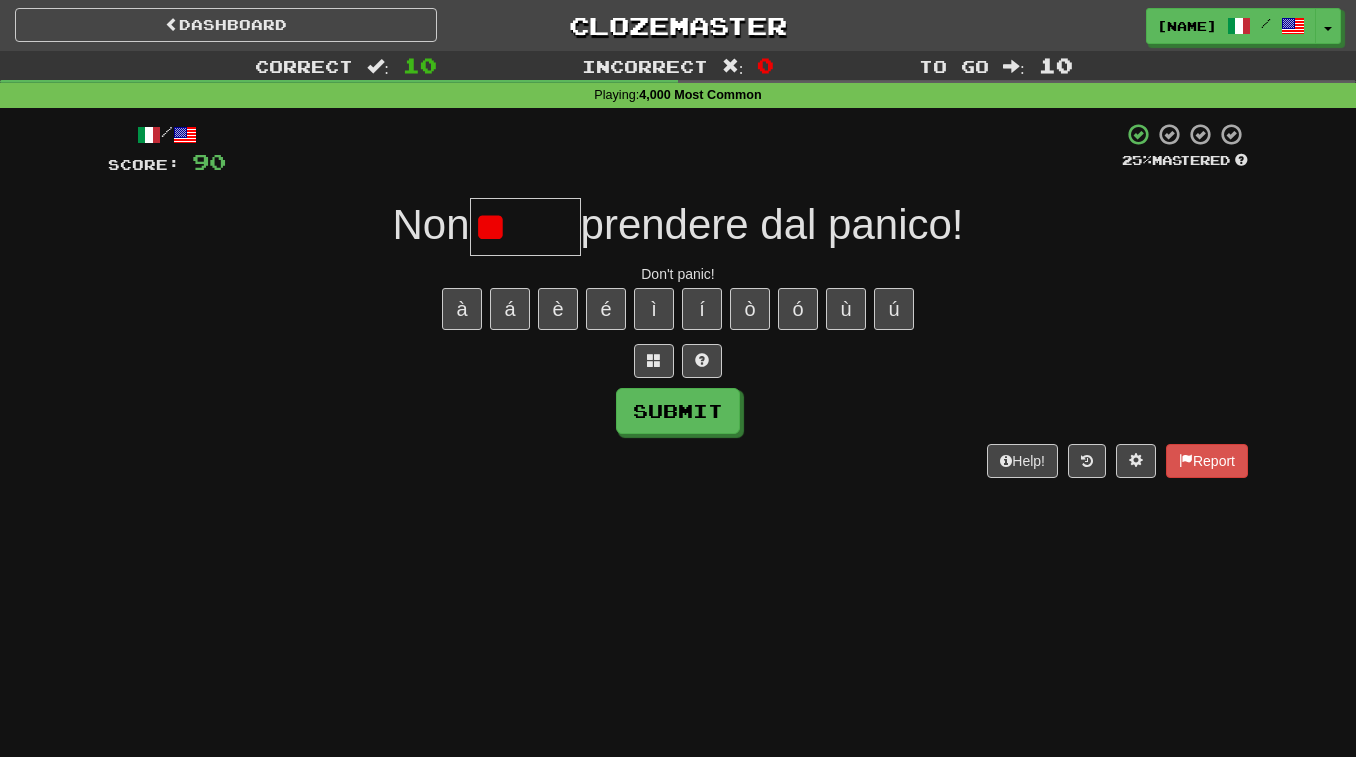 type on "*" 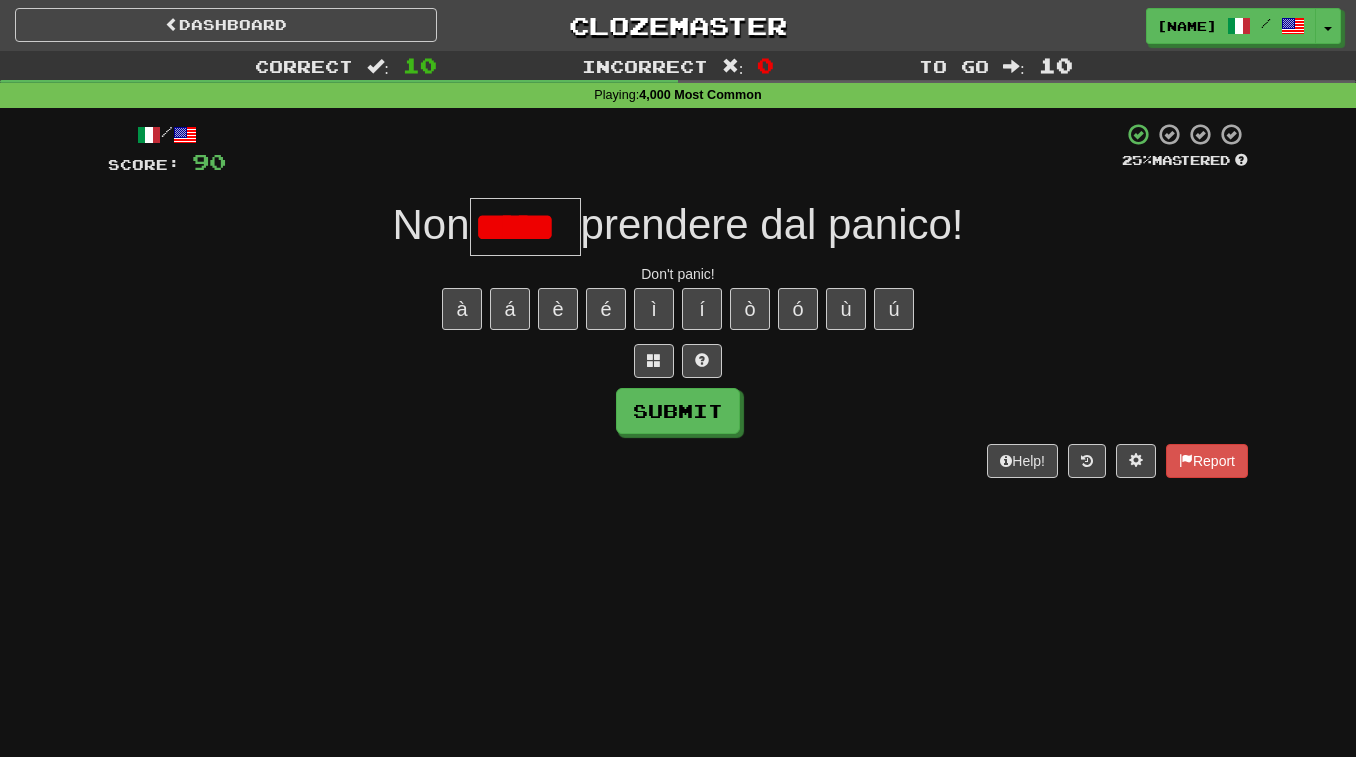 scroll, scrollTop: 0, scrollLeft: 0, axis: both 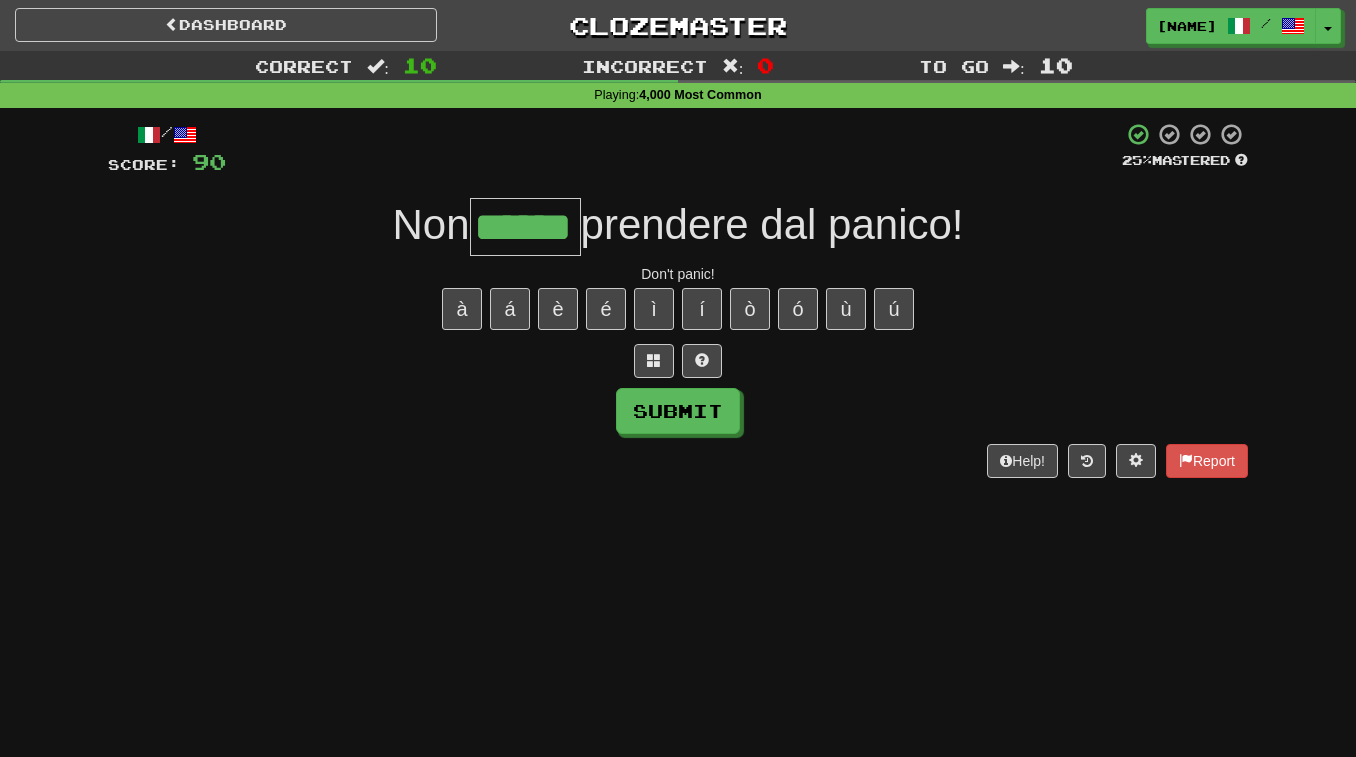 type on "******" 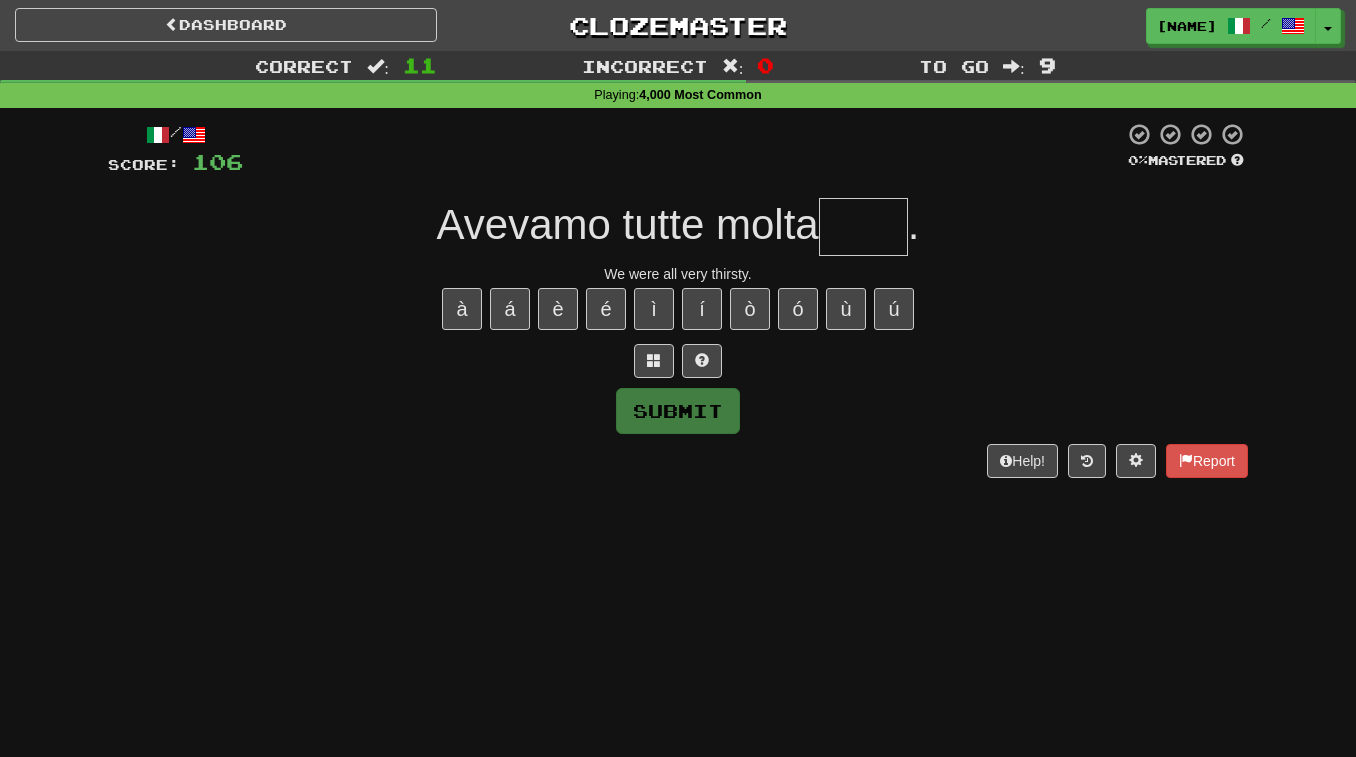 type on "*" 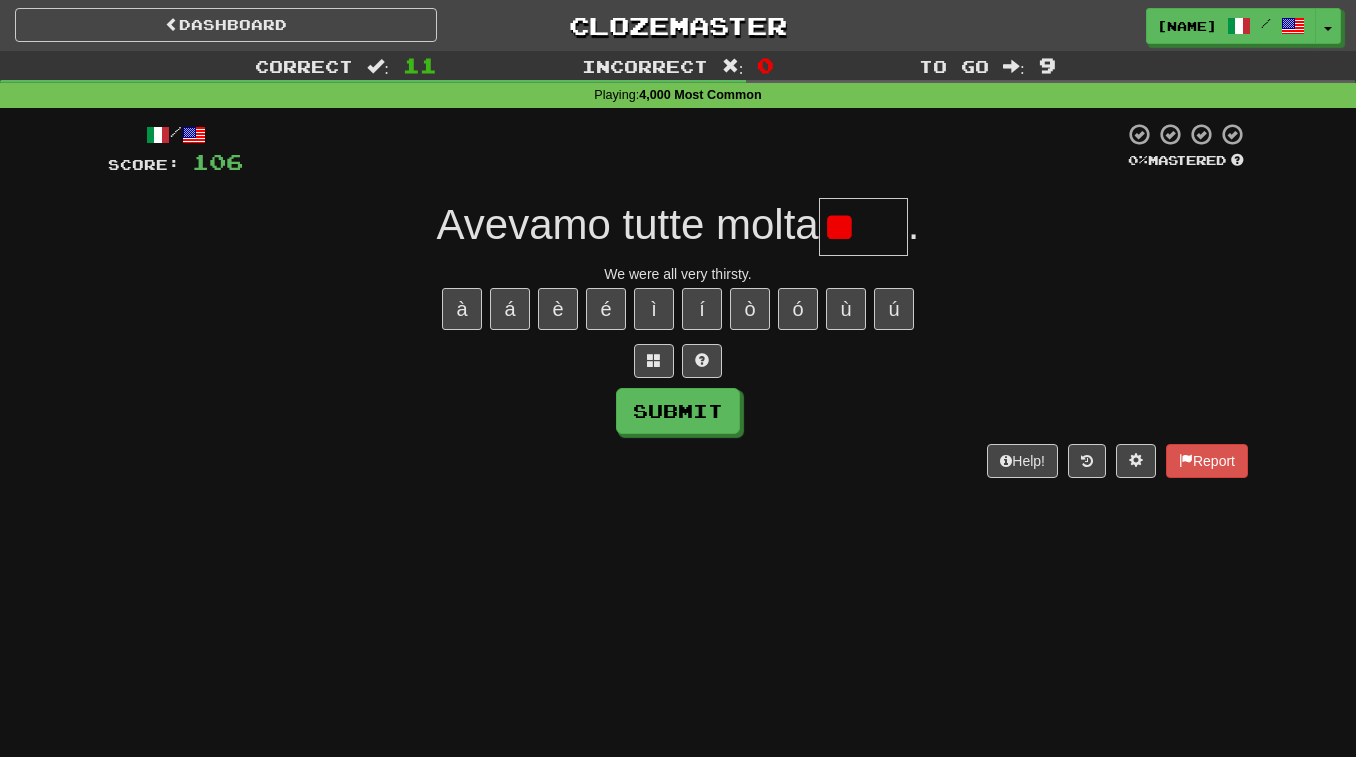 type on "*" 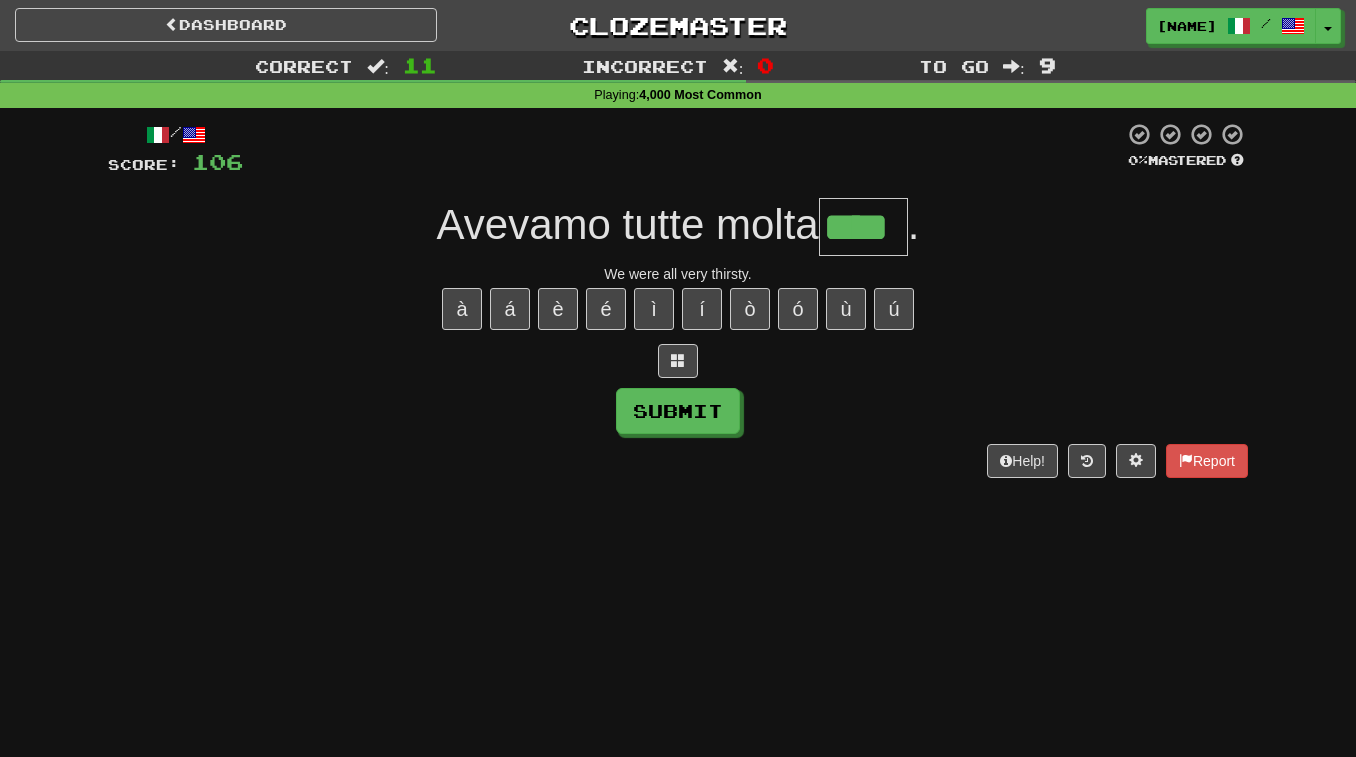 type on "****" 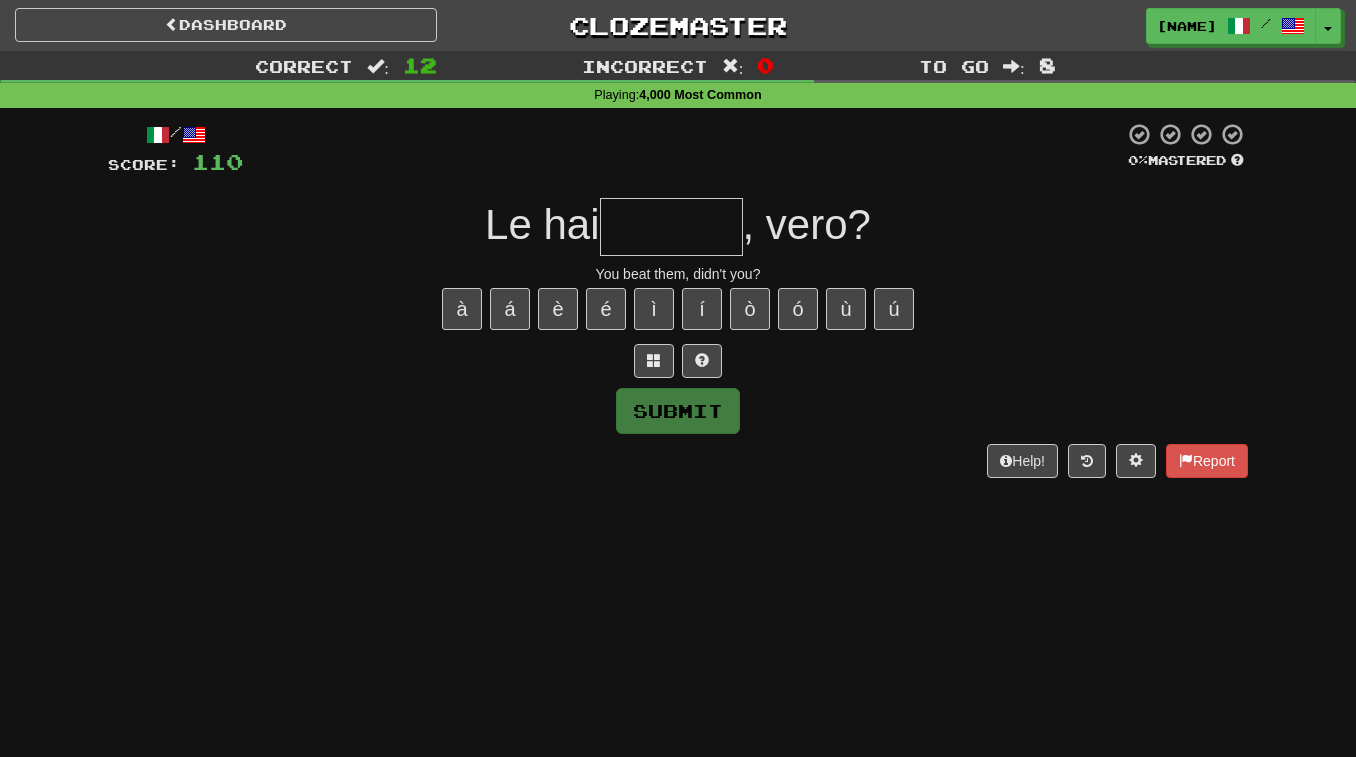 type on "*" 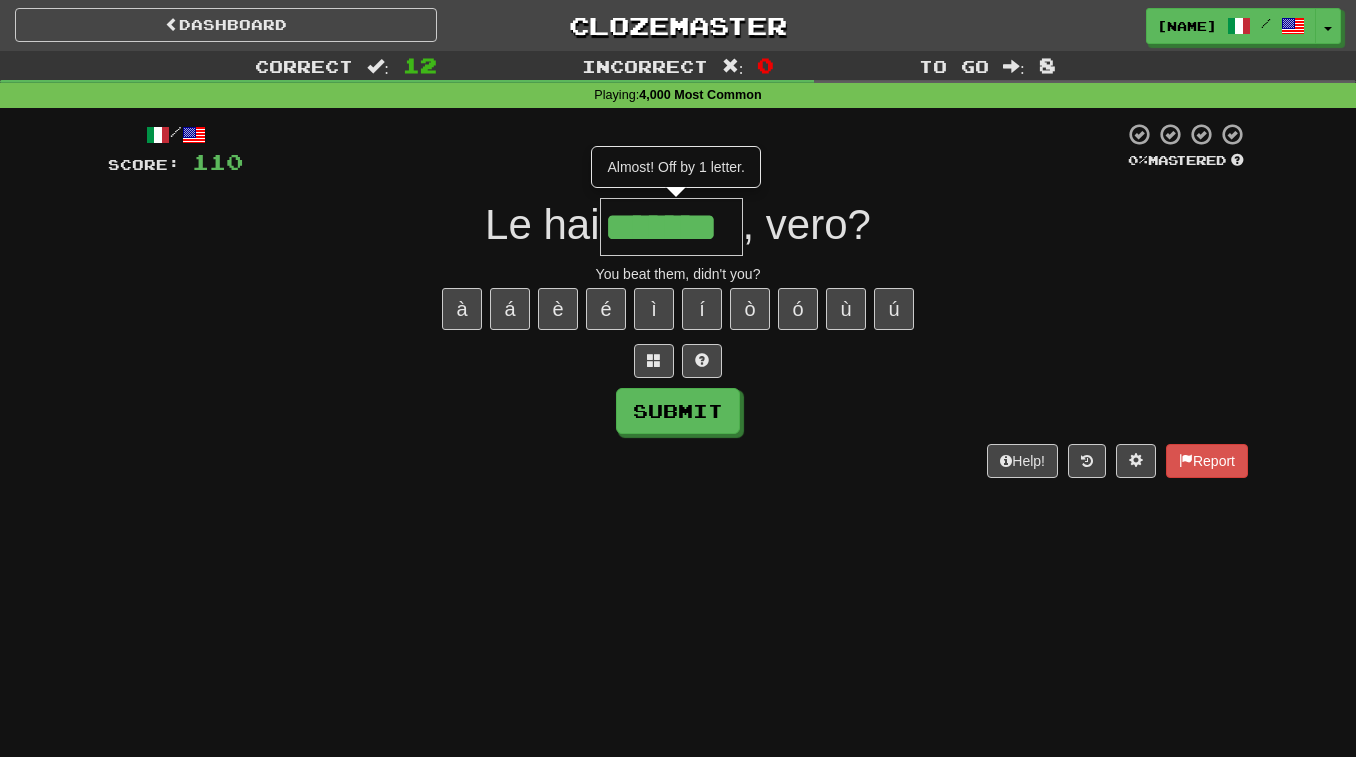 type on "*******" 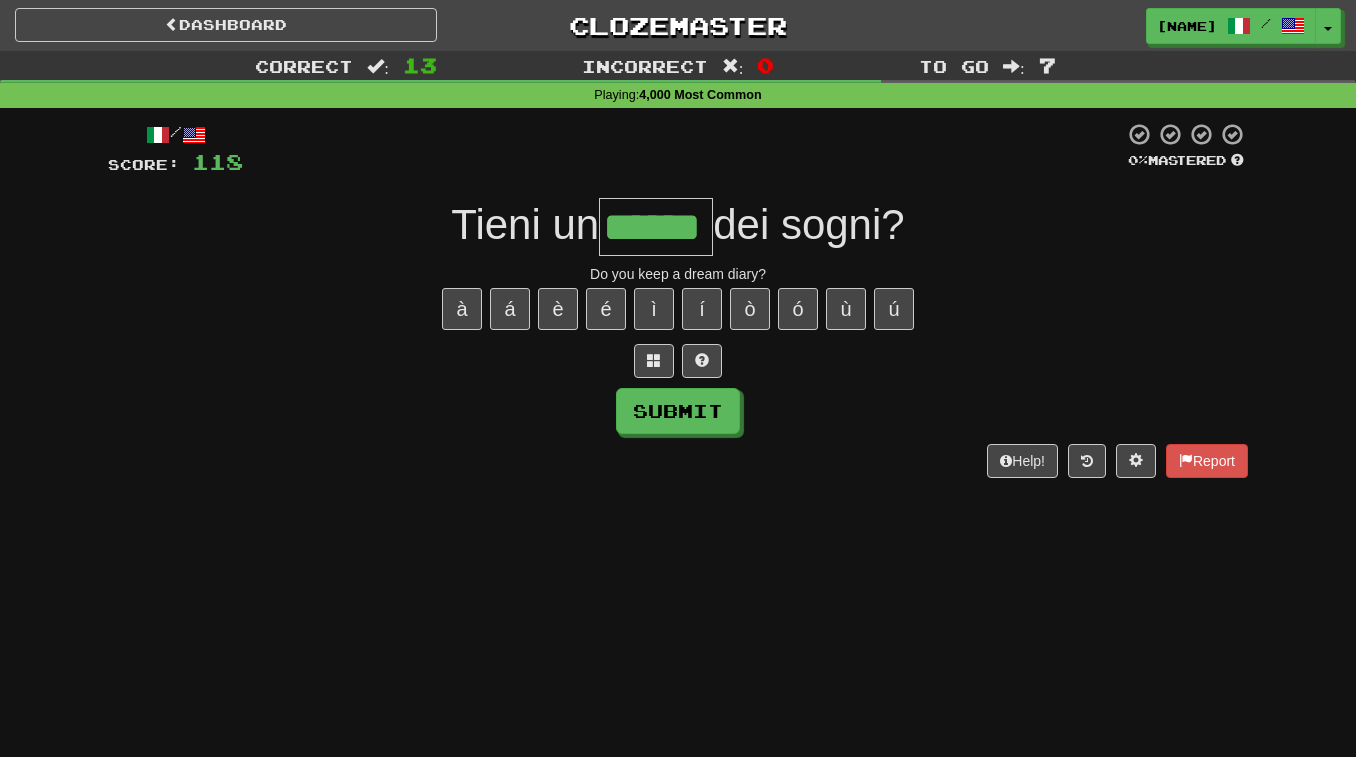 type on "******" 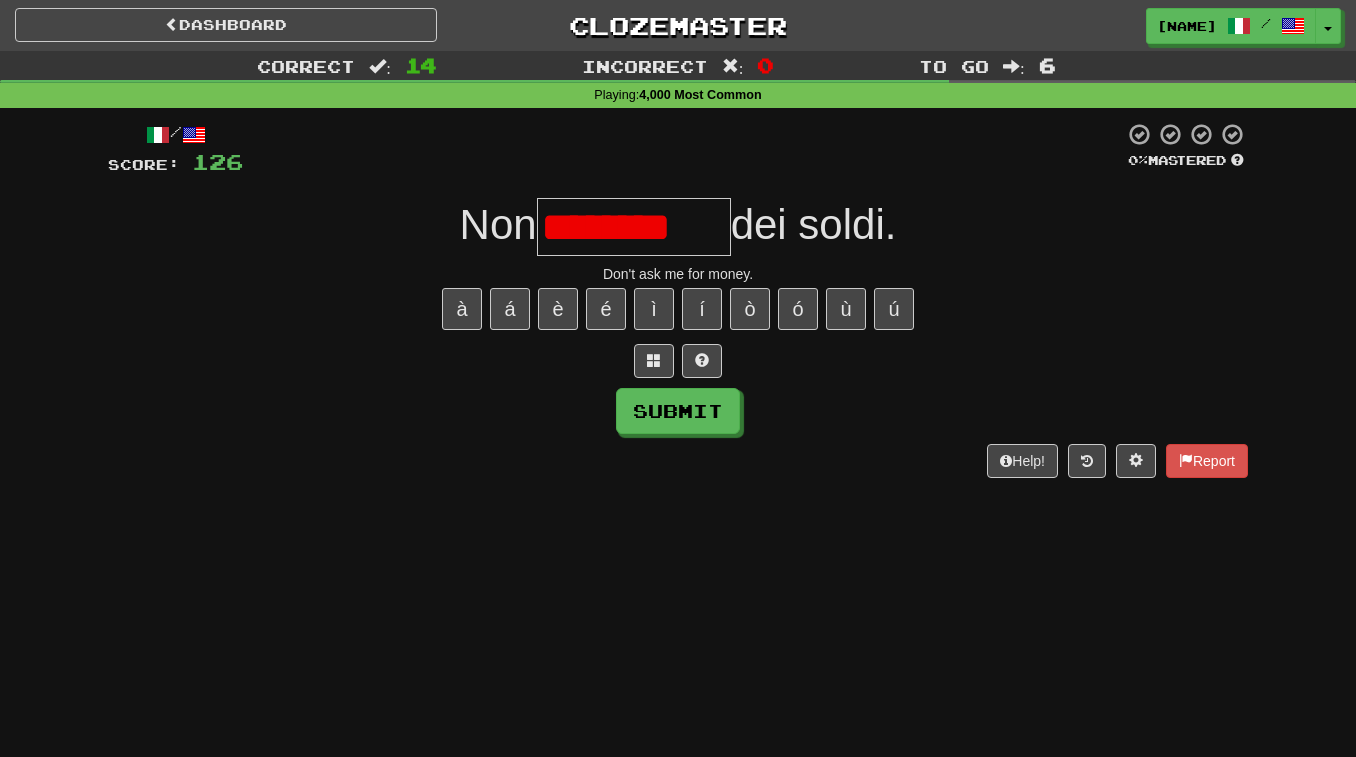 scroll, scrollTop: 0, scrollLeft: 0, axis: both 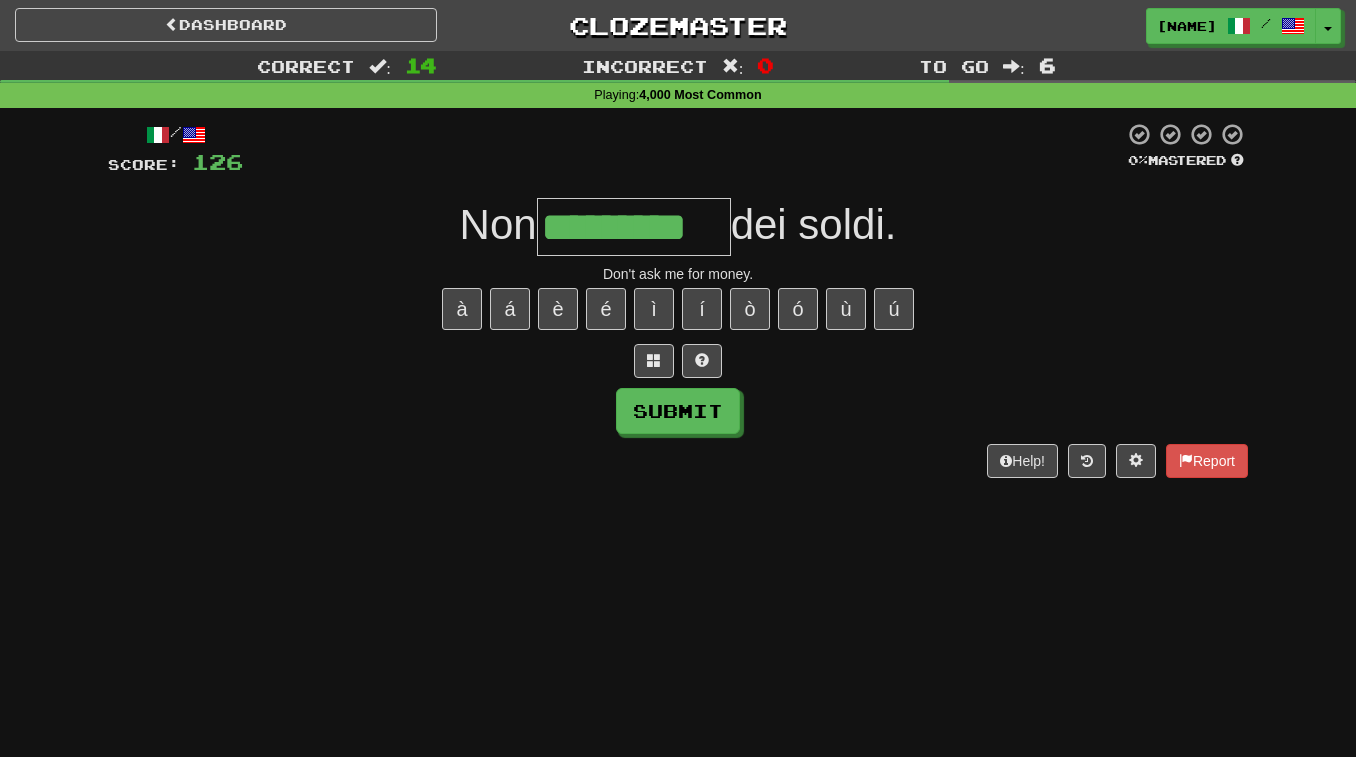 type on "*********" 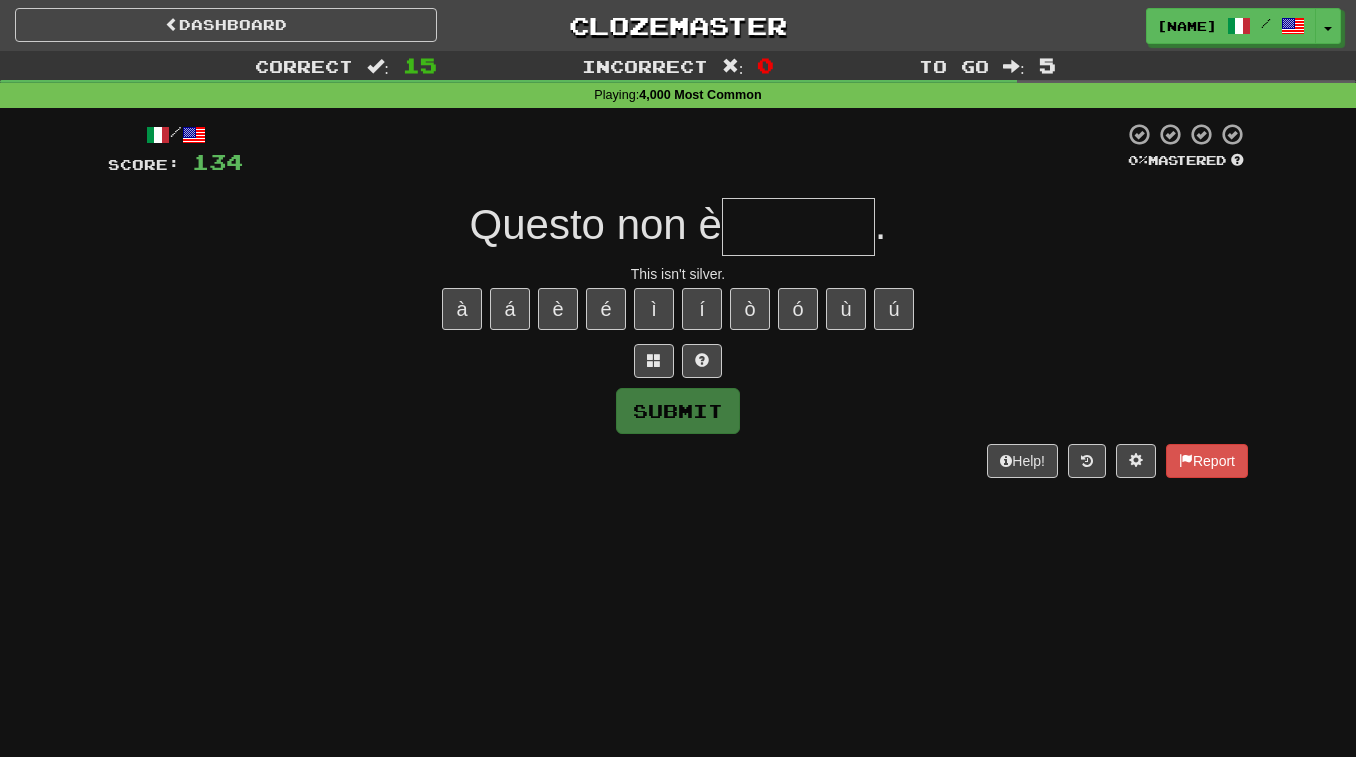 type on "*" 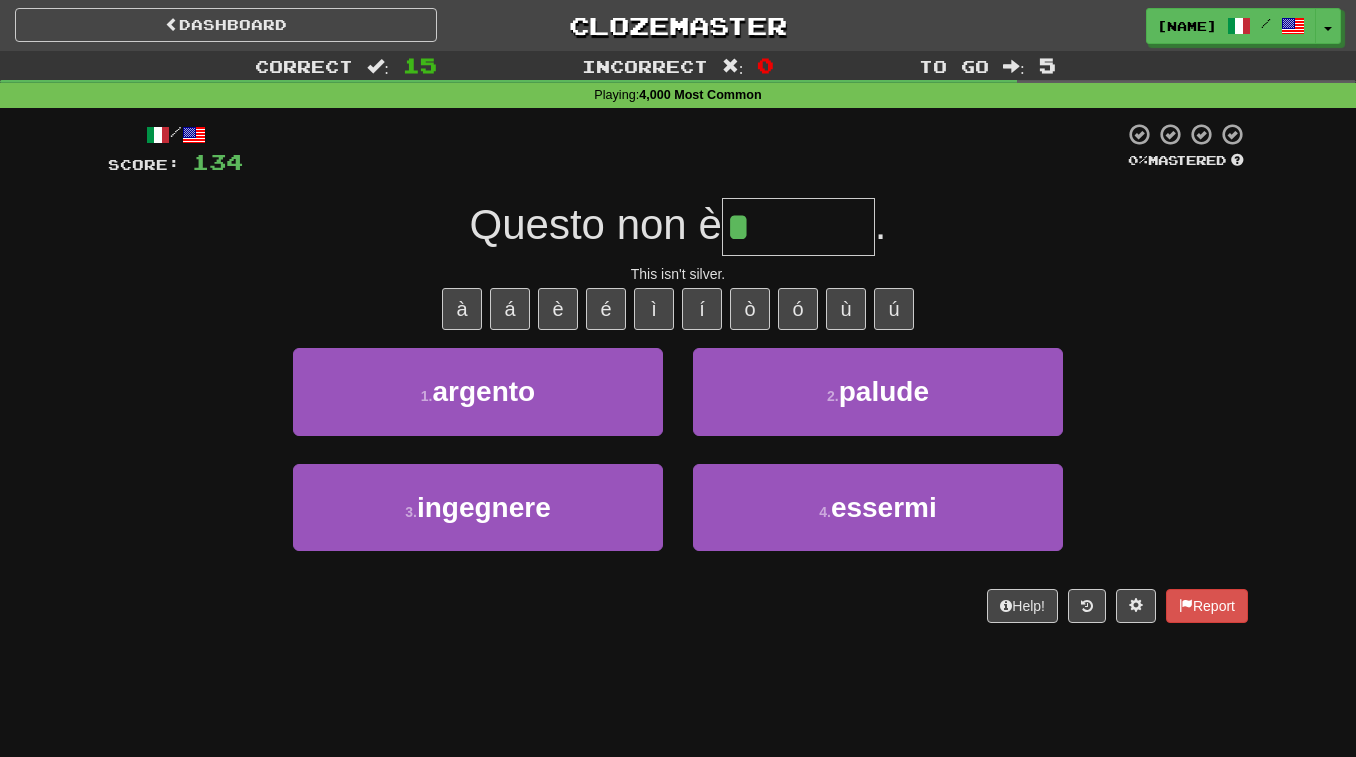 type on "*******" 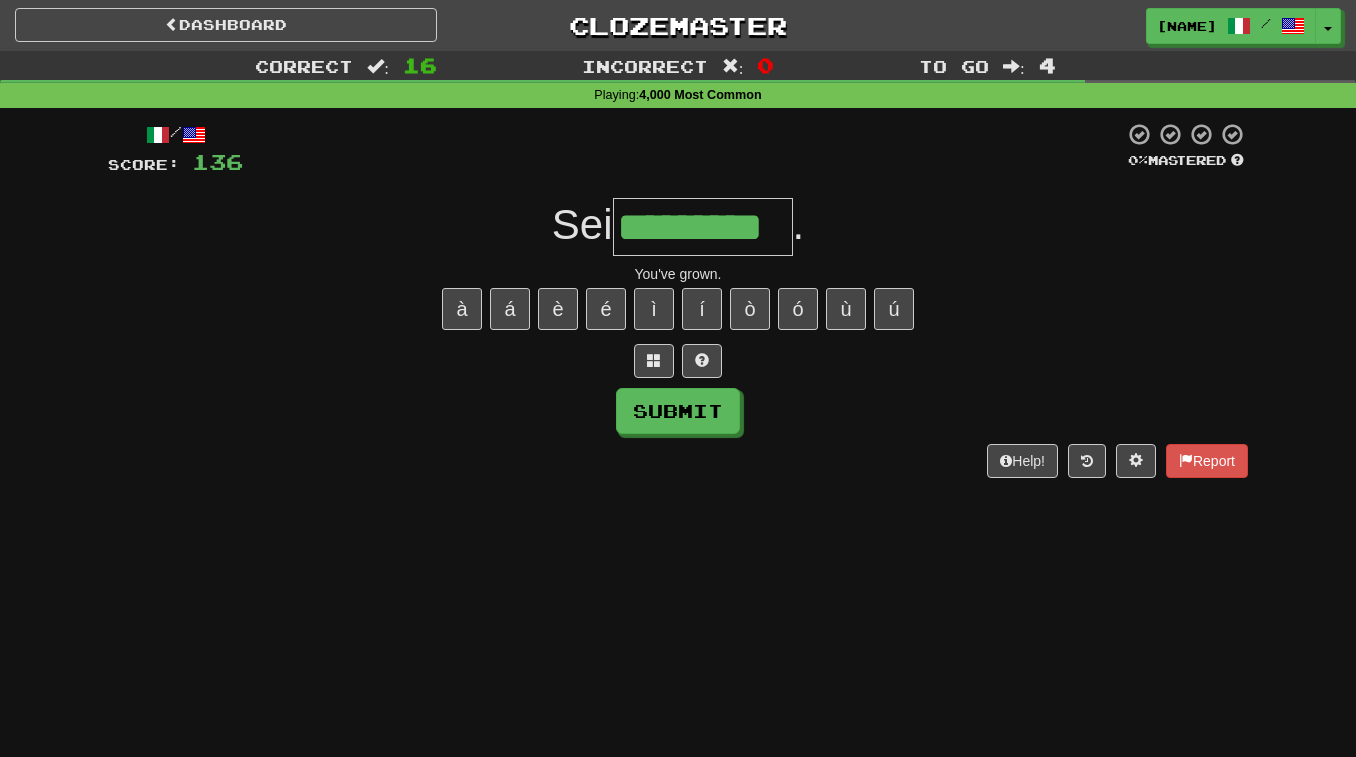 type on "*********" 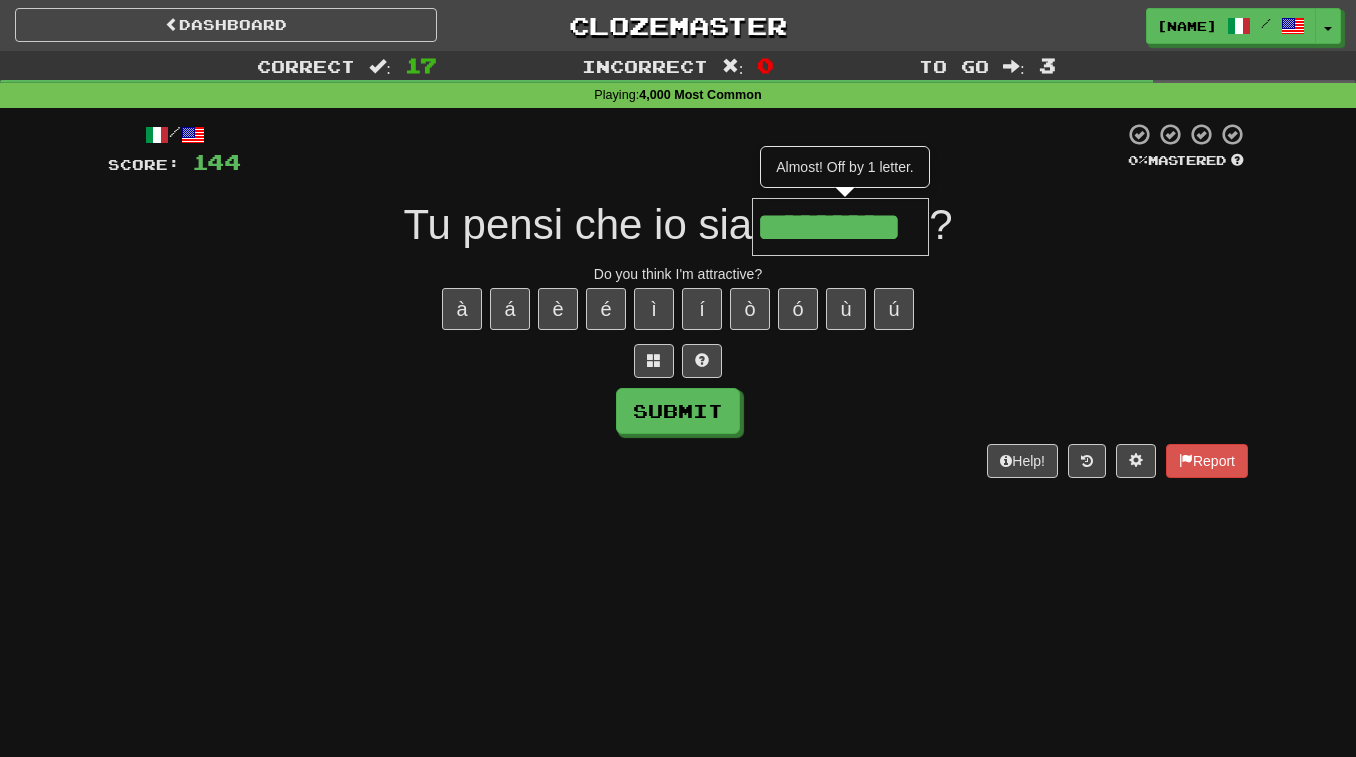 type on "*********" 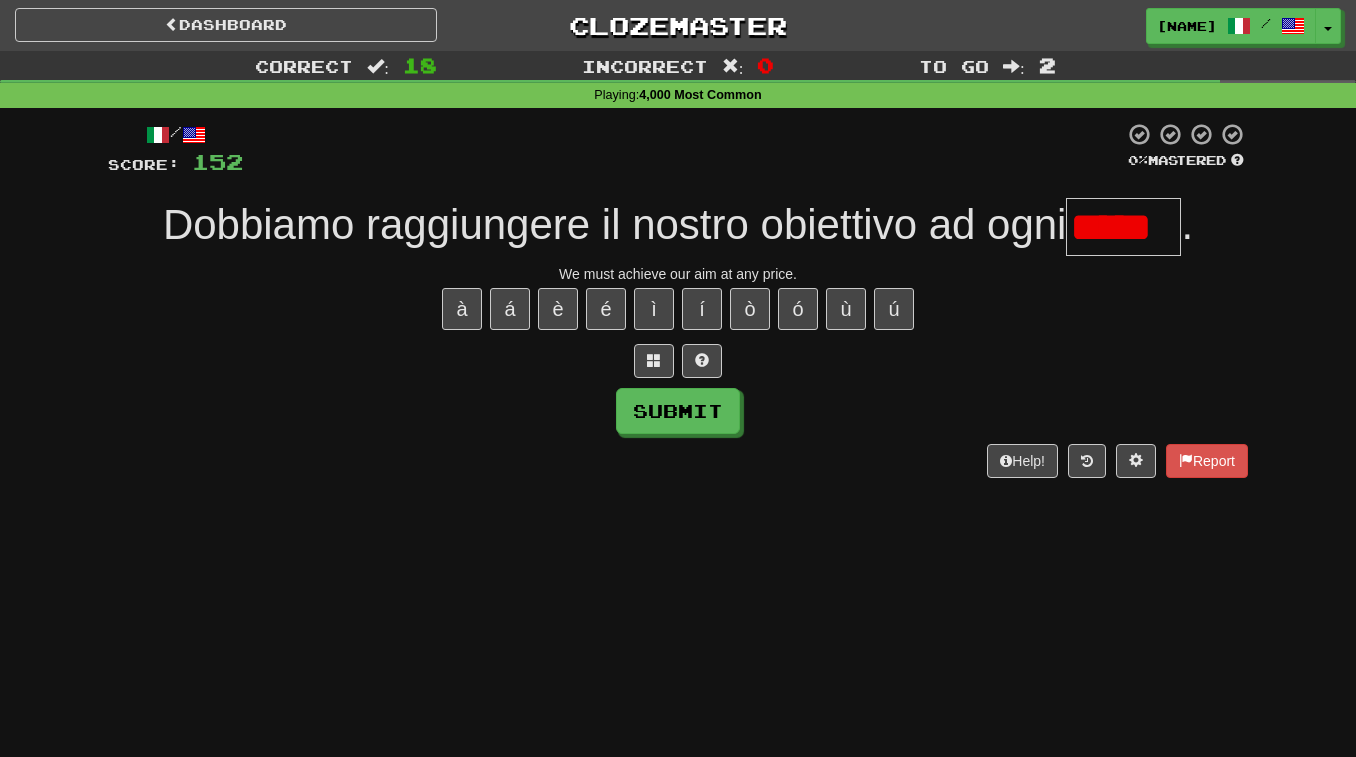 type on "*****" 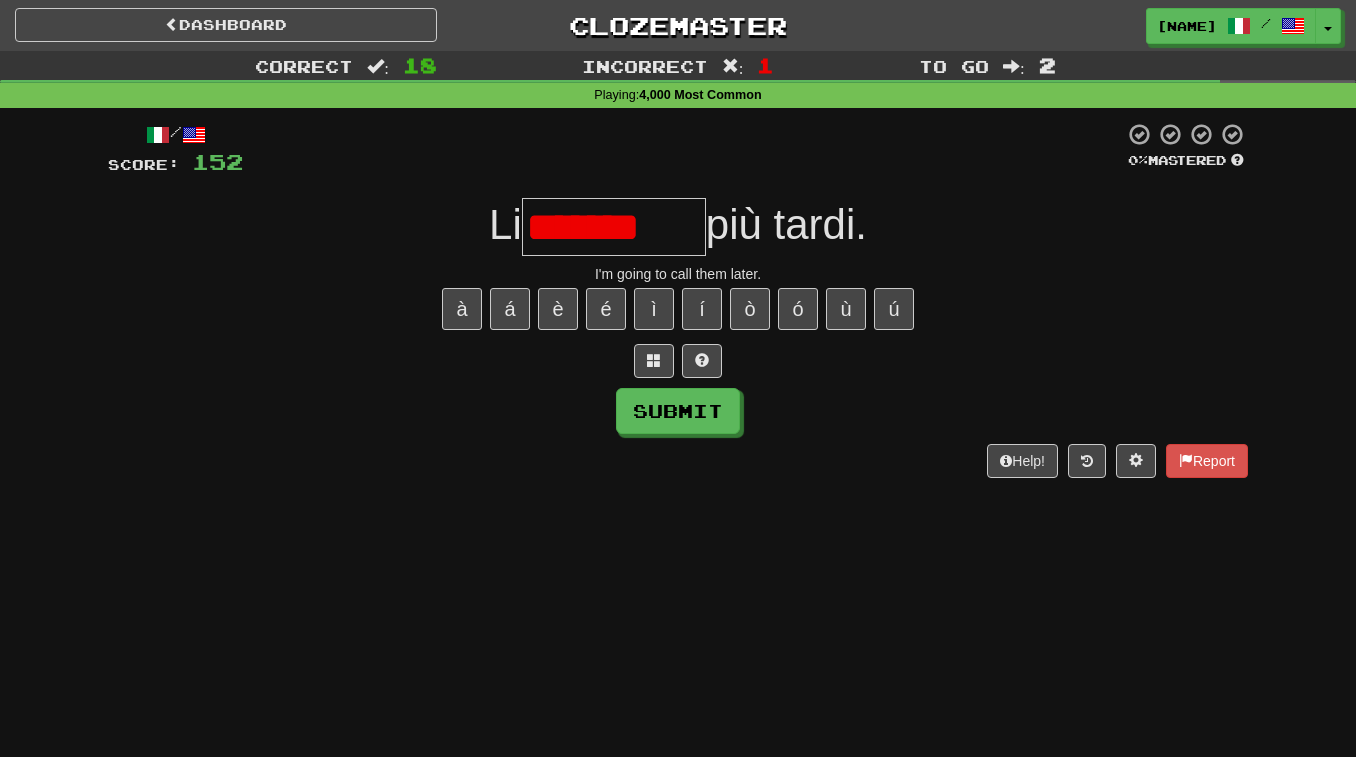 scroll, scrollTop: 0, scrollLeft: 0, axis: both 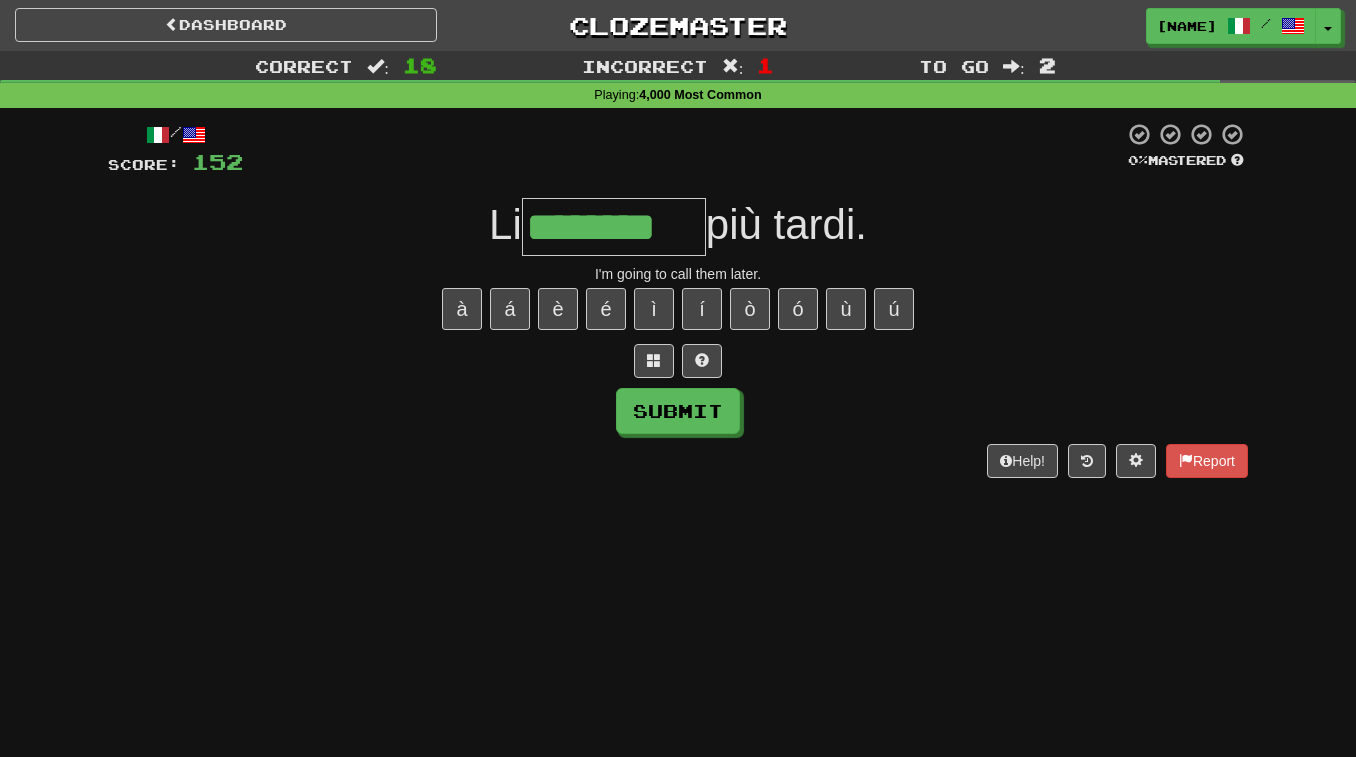 type on "********" 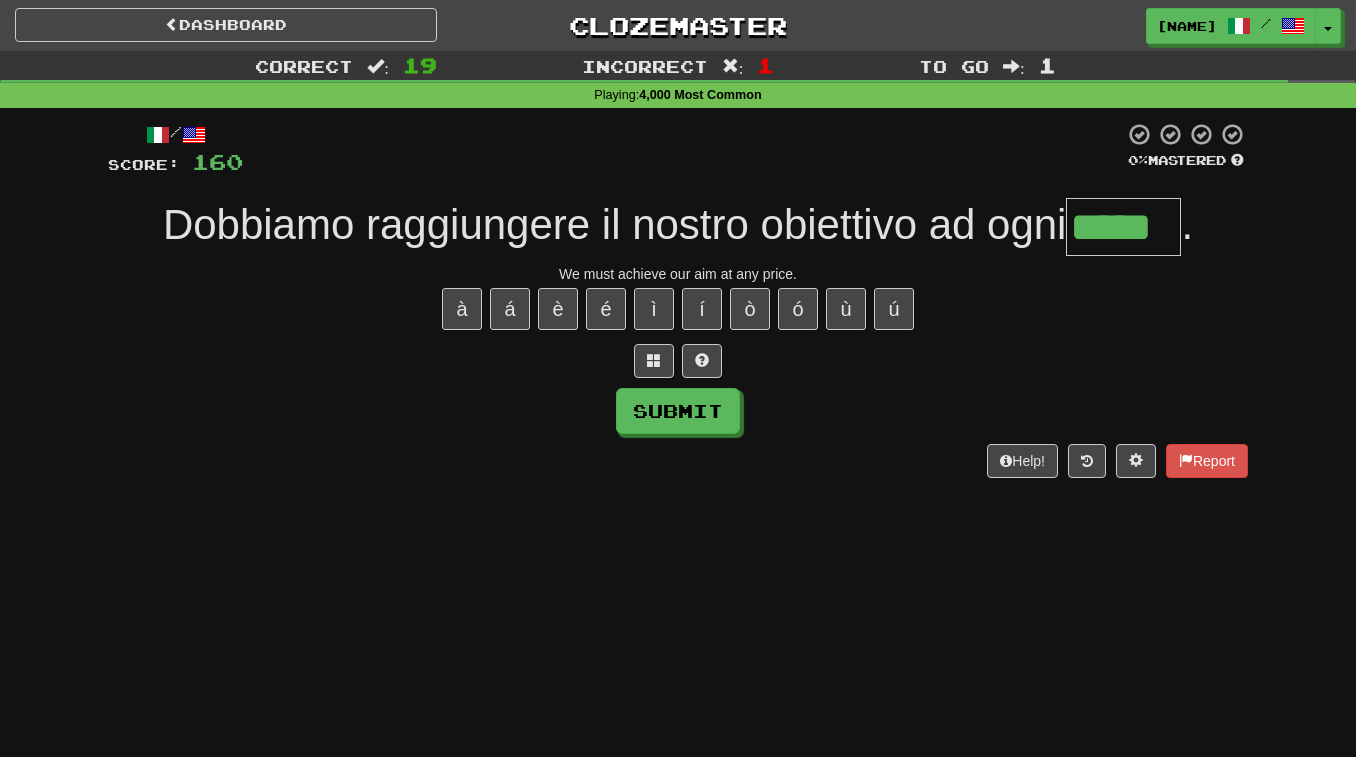 type on "*****" 